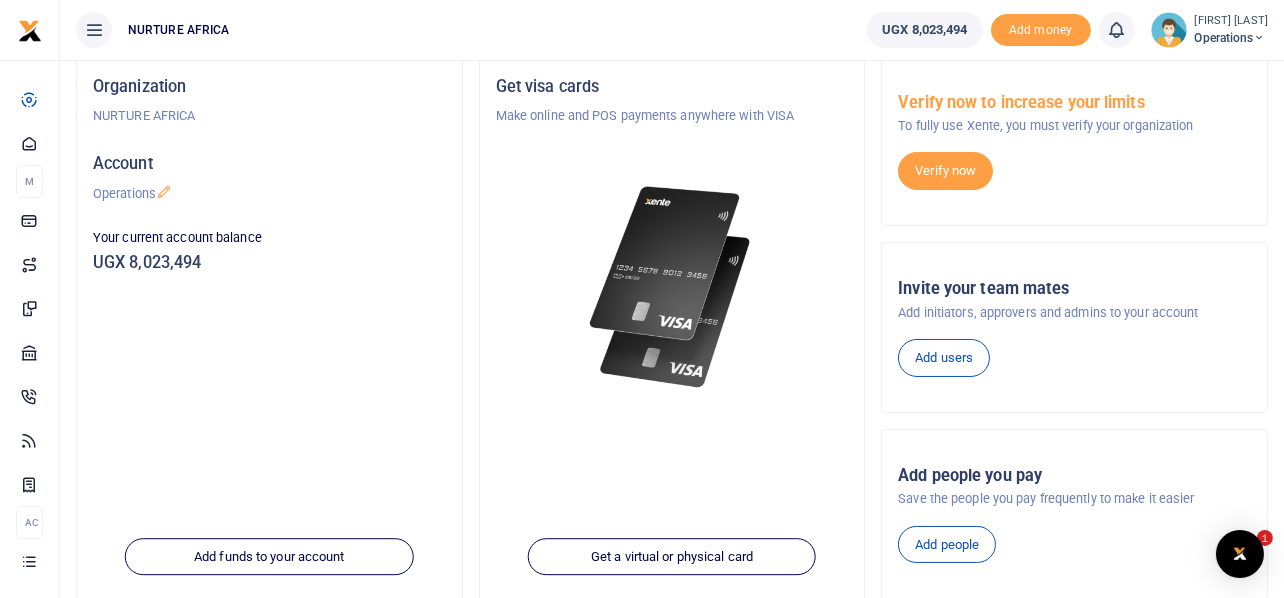 scroll, scrollTop: 329, scrollLeft: 0, axis: vertical 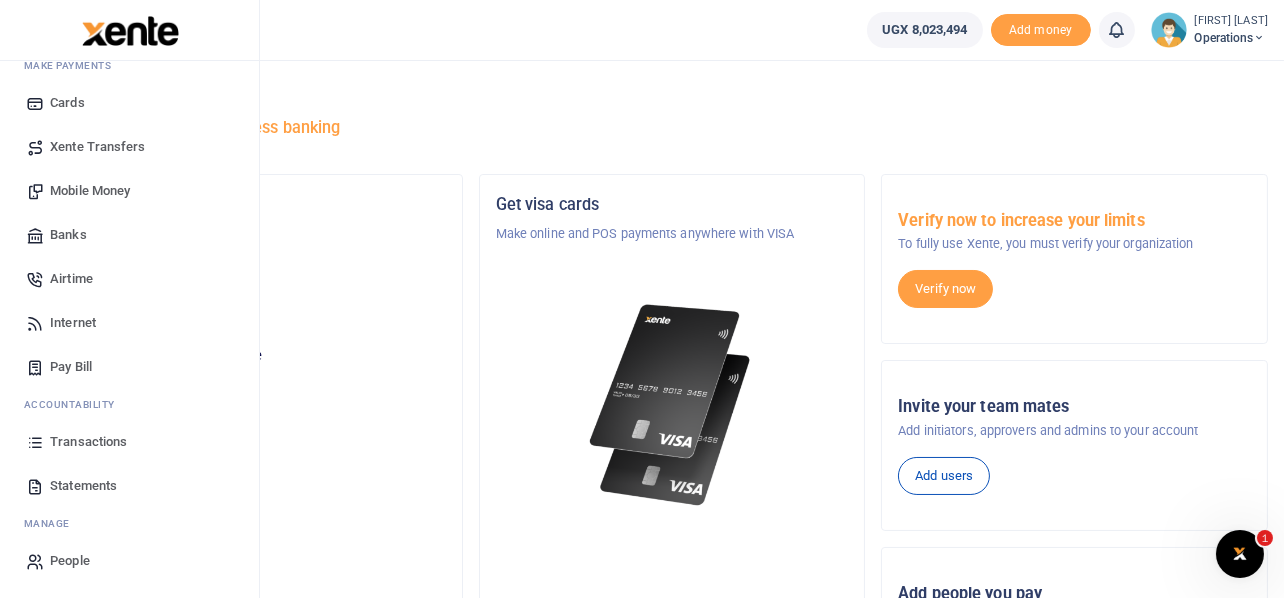 click on "Transactions" at bounding box center [88, 442] 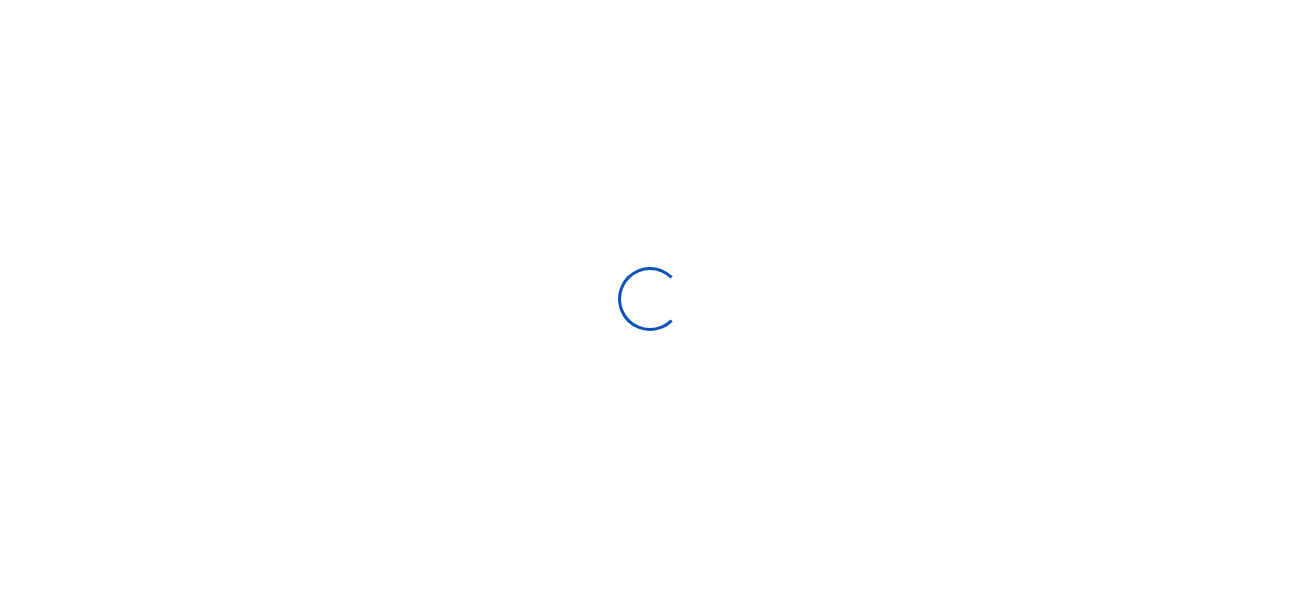 select 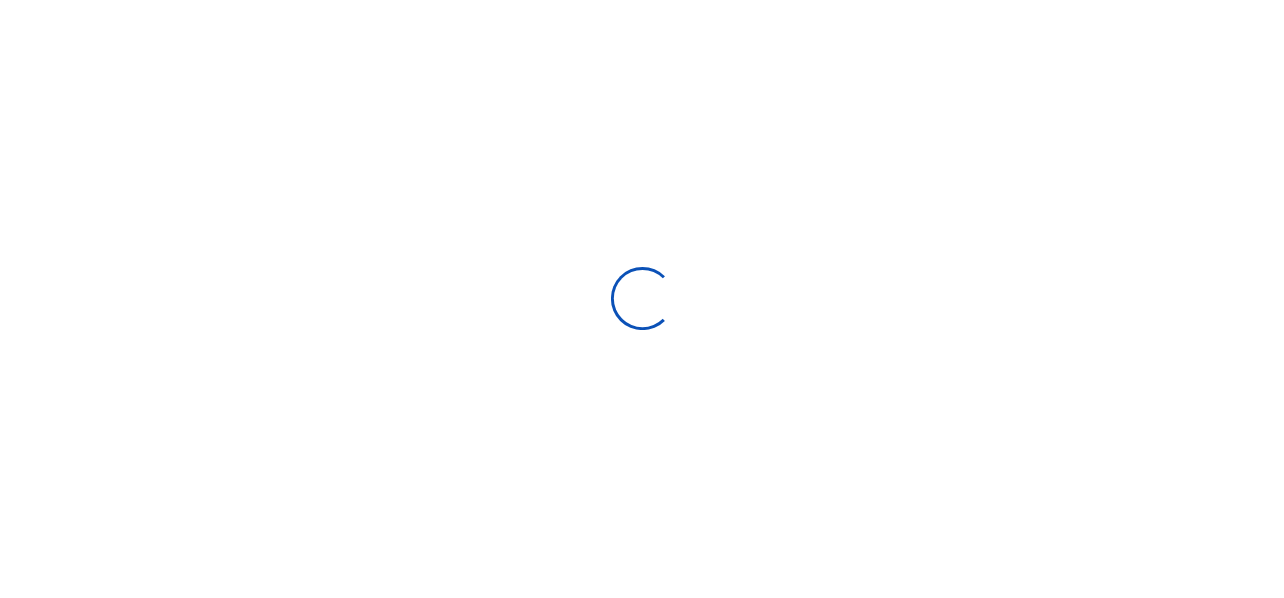 scroll, scrollTop: 0, scrollLeft: 0, axis: both 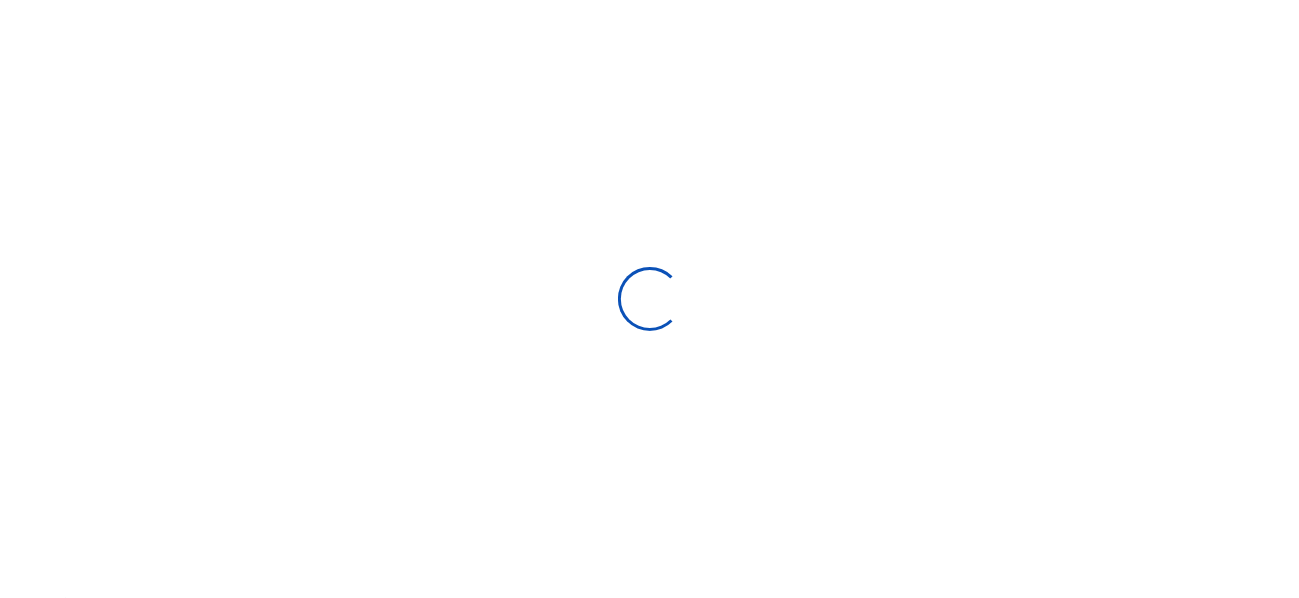 type on "07/03/2025 - 08/01/2025" 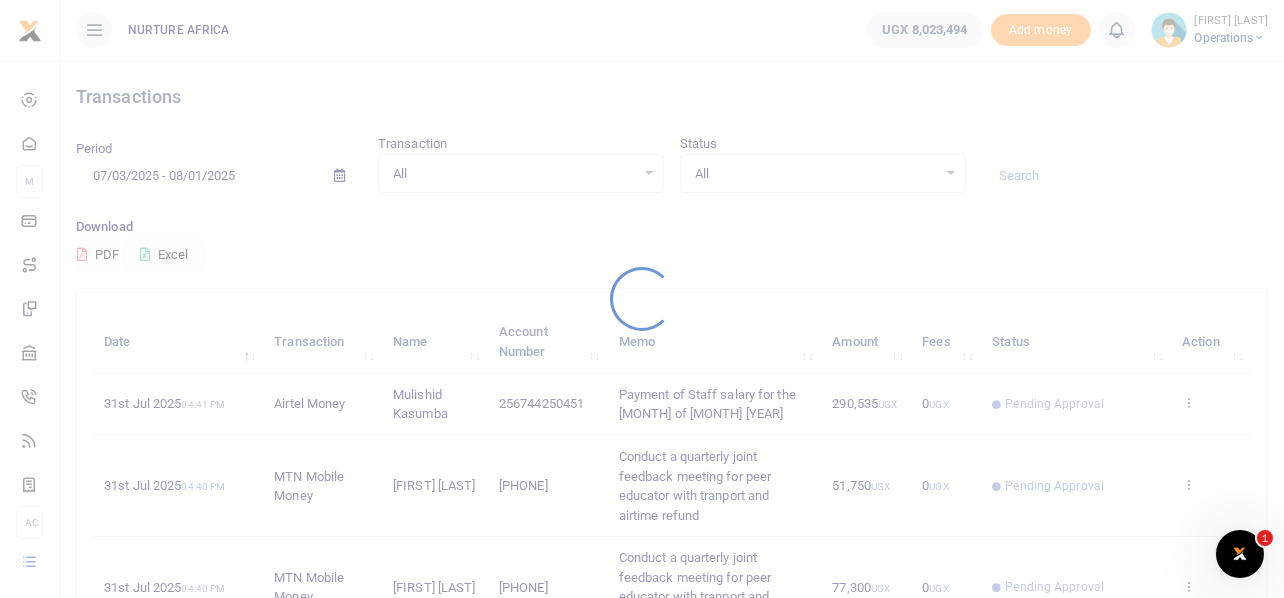 scroll, scrollTop: 0, scrollLeft: 0, axis: both 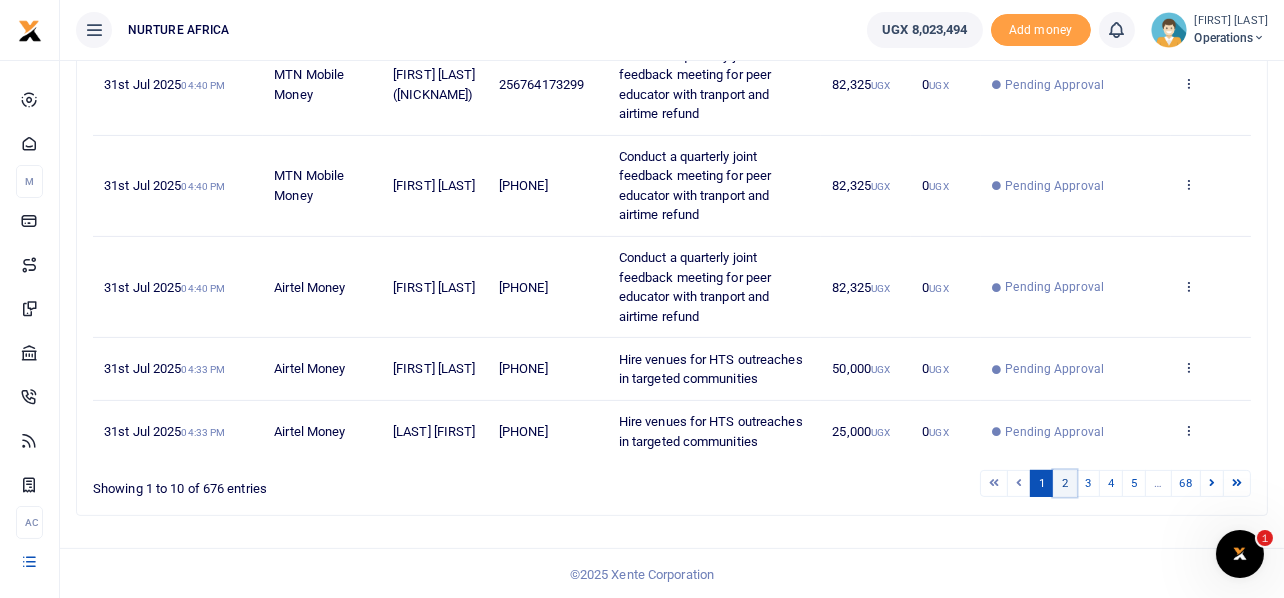 click on "2" at bounding box center (1065, 483) 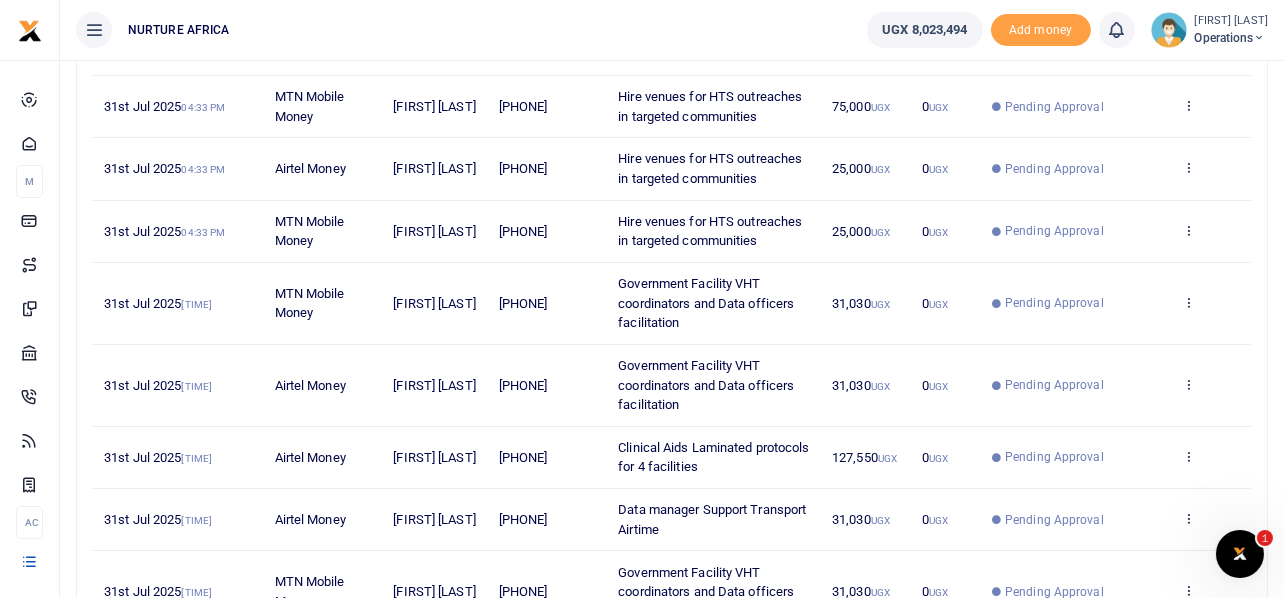 scroll, scrollTop: 613, scrollLeft: 0, axis: vertical 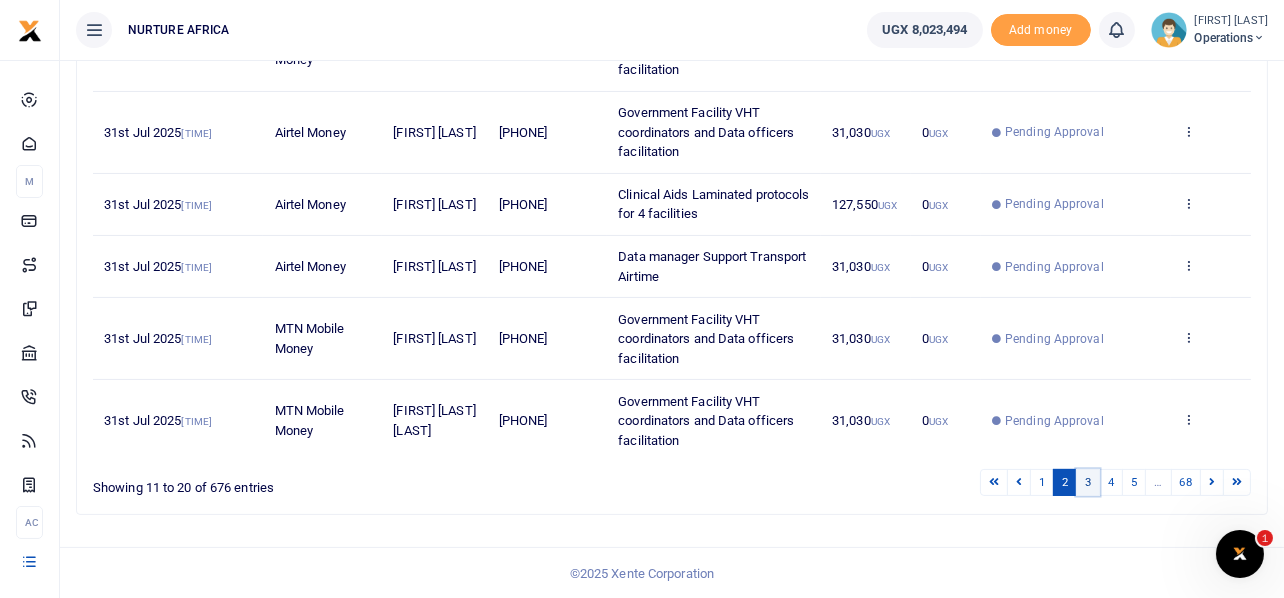 click on "3" at bounding box center (1088, 482) 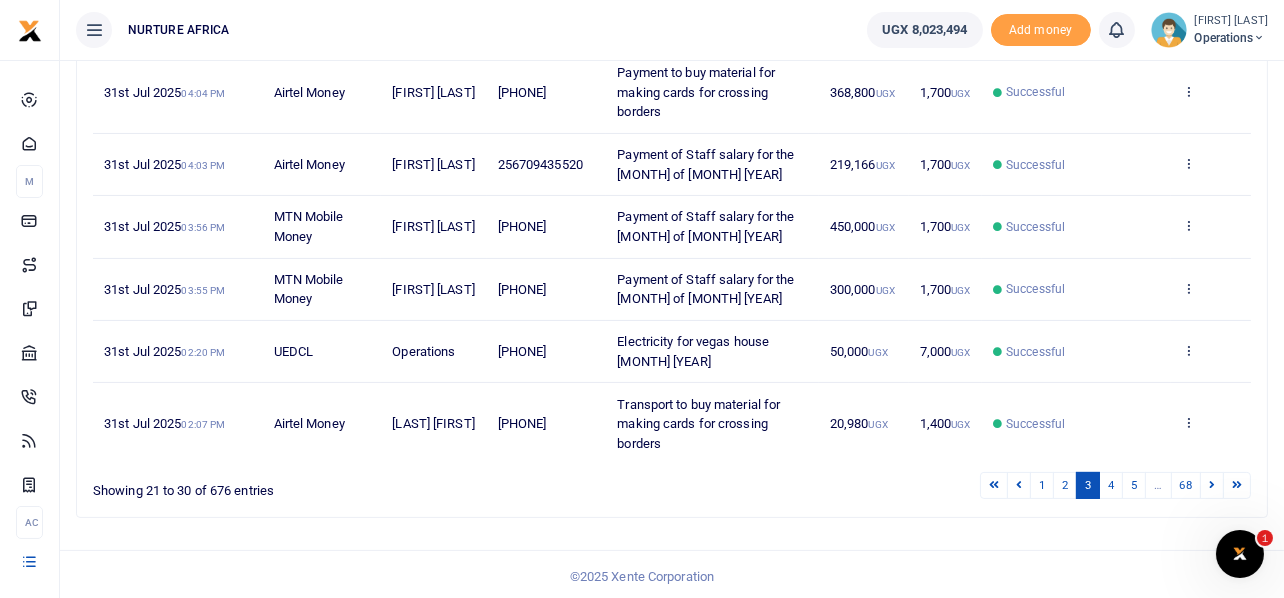 scroll, scrollTop: 613, scrollLeft: 0, axis: vertical 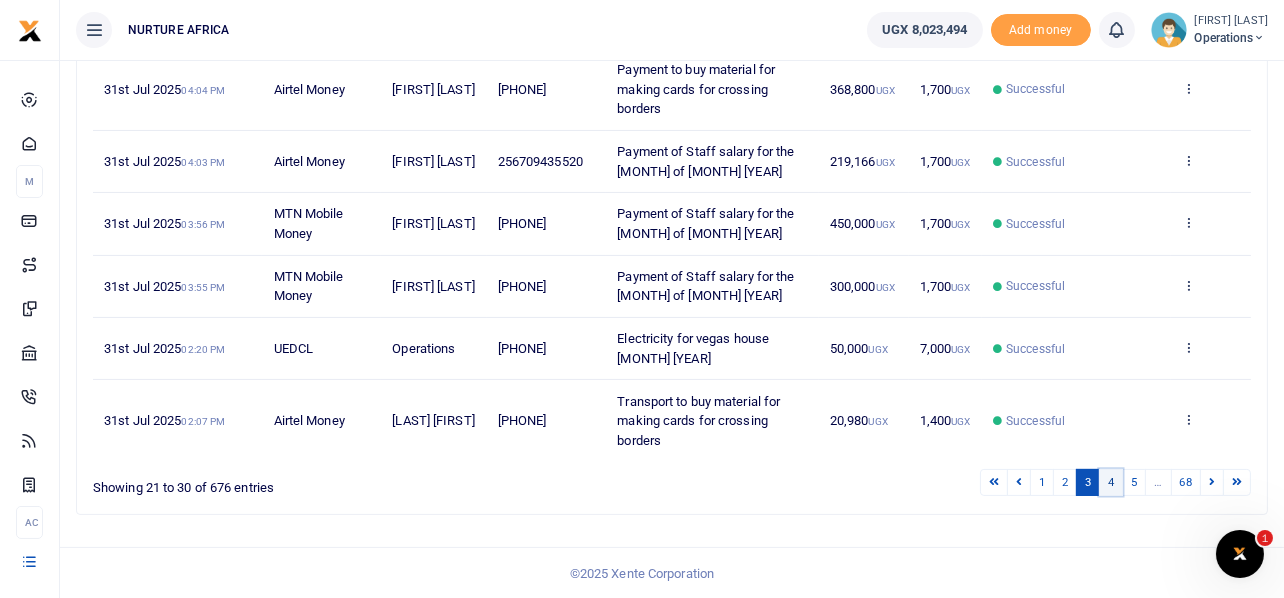 click on "4" at bounding box center [1111, 482] 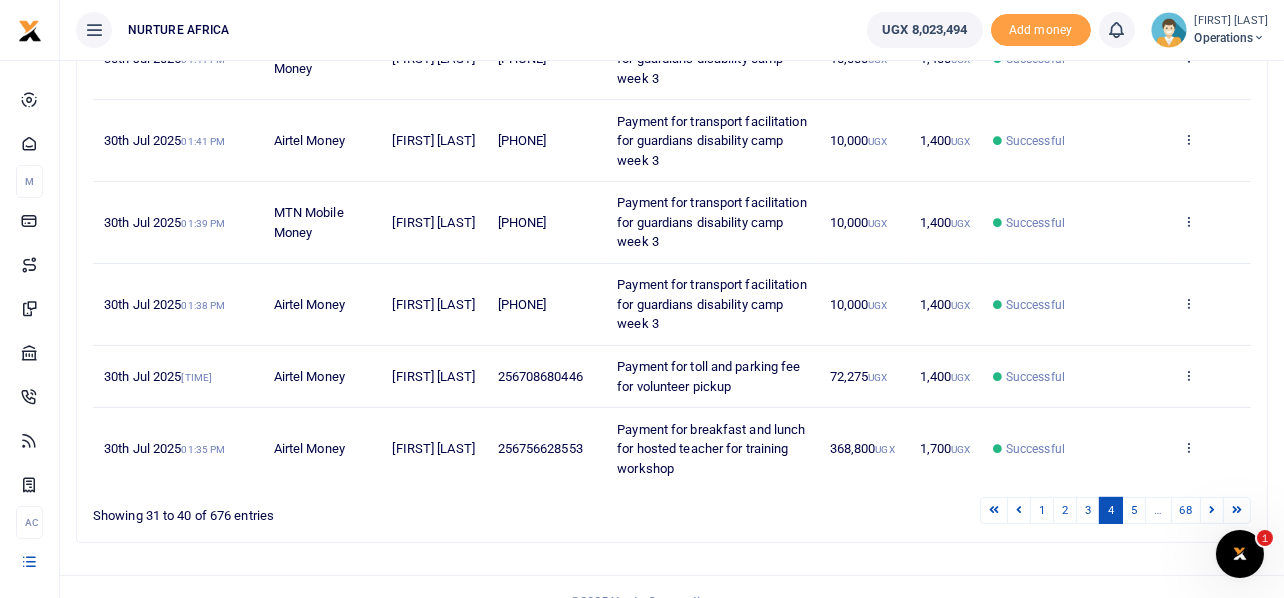 scroll, scrollTop: 691, scrollLeft: 0, axis: vertical 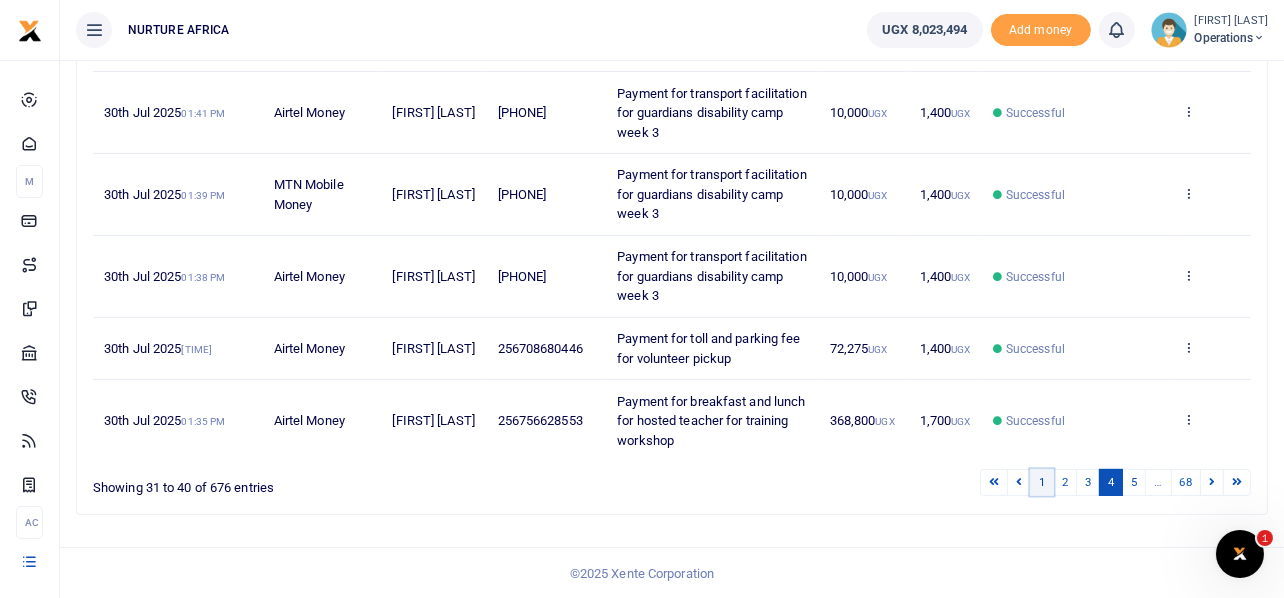 click on "1" at bounding box center (1042, 482) 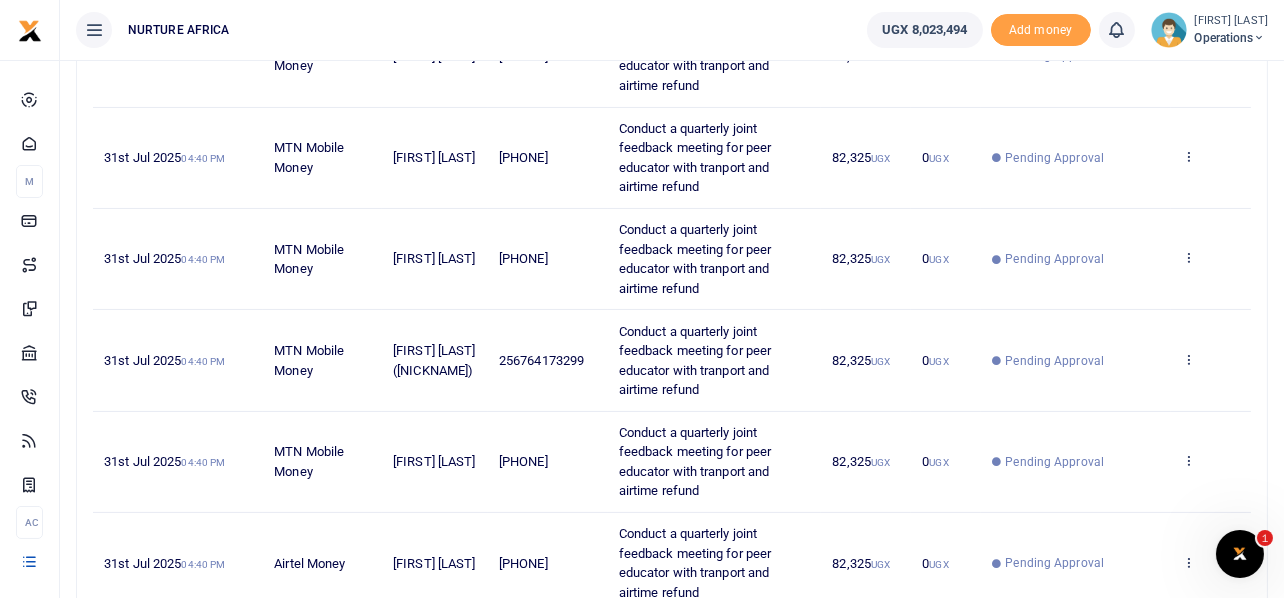 scroll, scrollTop: 0, scrollLeft: 0, axis: both 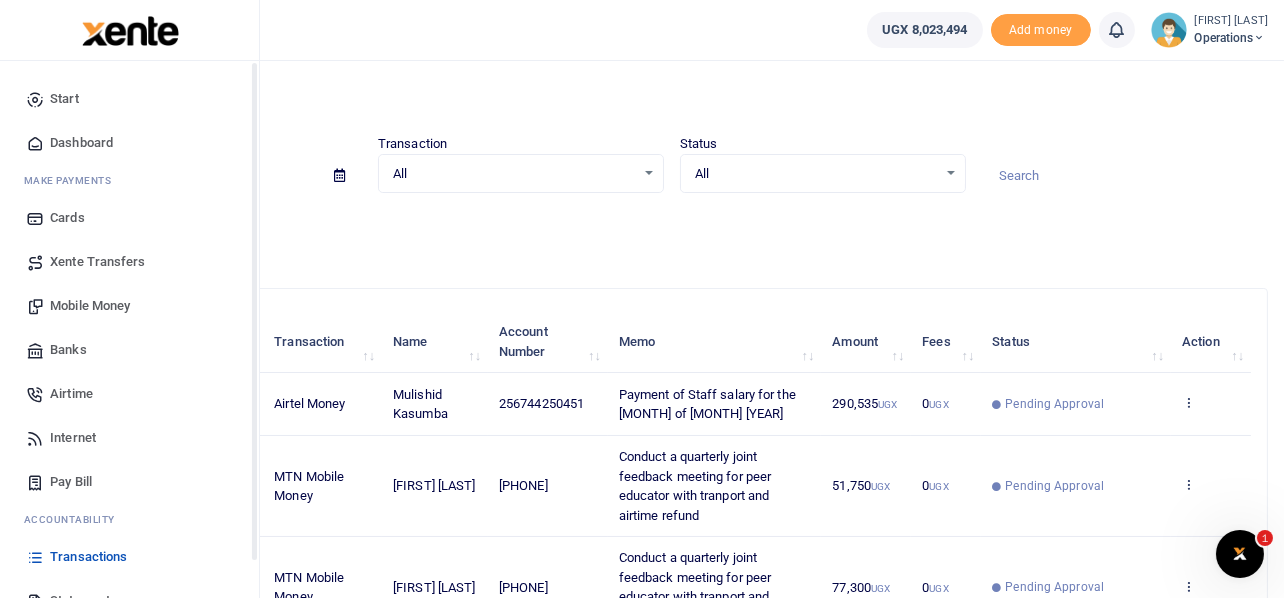 click on "Mobile Money" at bounding box center (90, 306) 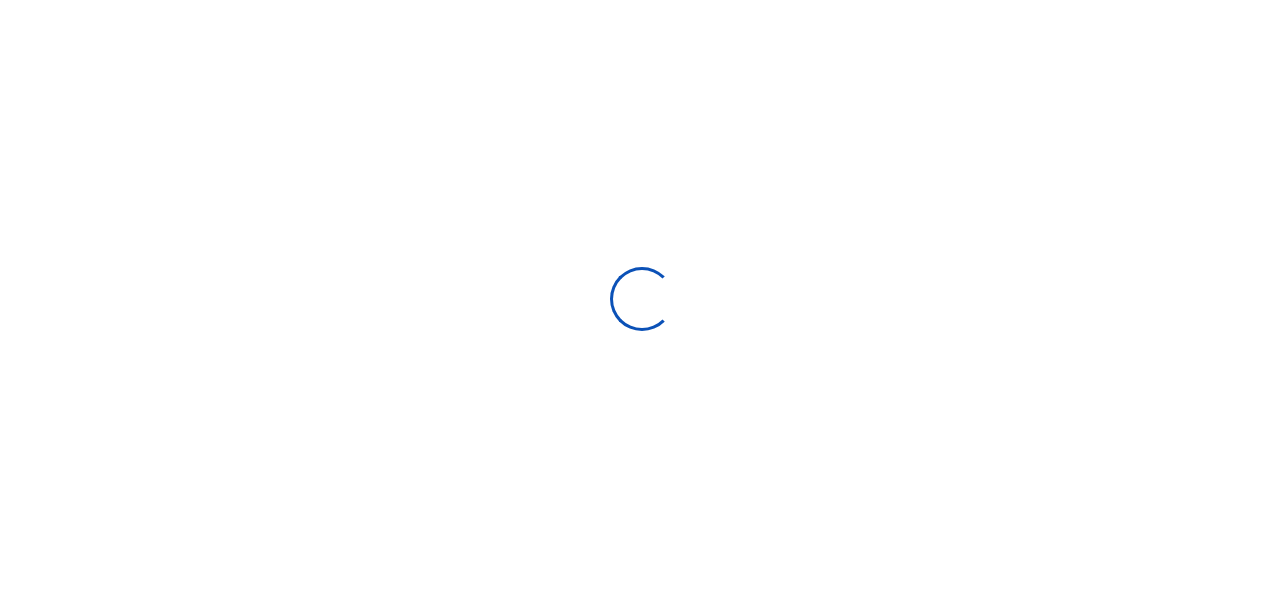 scroll, scrollTop: 0, scrollLeft: 0, axis: both 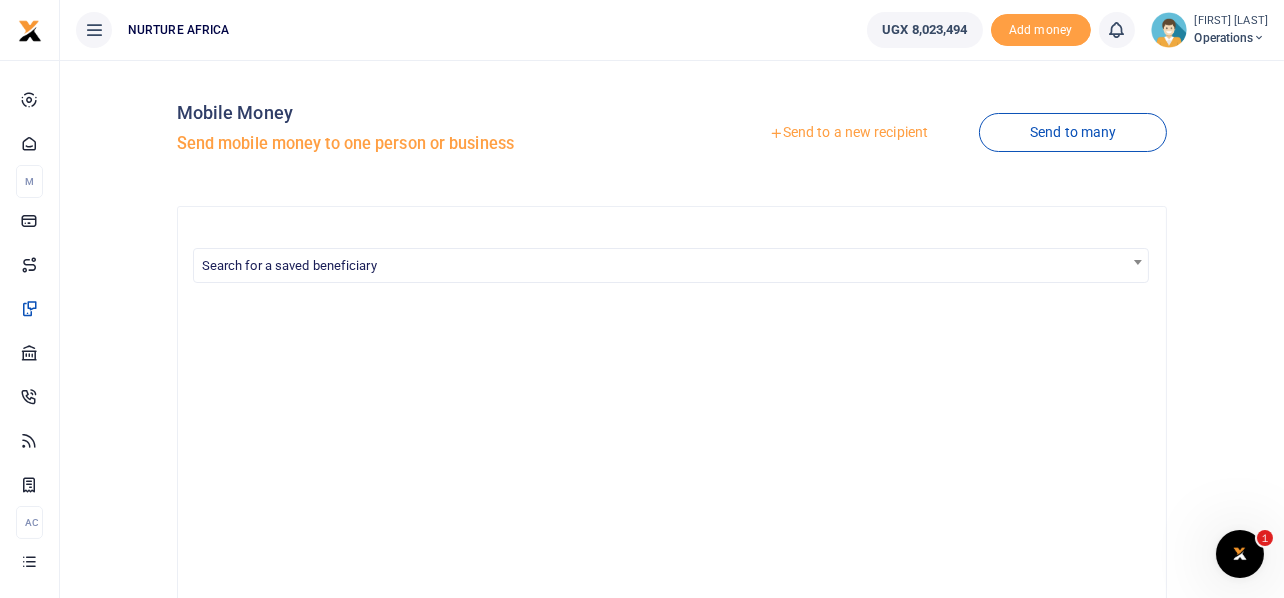 click on "Mobile Money
Send mobile money to one person or business" at bounding box center [420, 133] 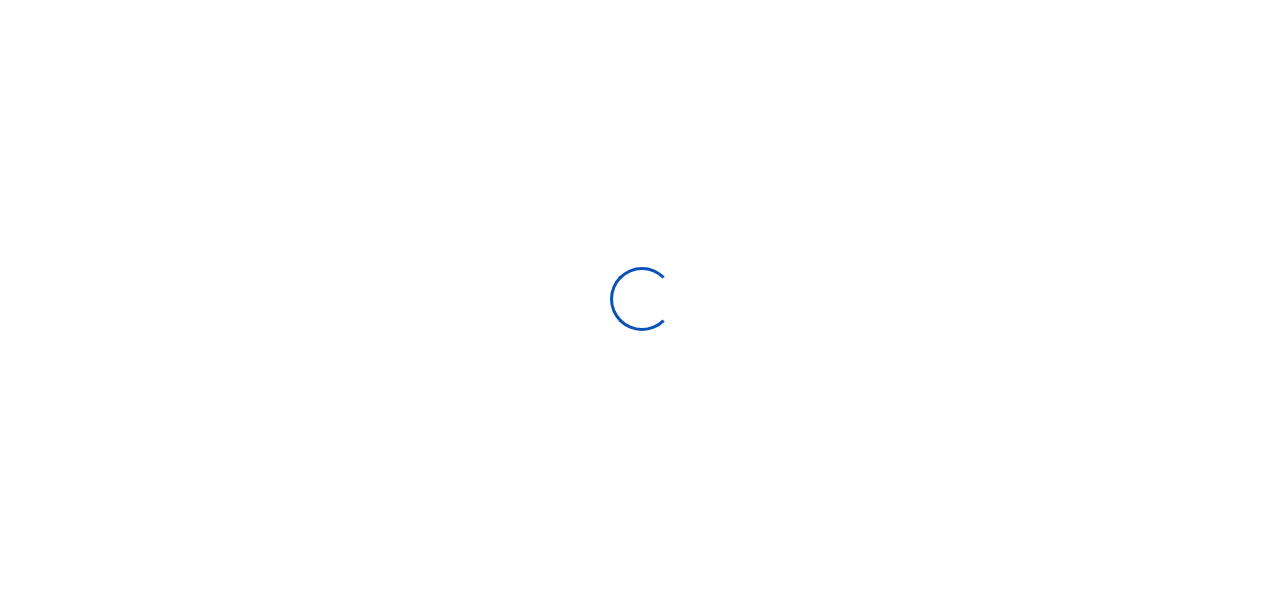 scroll, scrollTop: 0, scrollLeft: 0, axis: both 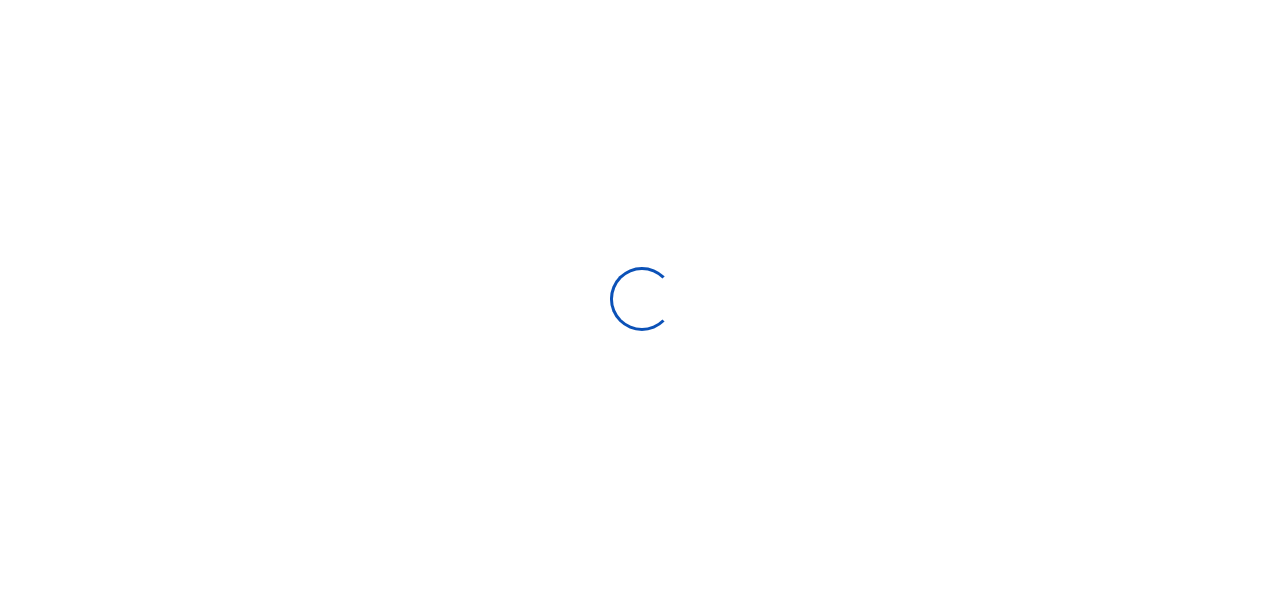 select 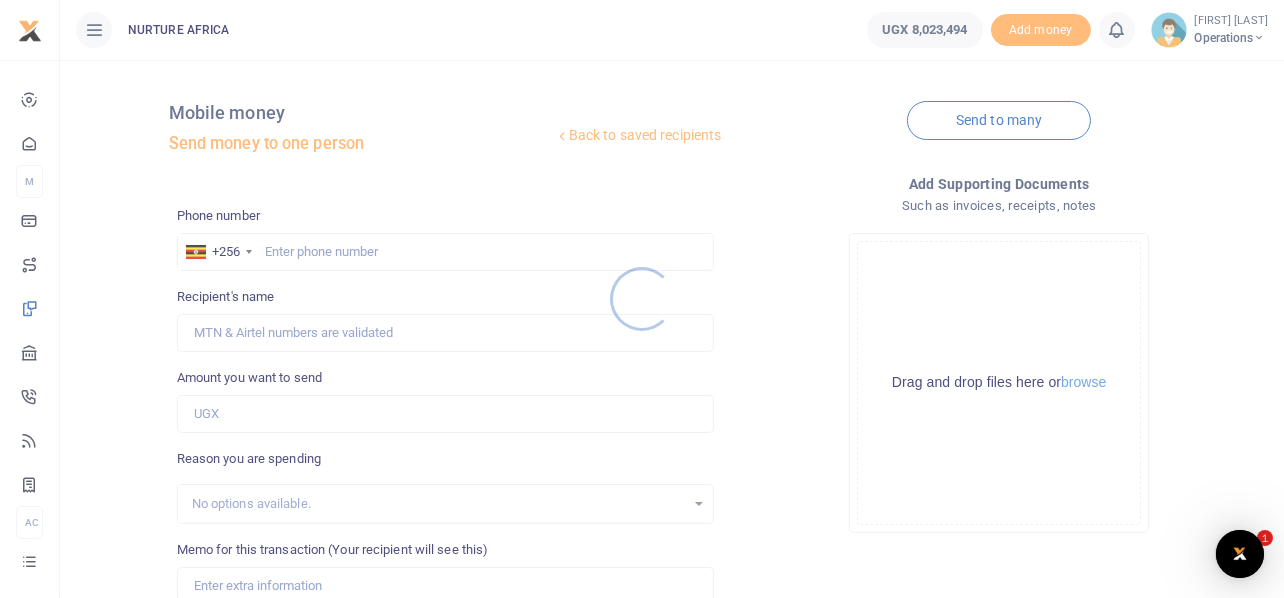 scroll, scrollTop: 0, scrollLeft: 0, axis: both 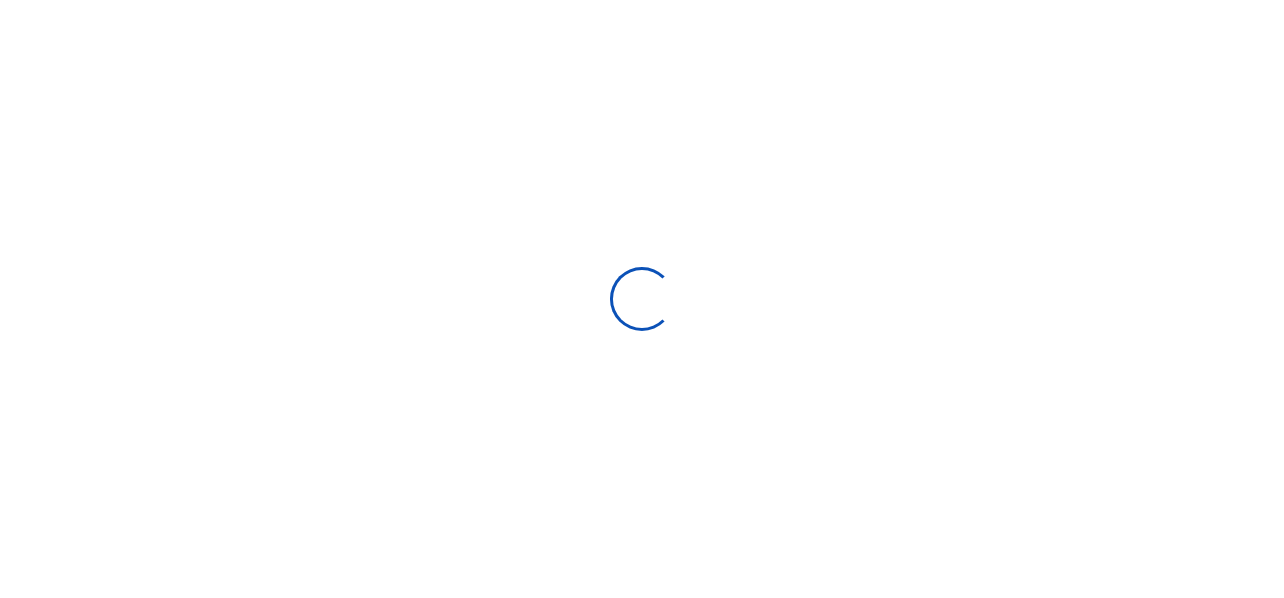 select on "Loading bundles" 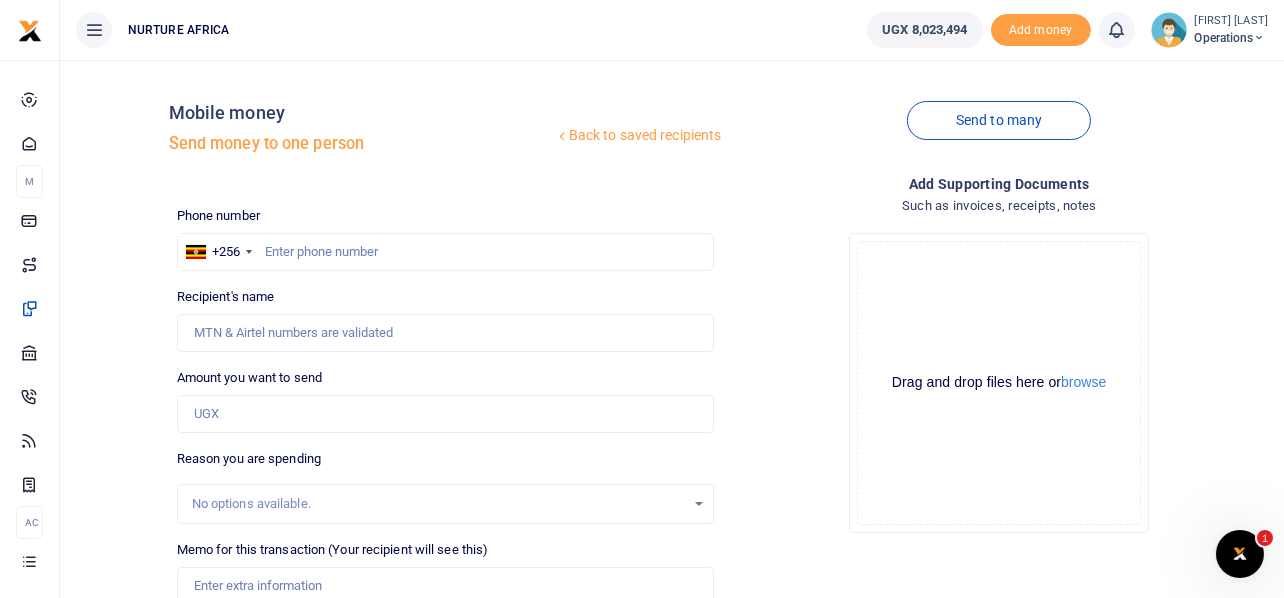 scroll, scrollTop: 0, scrollLeft: 0, axis: both 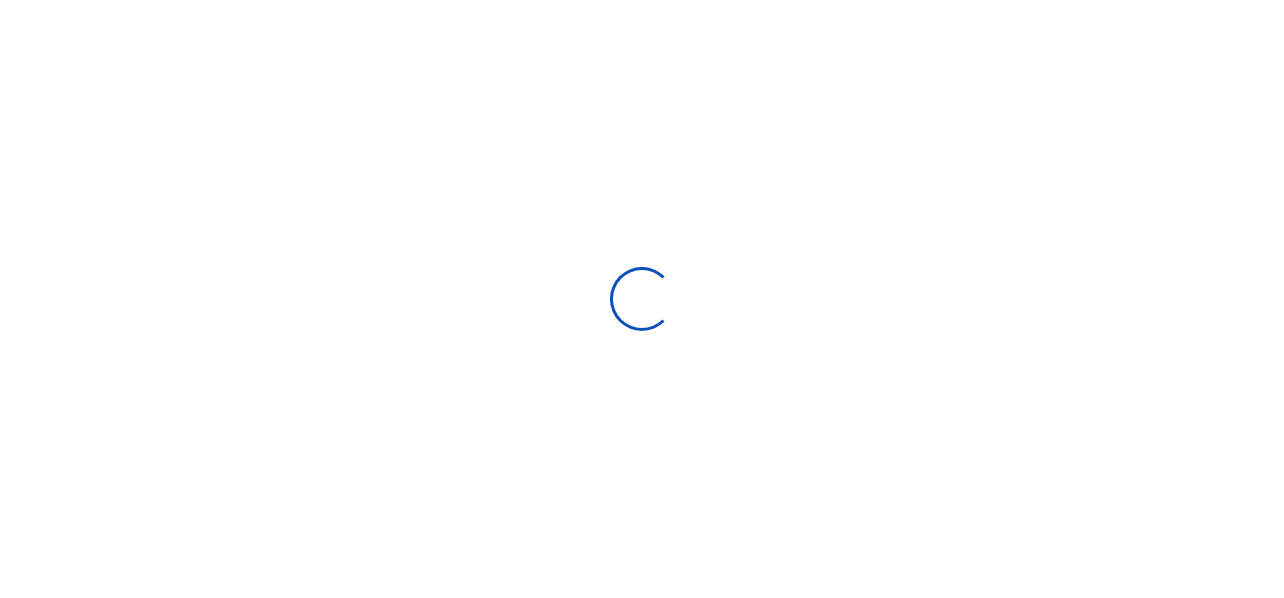 select 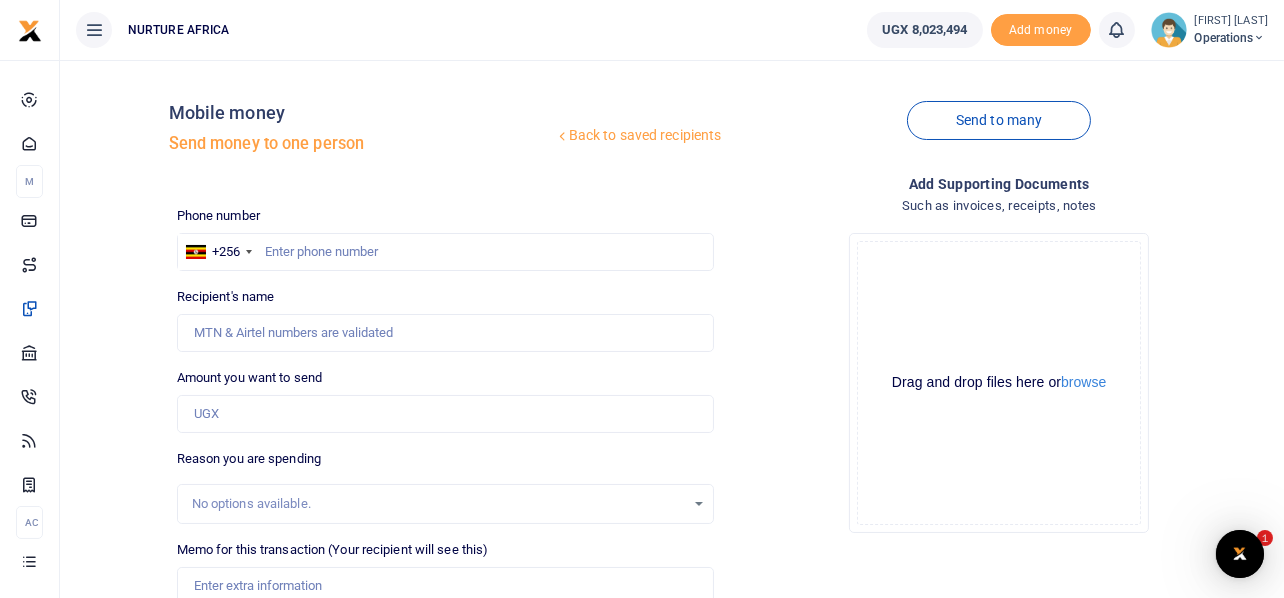scroll, scrollTop: 0, scrollLeft: 0, axis: both 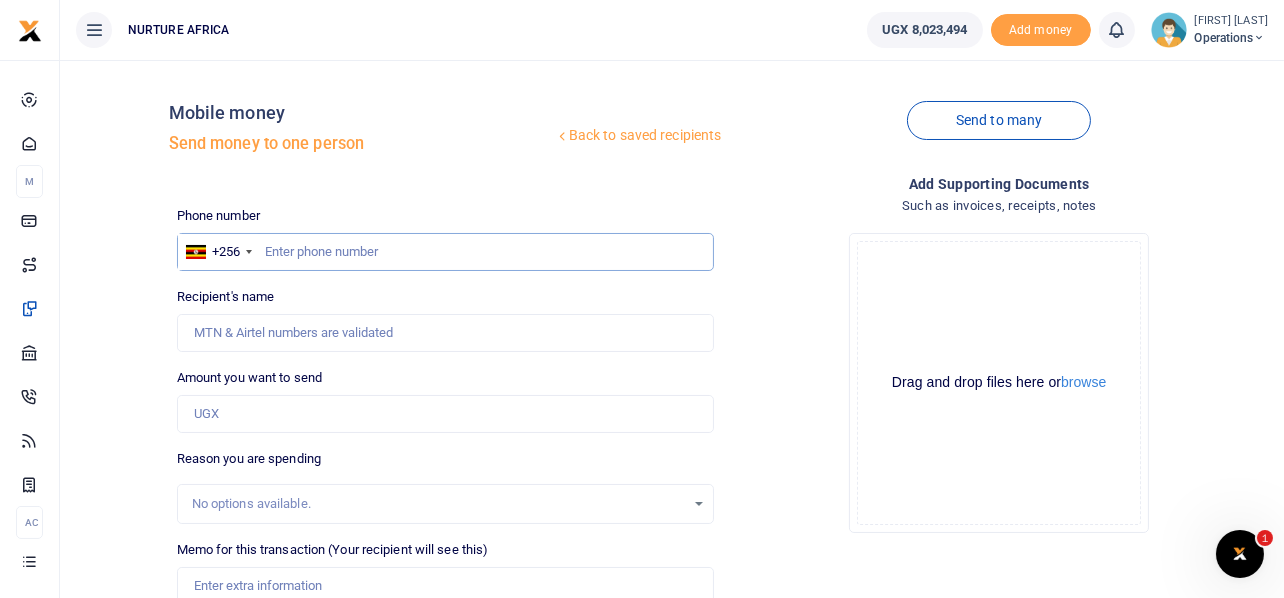 click at bounding box center (446, 252) 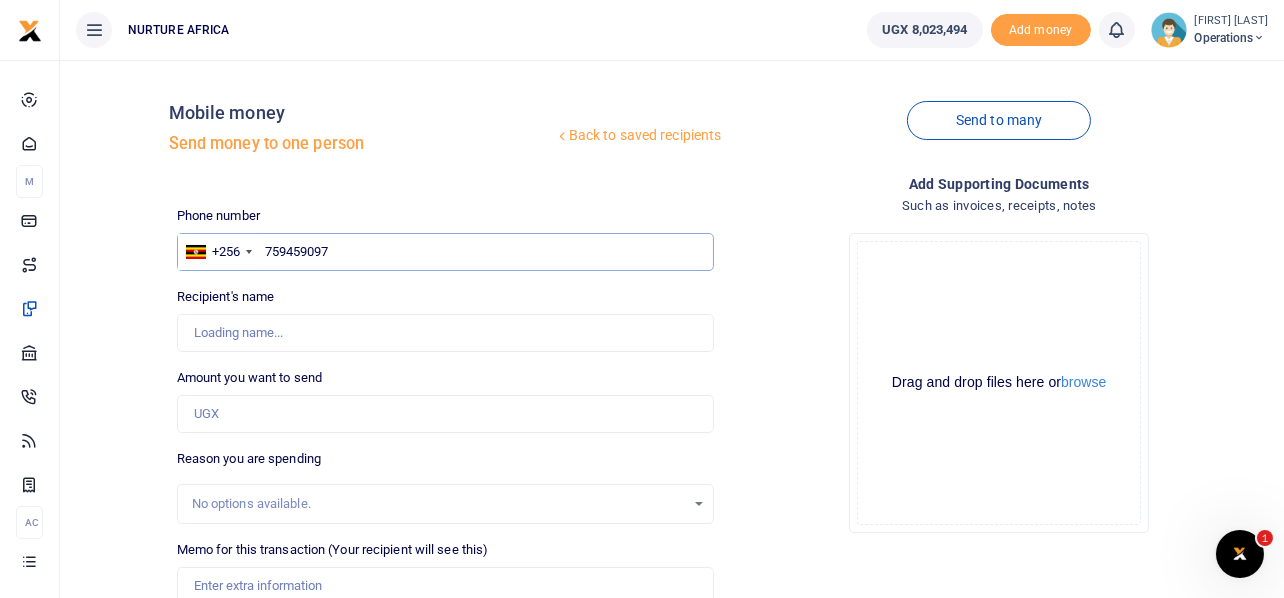 type on "759459097" 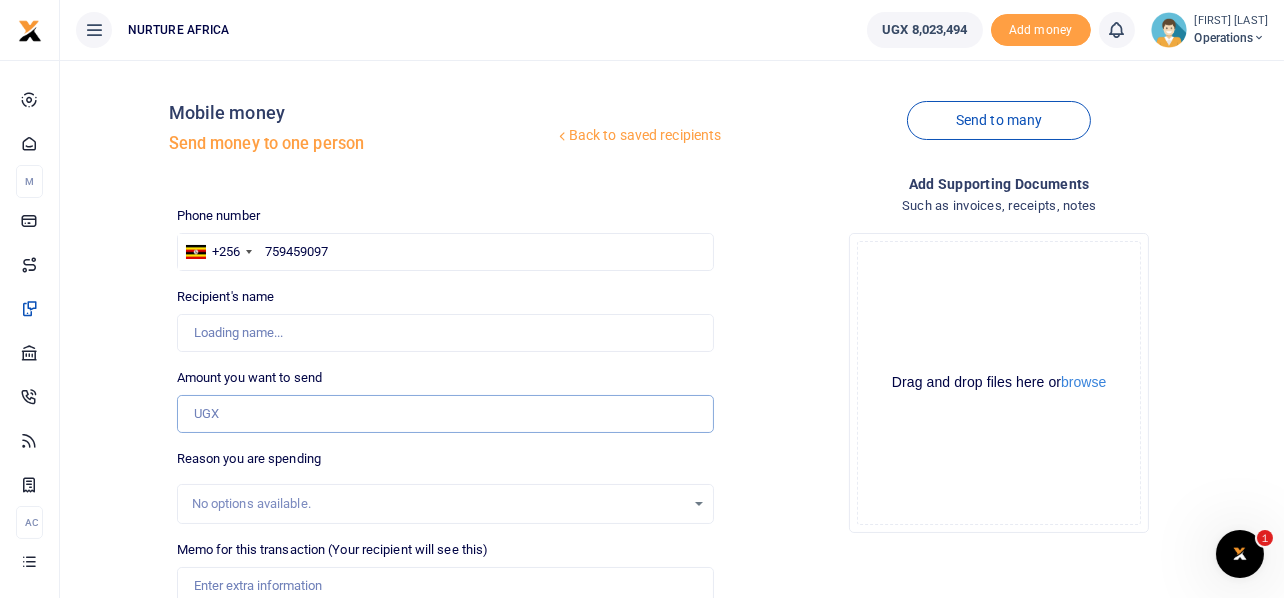 click on "Amount you want to send" at bounding box center [446, 414] 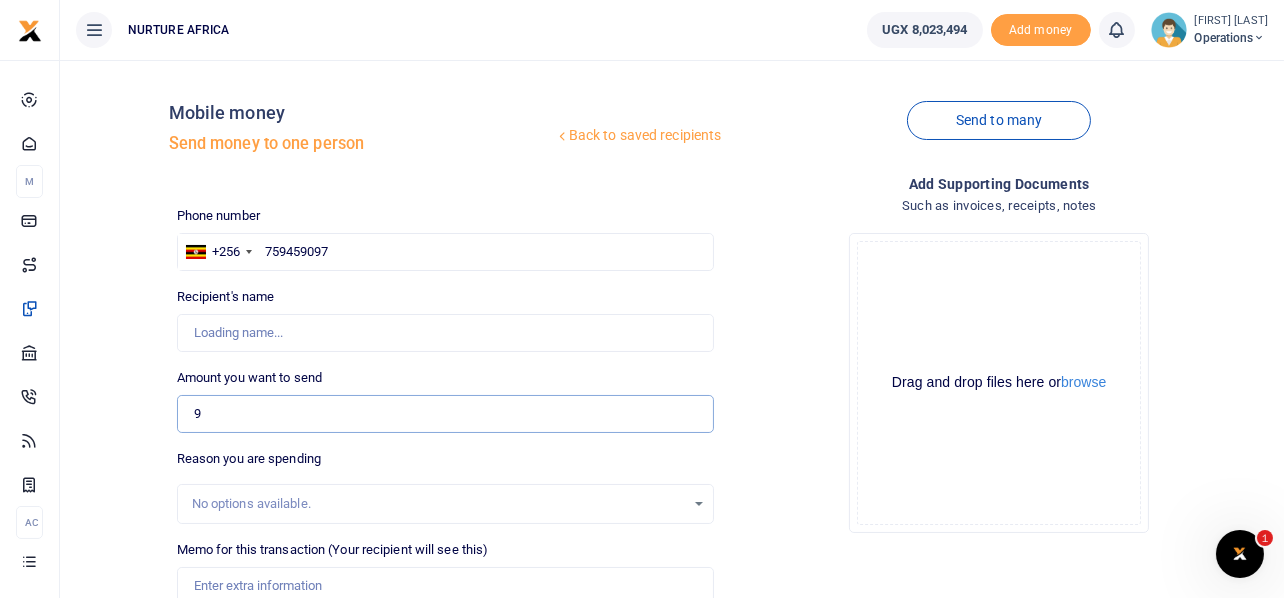 type on "95" 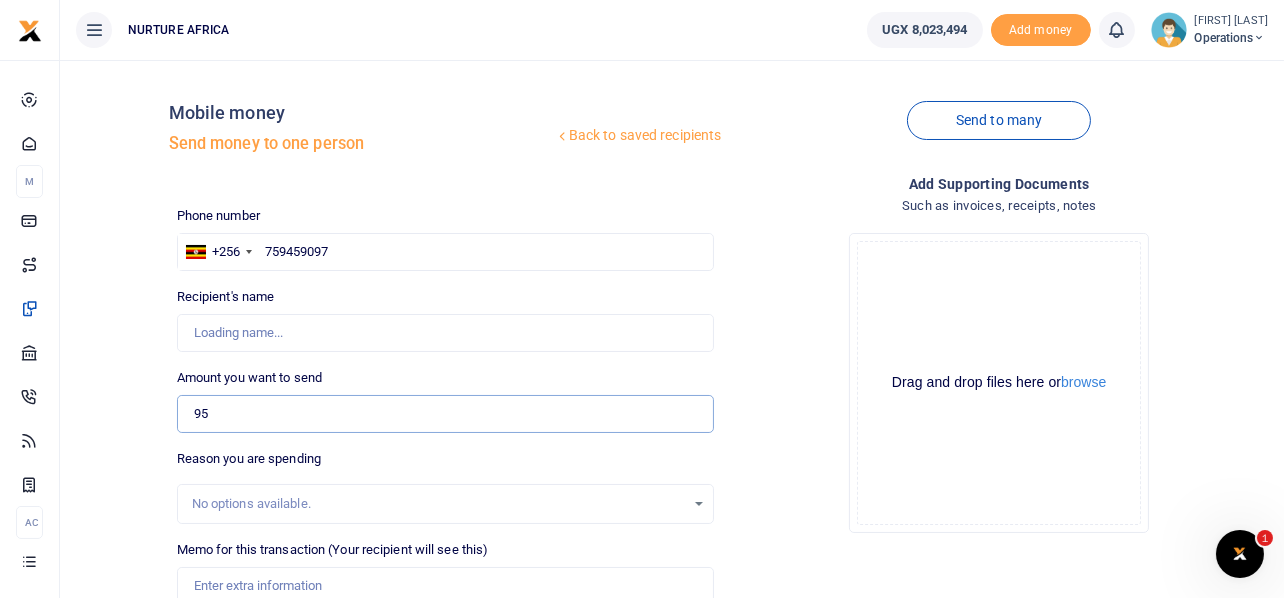 type on "[FIRST] [LAST]" 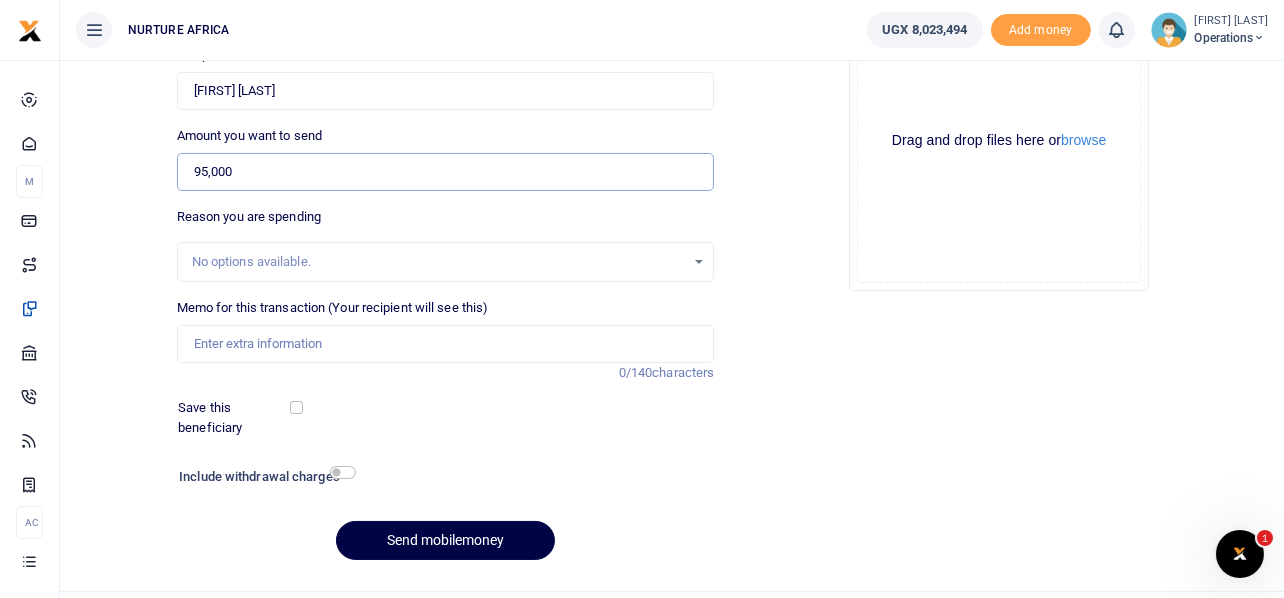 scroll, scrollTop: 287, scrollLeft: 0, axis: vertical 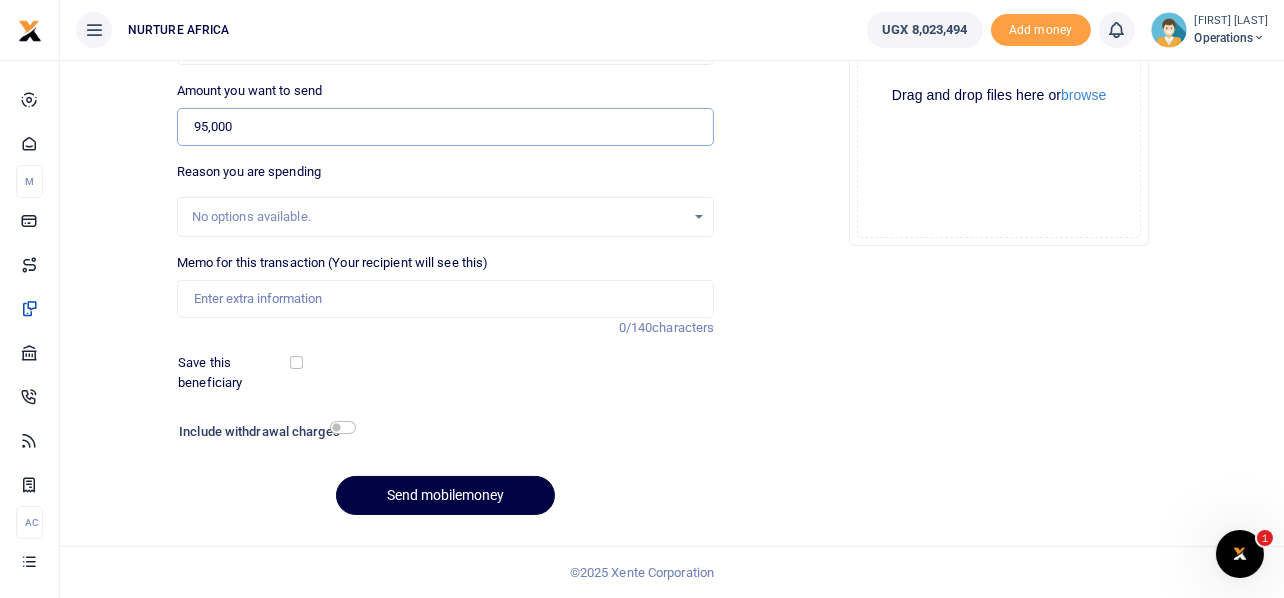 type on "95,000" 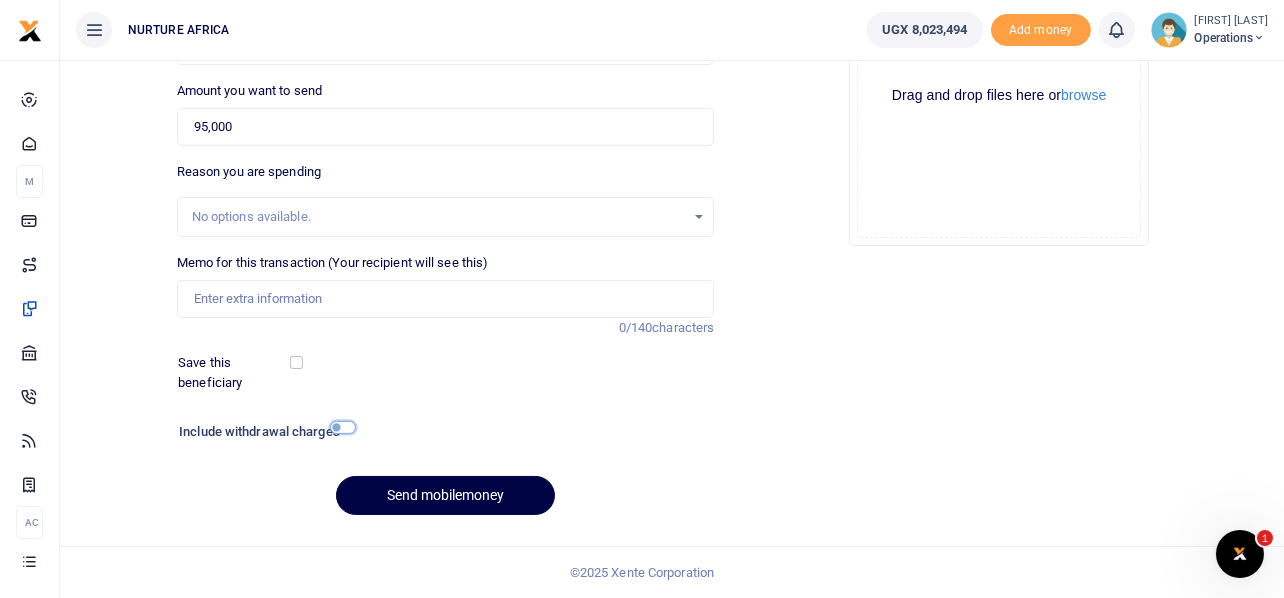 click at bounding box center (343, 427) 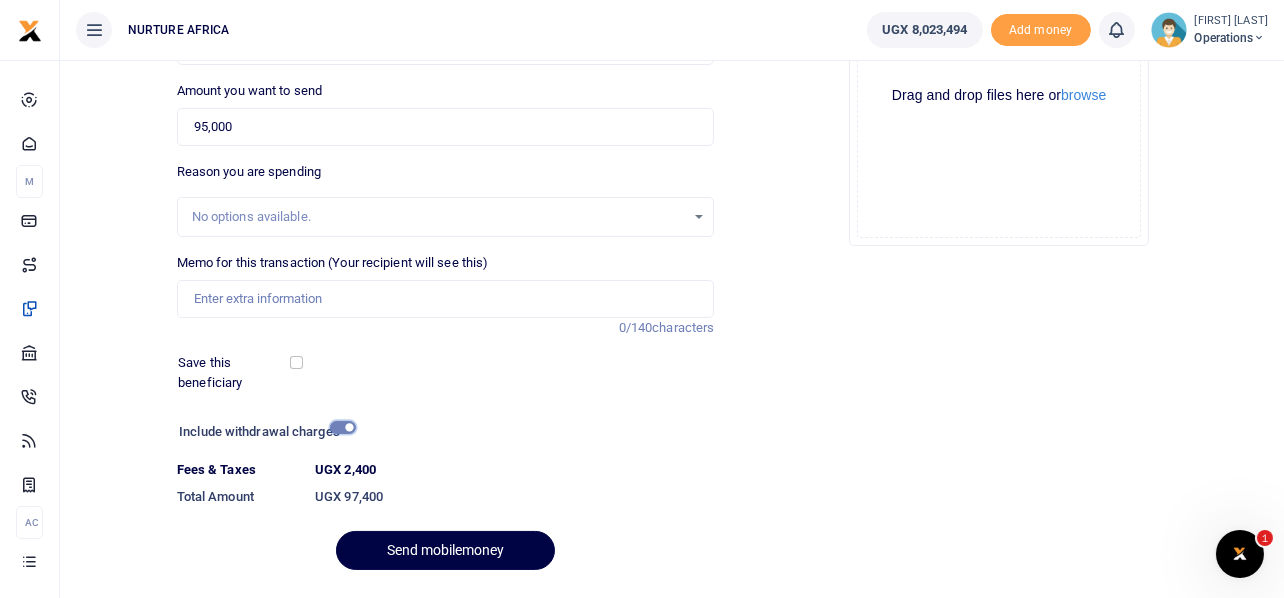 click at bounding box center (343, 427) 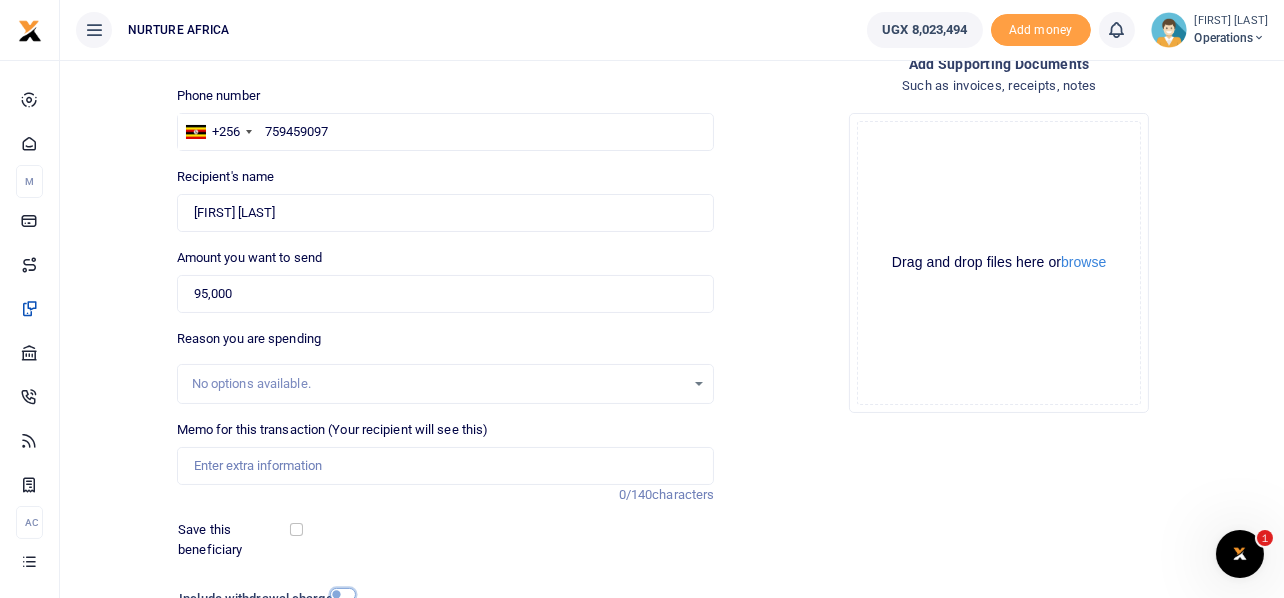 scroll, scrollTop: 287, scrollLeft: 0, axis: vertical 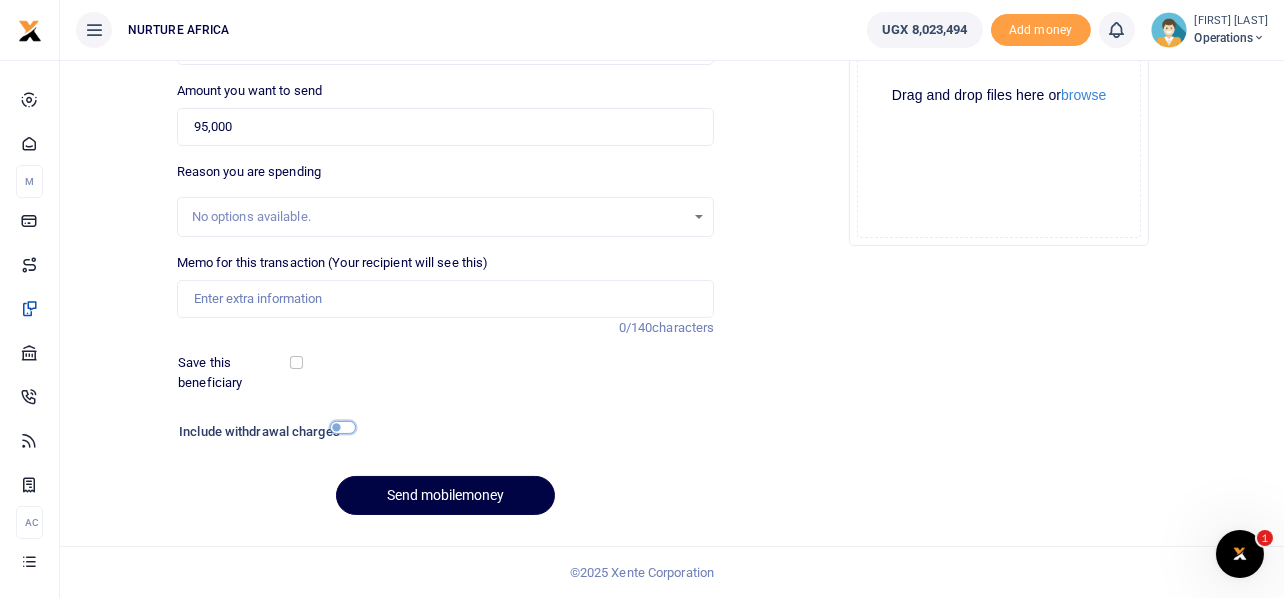click at bounding box center (343, 427) 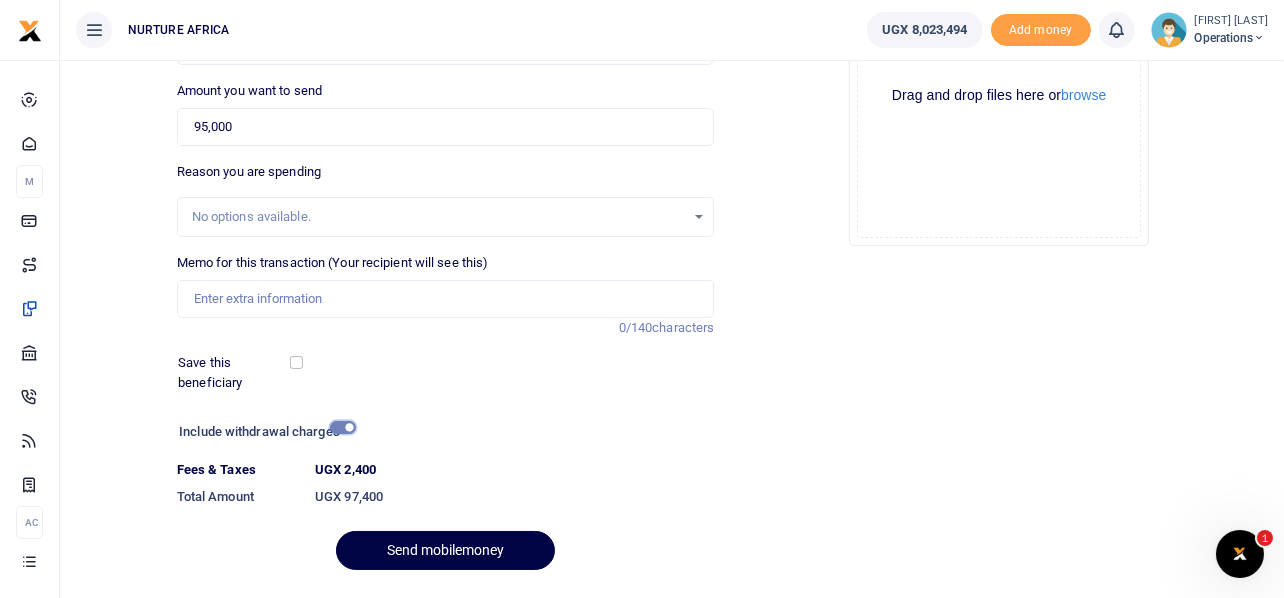 click at bounding box center [343, 427] 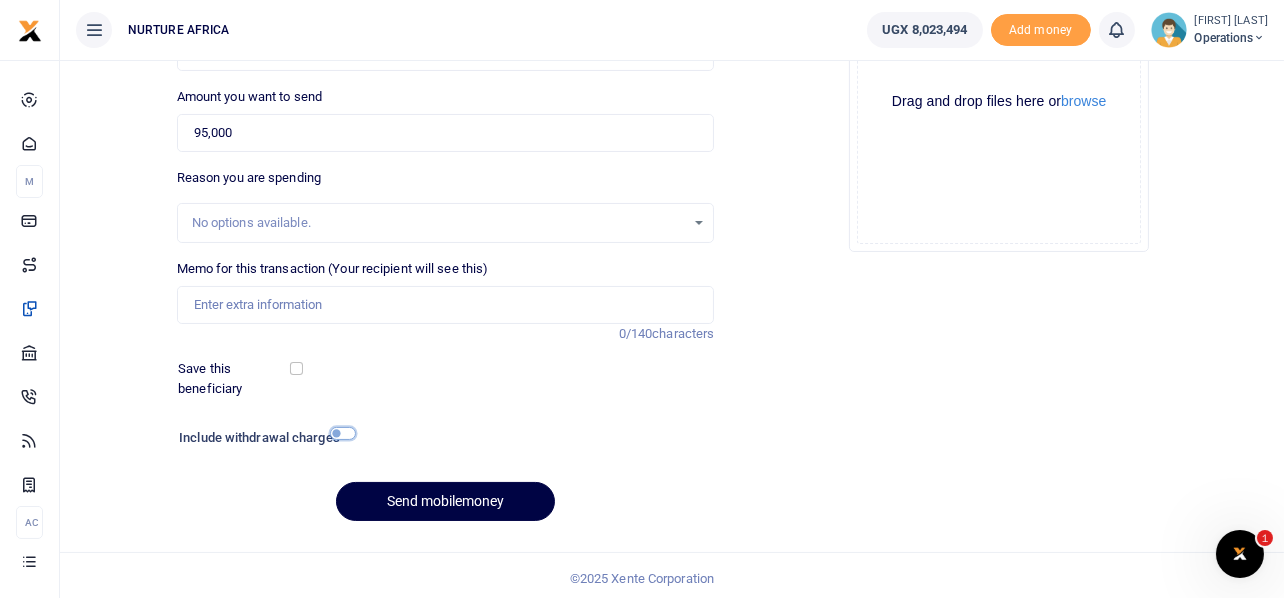 scroll, scrollTop: 287, scrollLeft: 0, axis: vertical 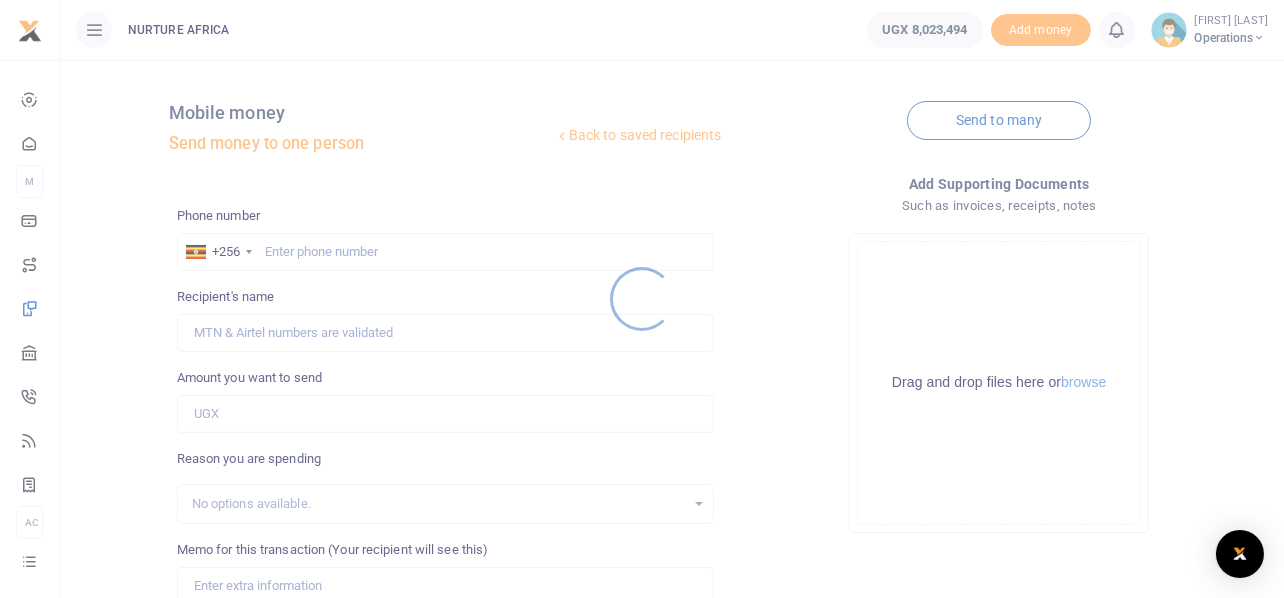click at bounding box center [642, 299] 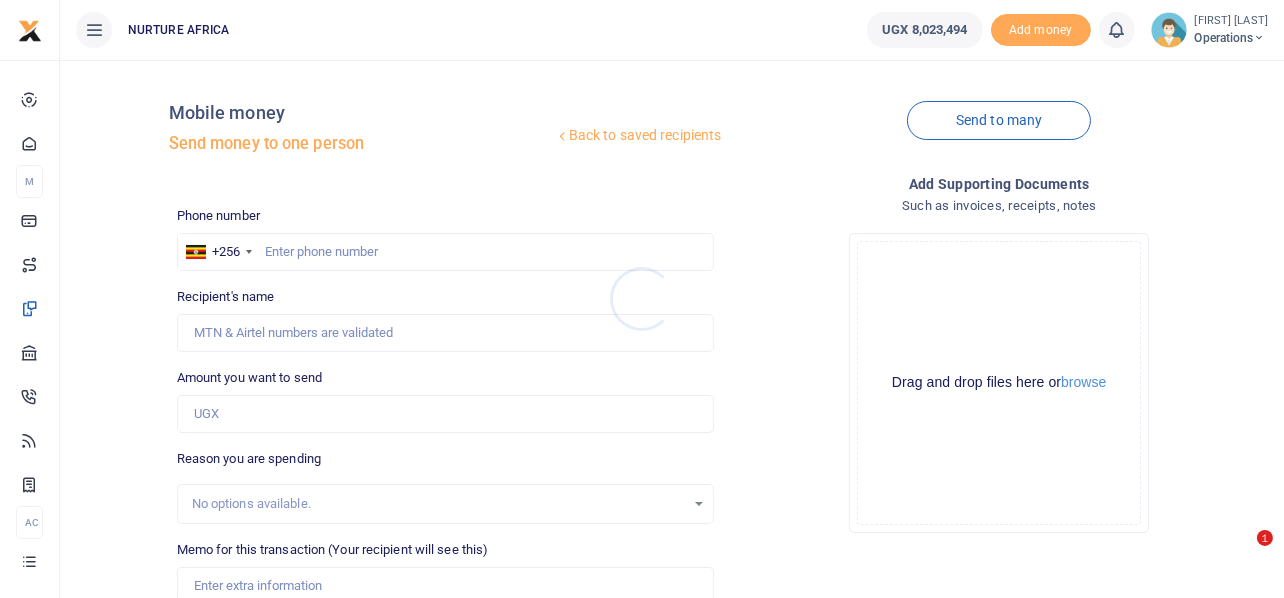 drag, startPoint x: 307, startPoint y: 243, endPoint x: 295, endPoint y: 260, distance: 20.808653 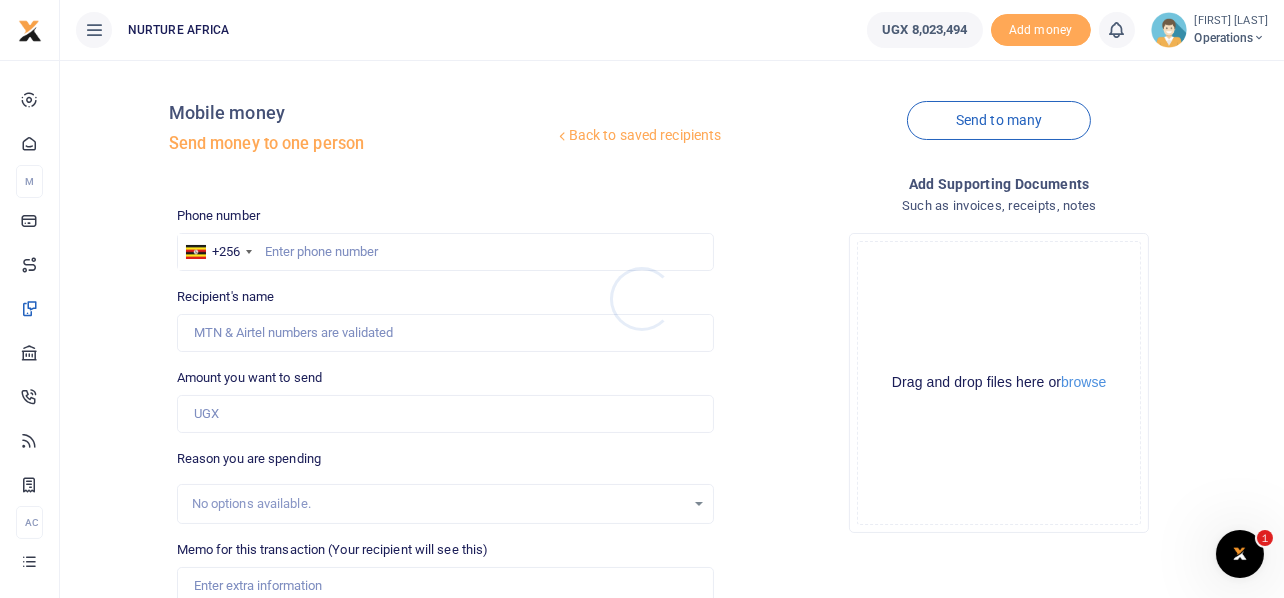 scroll, scrollTop: 0, scrollLeft: 0, axis: both 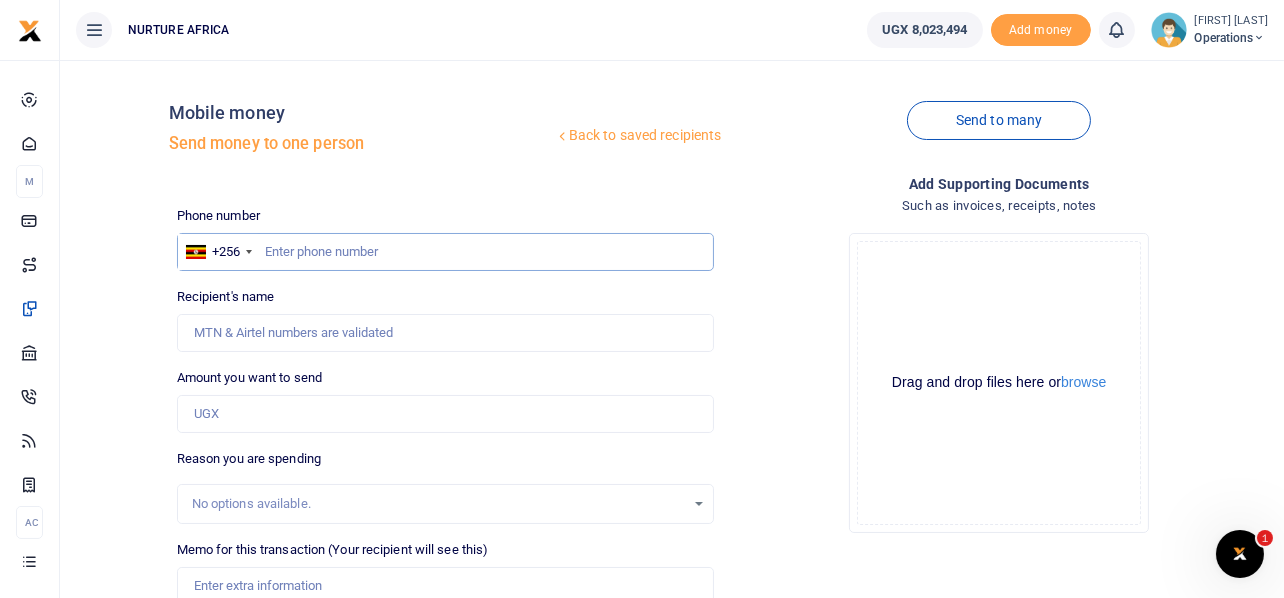 drag, startPoint x: 295, startPoint y: 260, endPoint x: 343, endPoint y: 247, distance: 49.729267 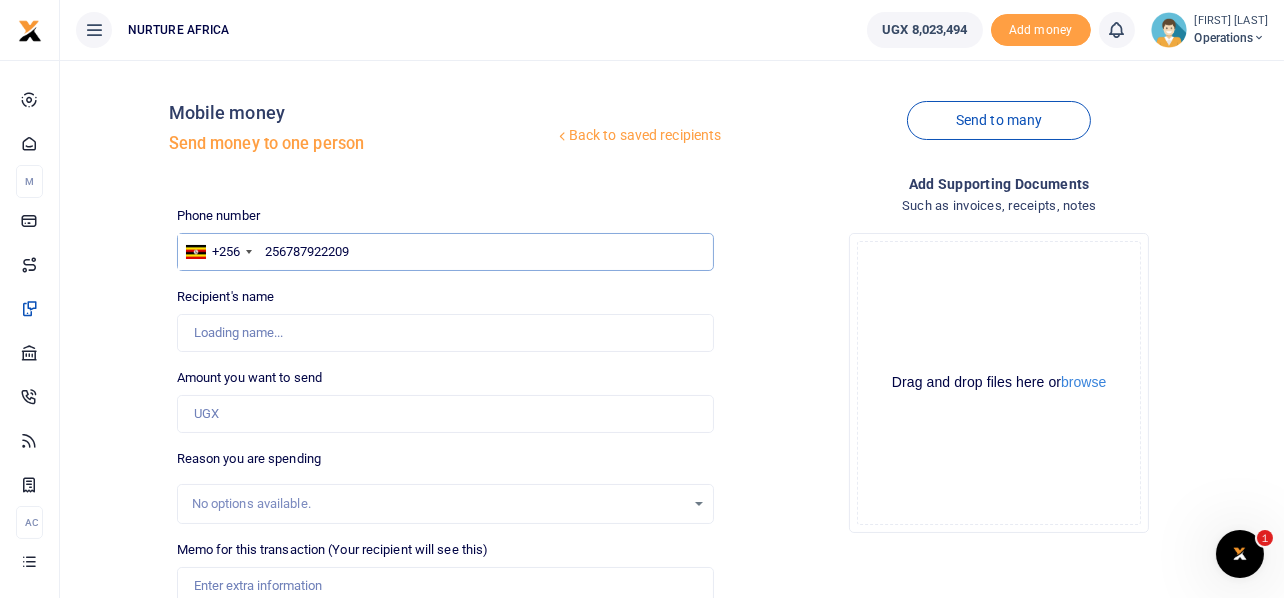 type on "Ronald Bumpenje" 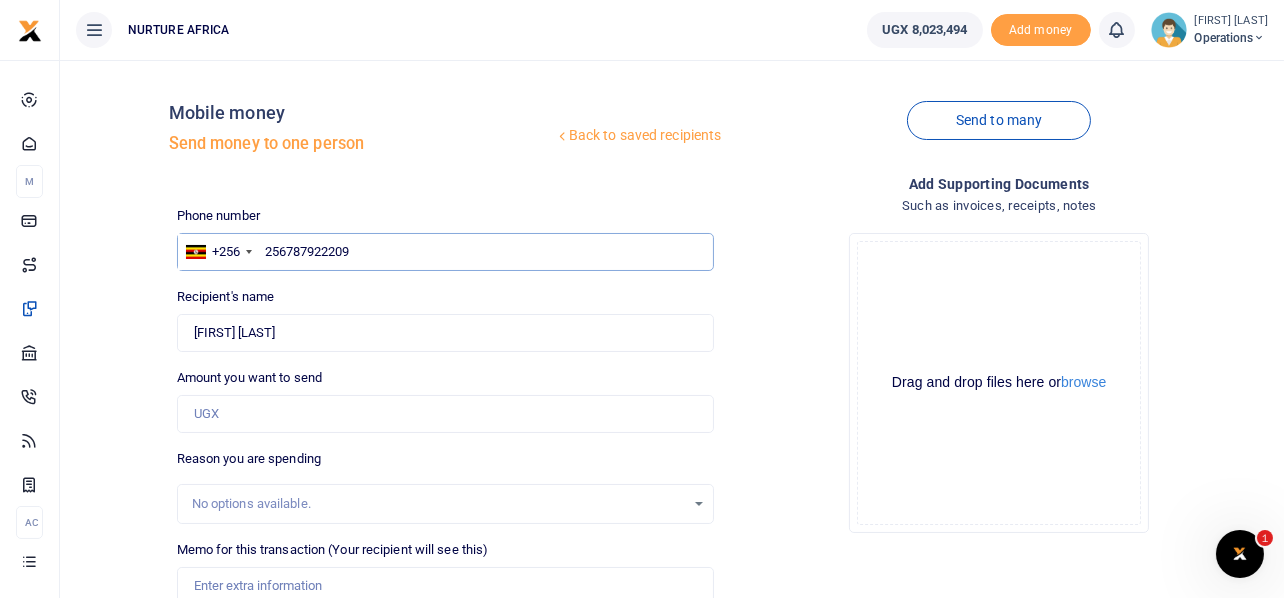 type on "256787922209" 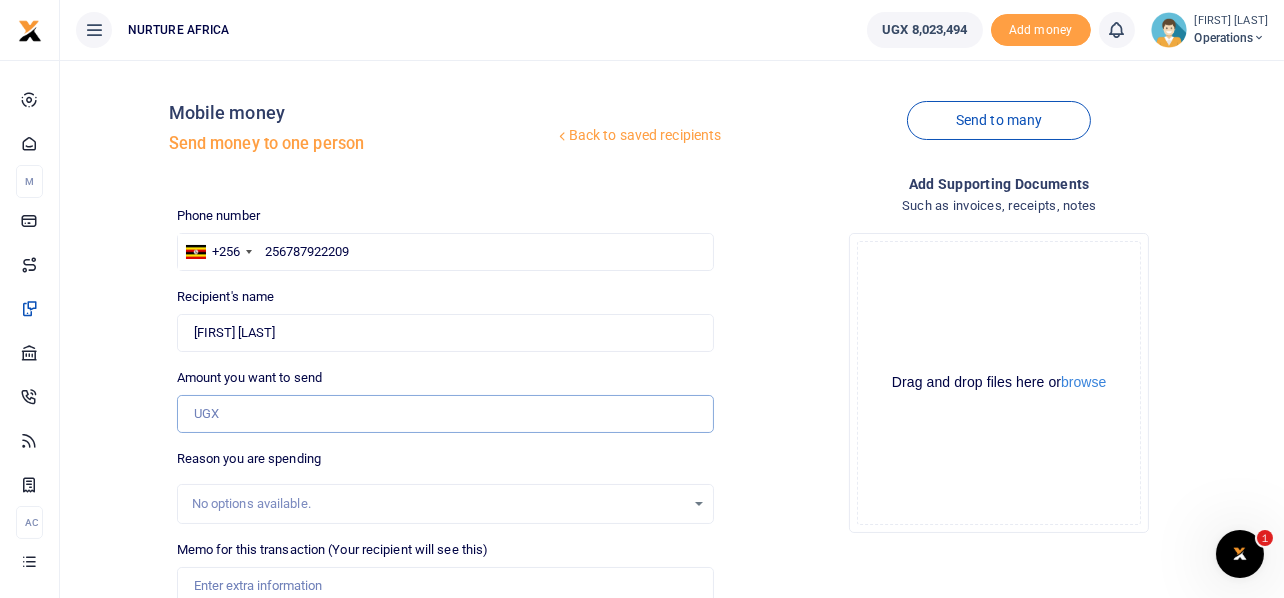 click on "Amount you want to send" at bounding box center [446, 414] 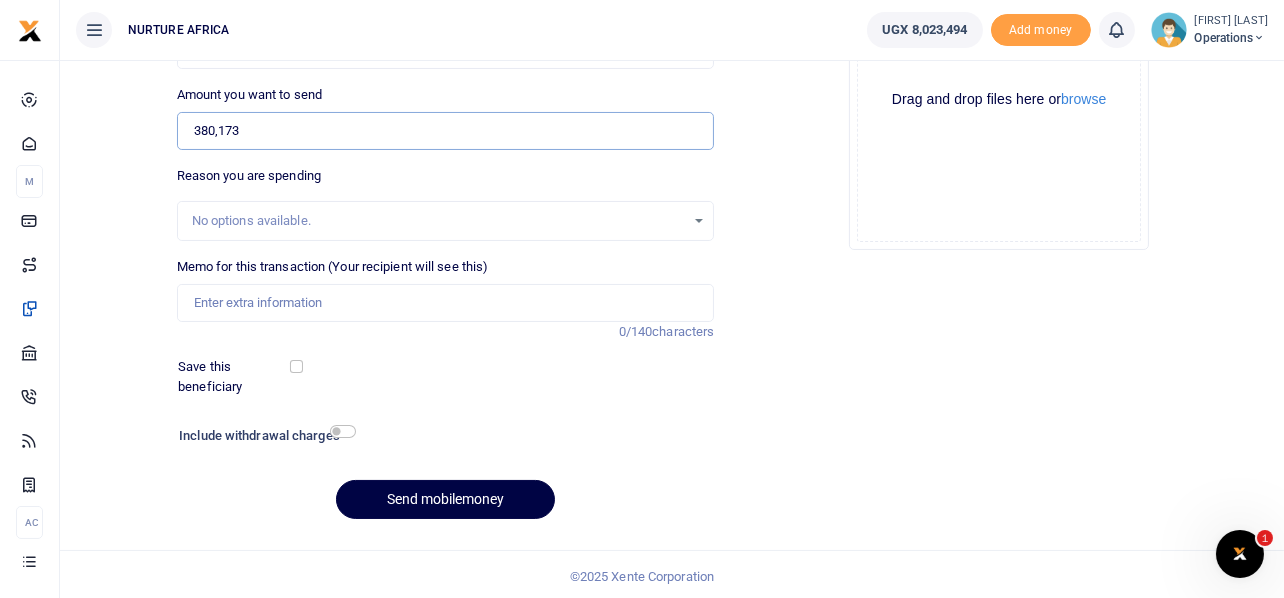 scroll, scrollTop: 287, scrollLeft: 0, axis: vertical 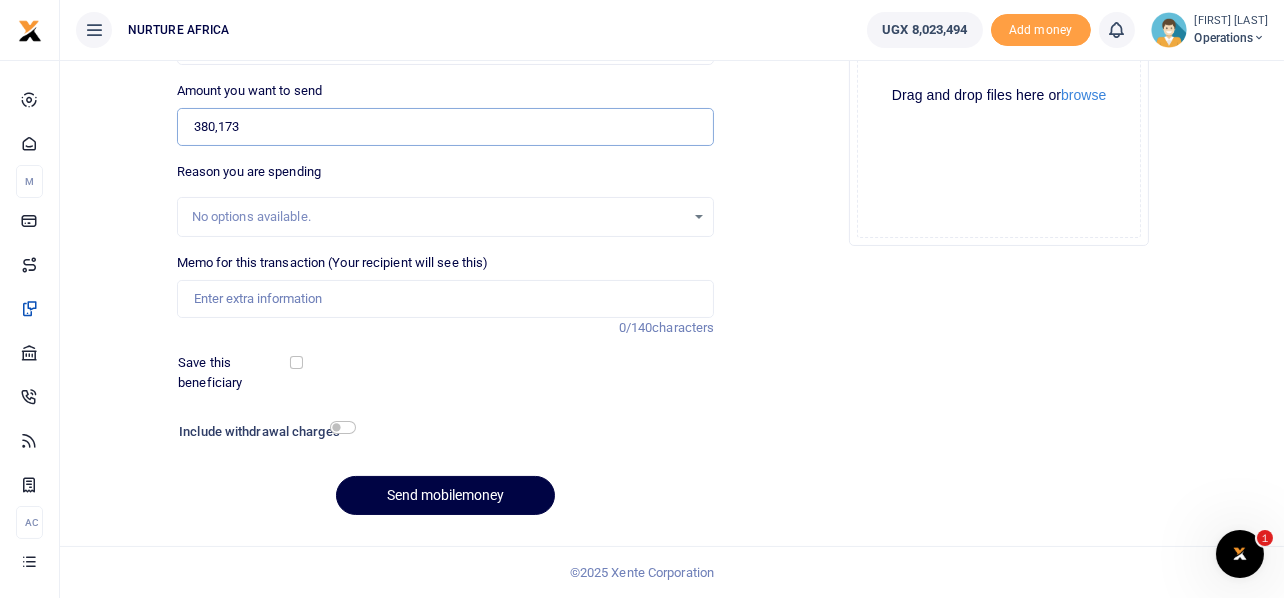 type on "380,173" 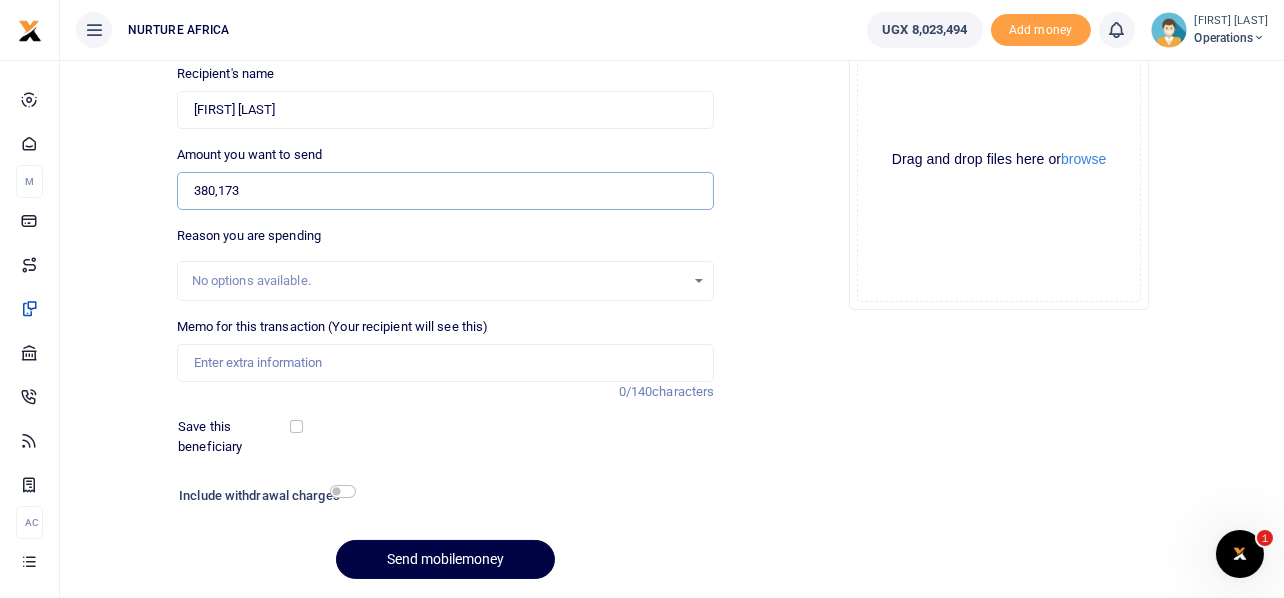 scroll, scrollTop: 287, scrollLeft: 0, axis: vertical 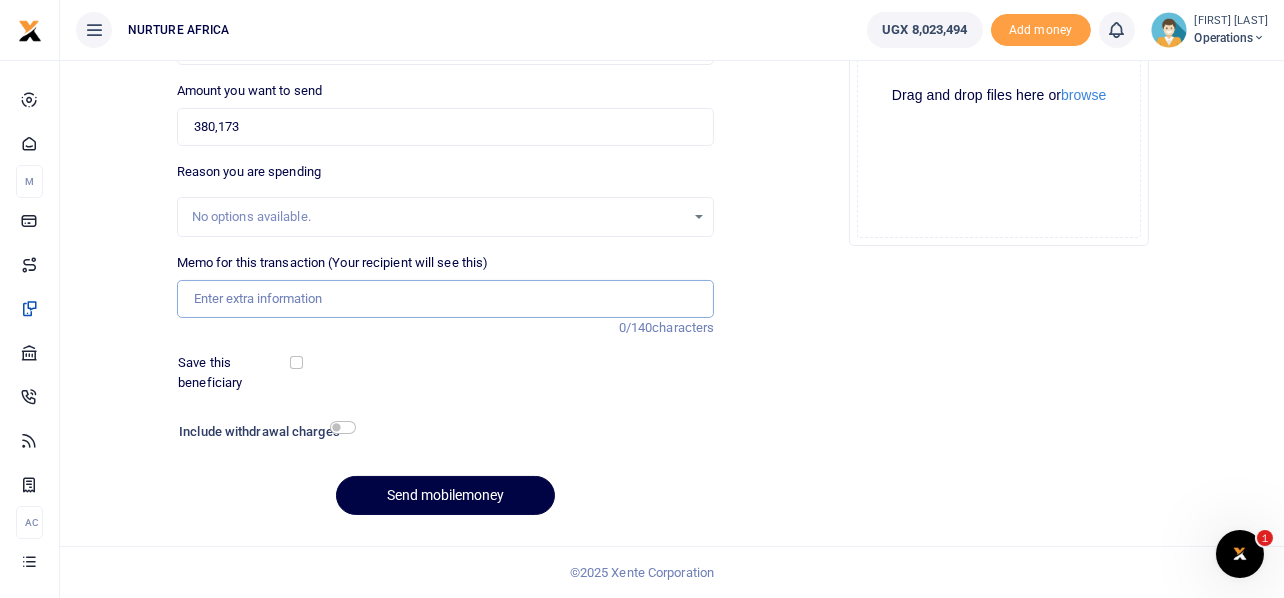 click on "Memo for this transaction (Your recipient will see this)" at bounding box center (446, 299) 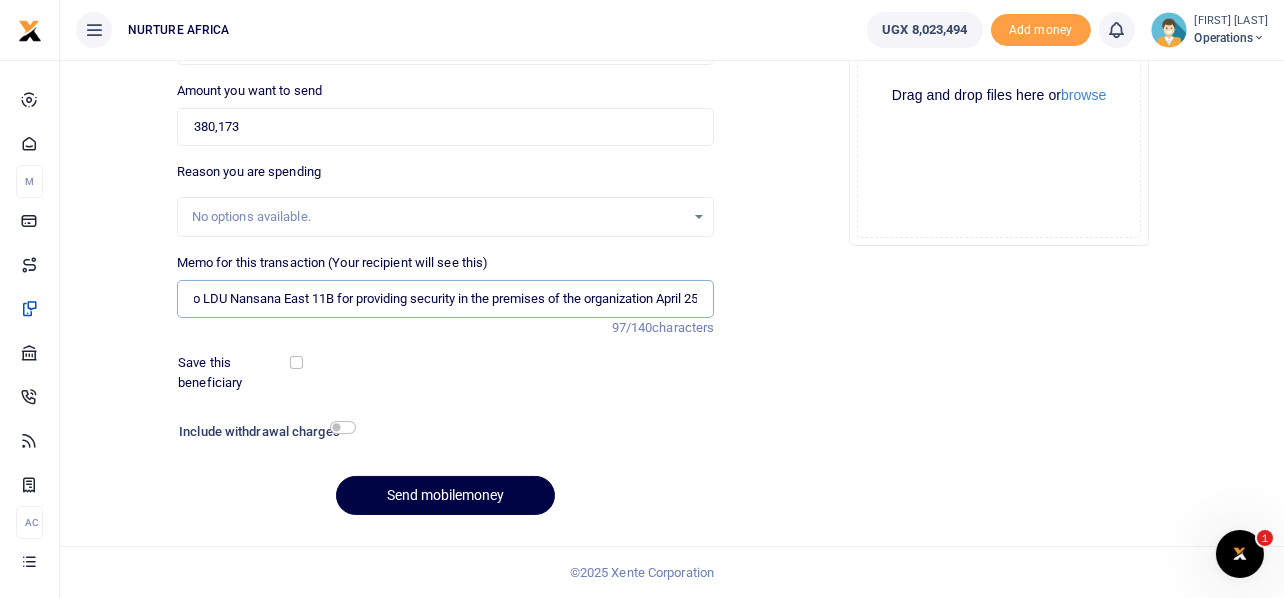 scroll, scrollTop: 0, scrollLeft: 74, axis: horizontal 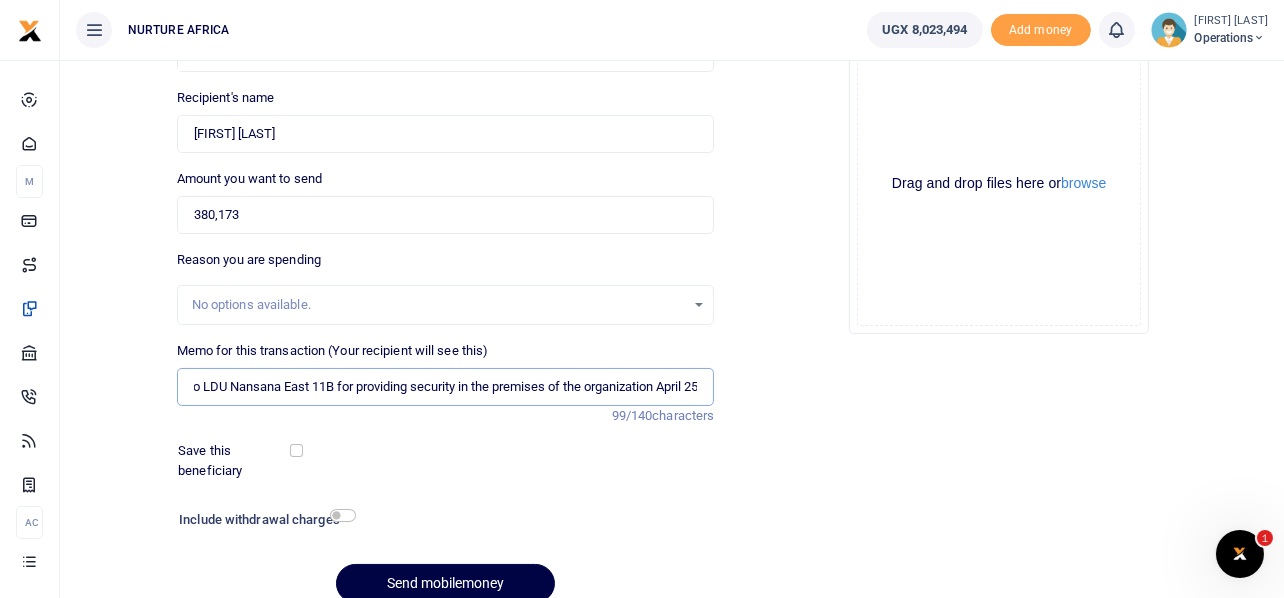 type on "Payment to LDU Nansana East 11B for providing security in the premises of the organization April 25" 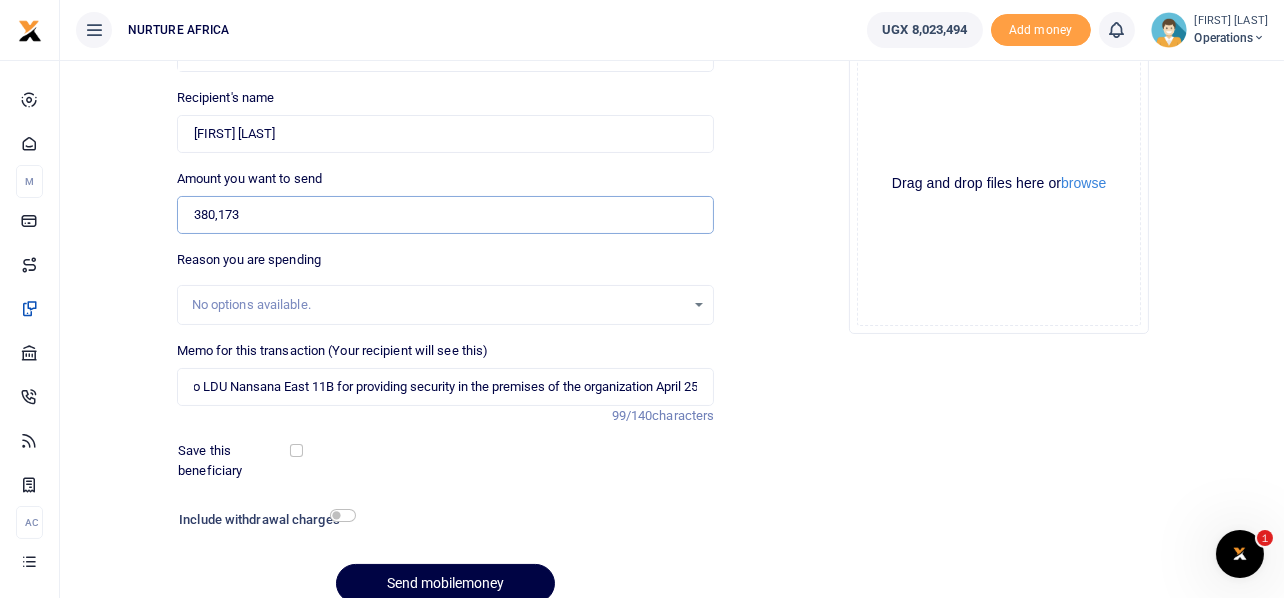 click on "380,173" at bounding box center [446, 215] 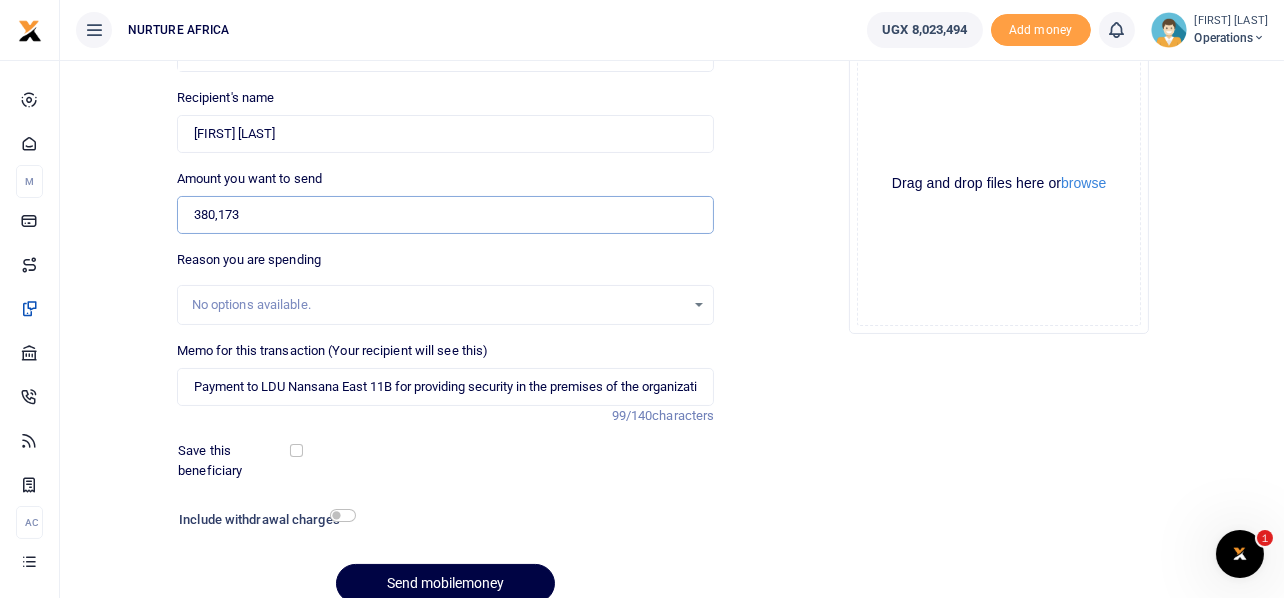 click on "380,173" at bounding box center (446, 215) 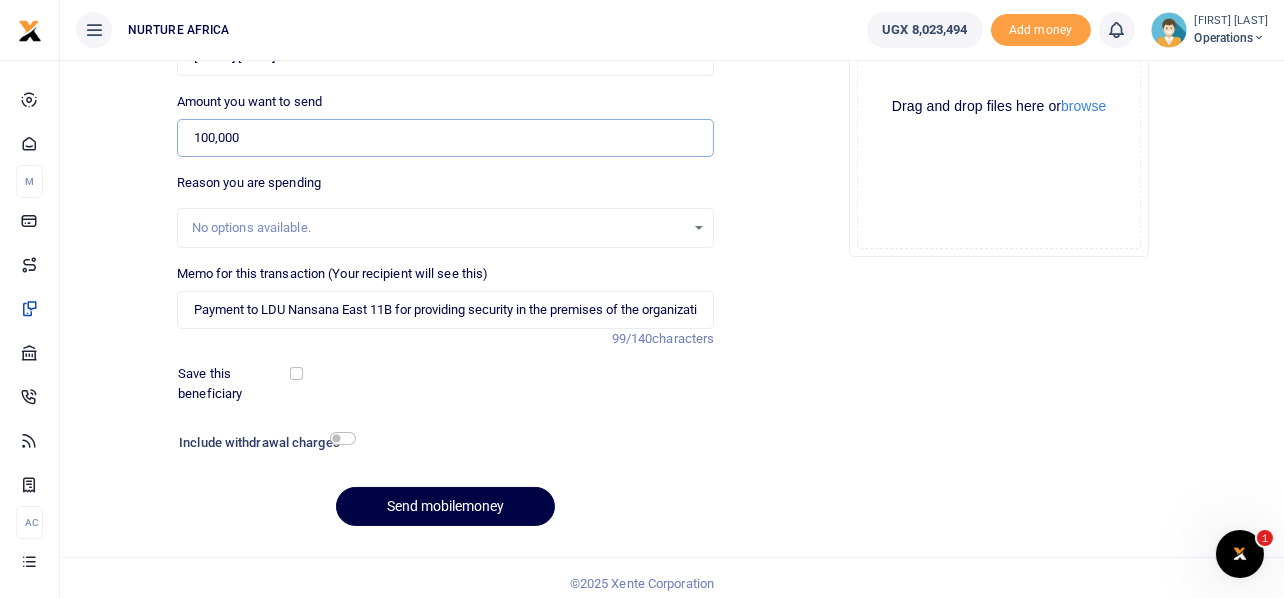 scroll, scrollTop: 287, scrollLeft: 0, axis: vertical 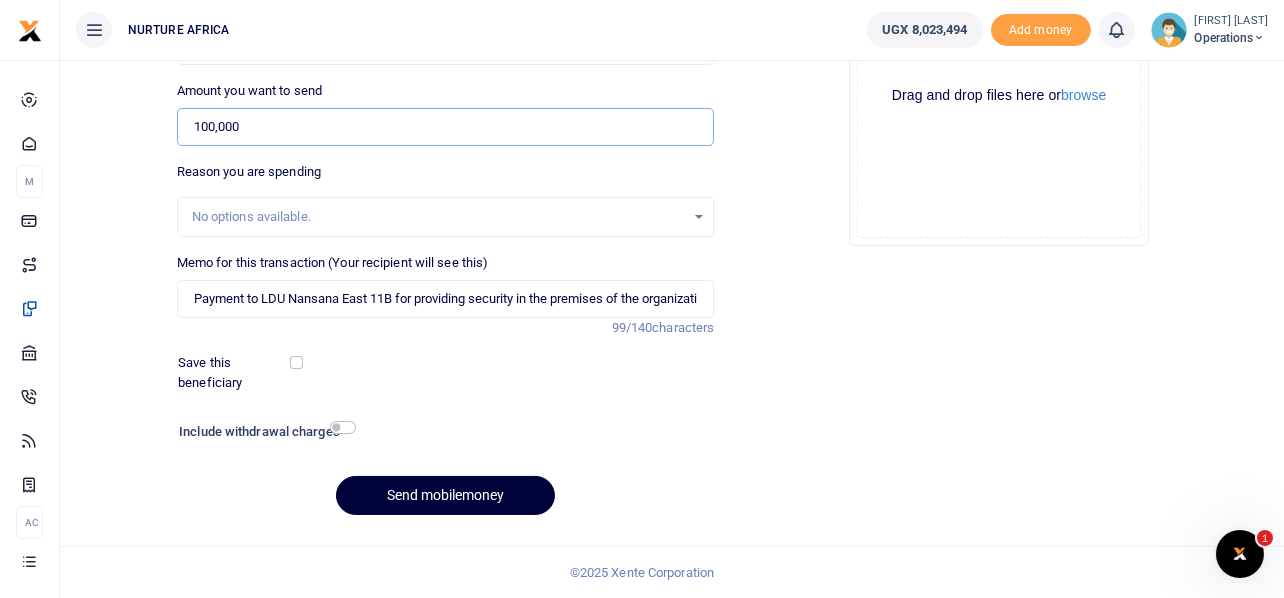 type on "100,000" 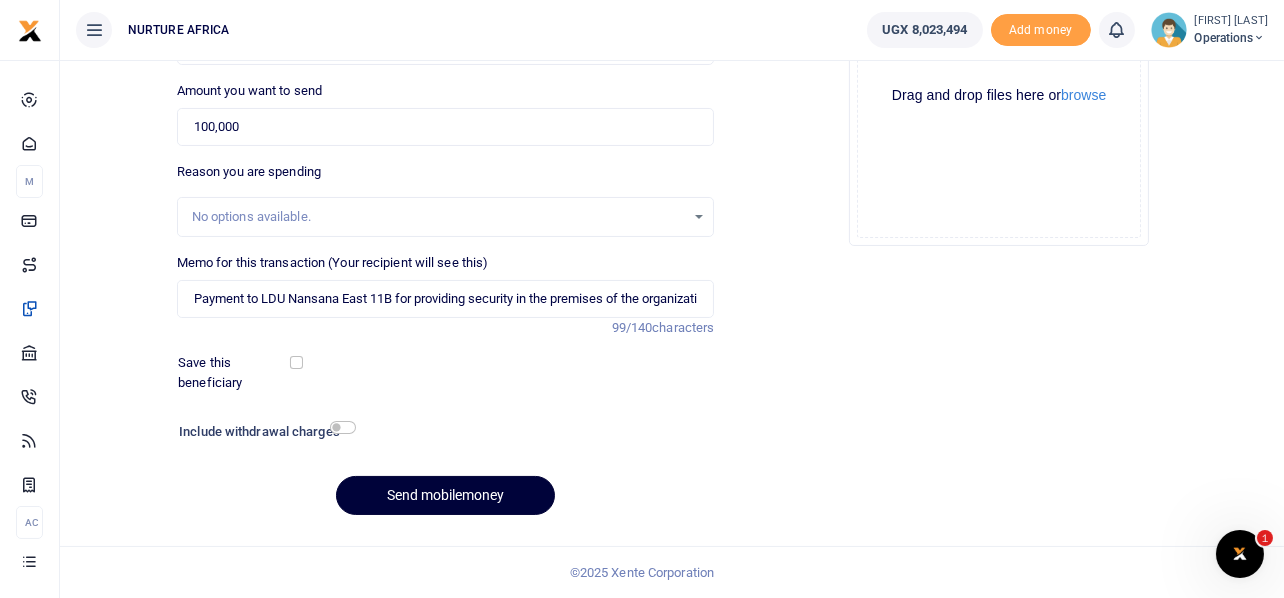 click on "Send mobilemoney" at bounding box center [445, 495] 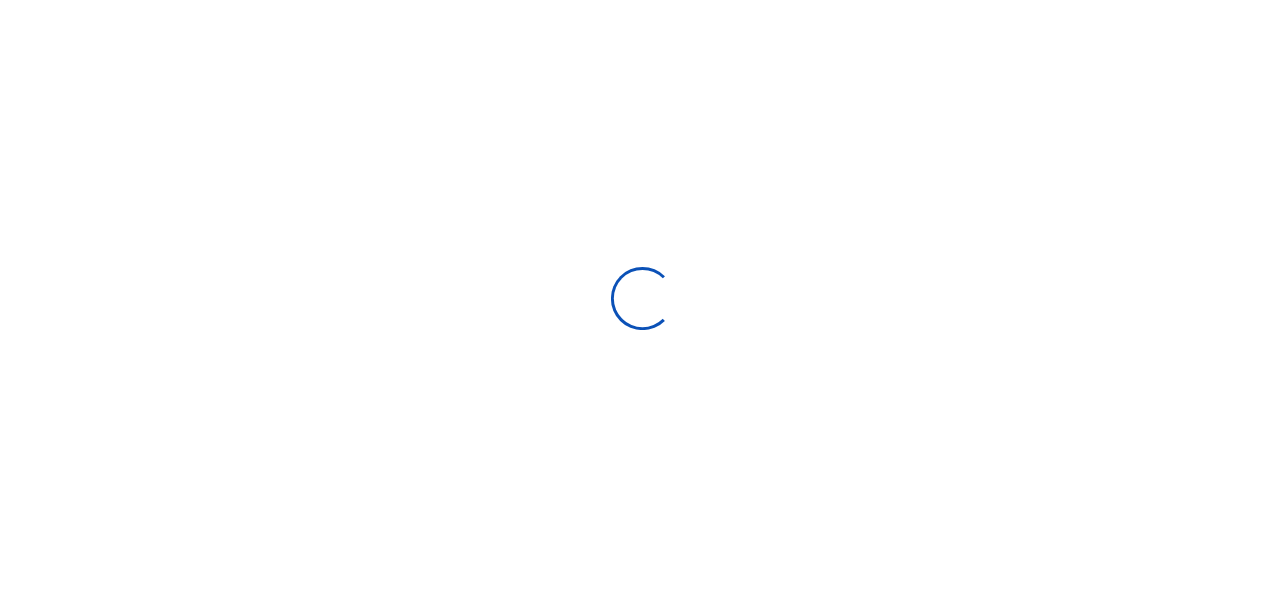 scroll, scrollTop: 0, scrollLeft: 0, axis: both 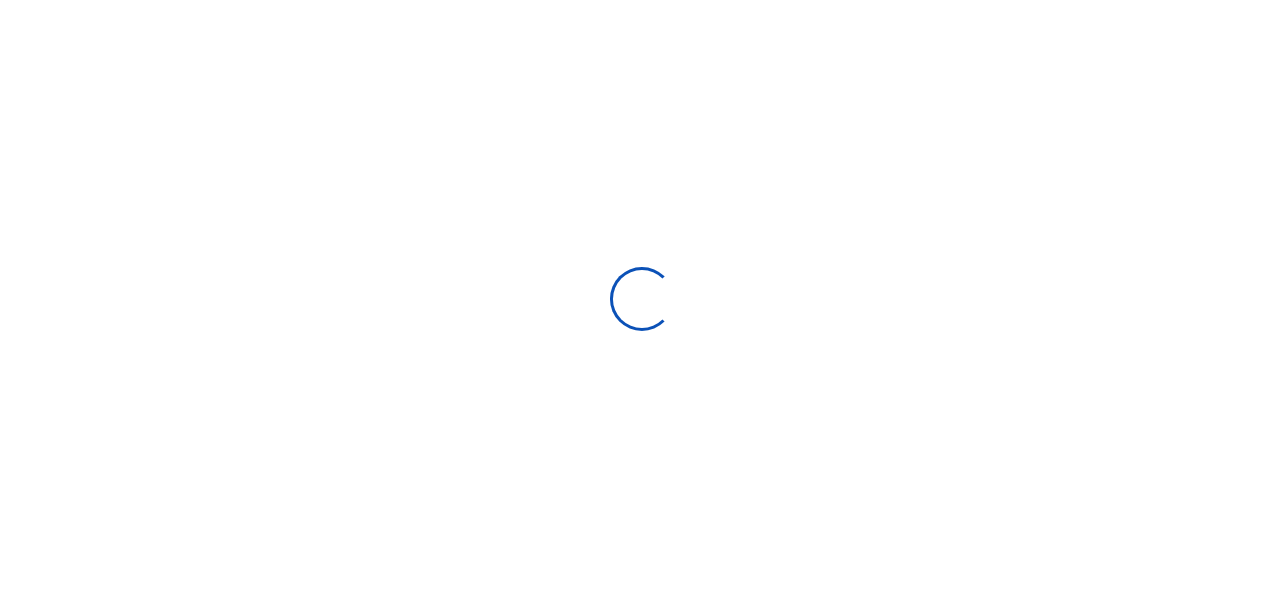 select on "Loading bundles" 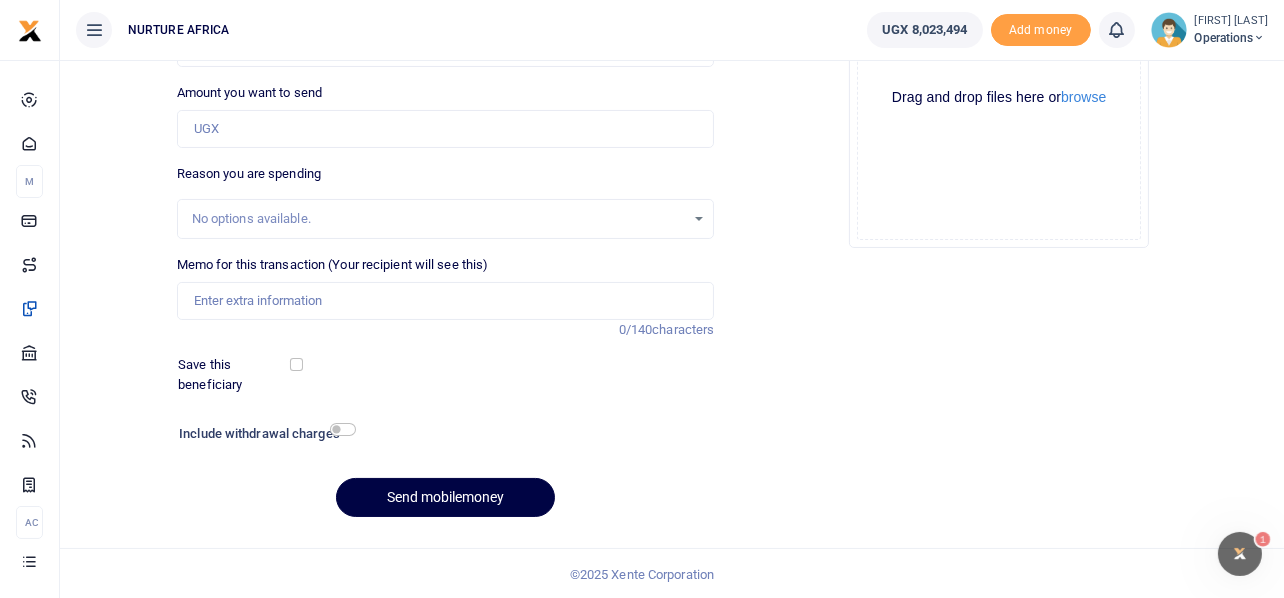 scroll, scrollTop: 0, scrollLeft: 0, axis: both 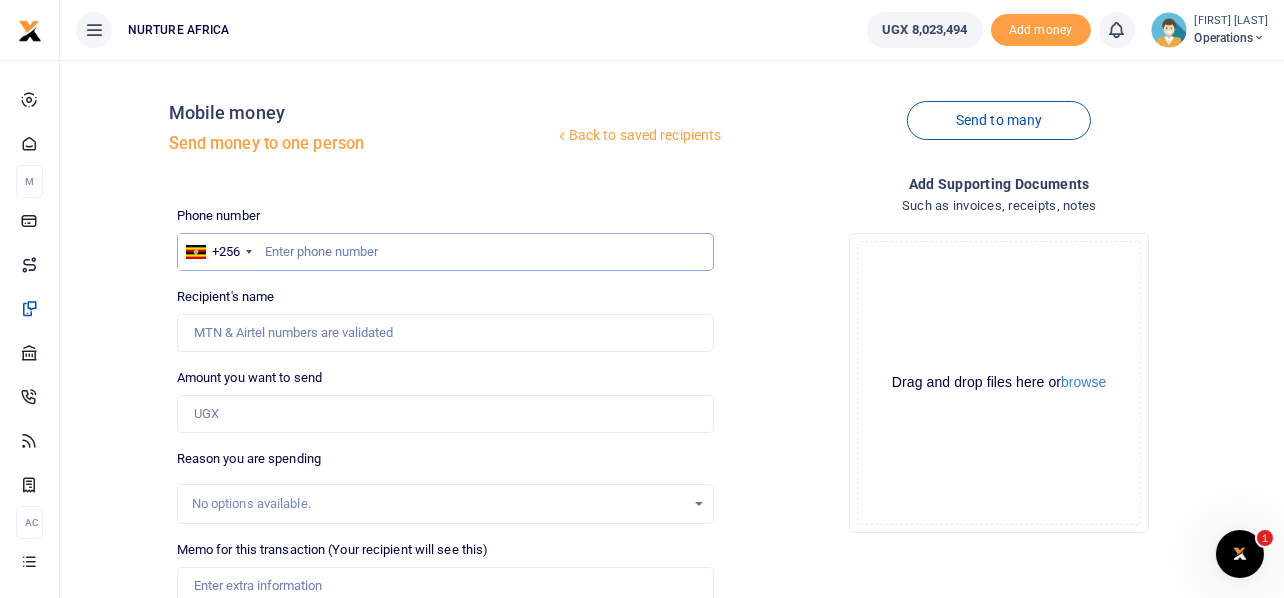 click at bounding box center (446, 252) 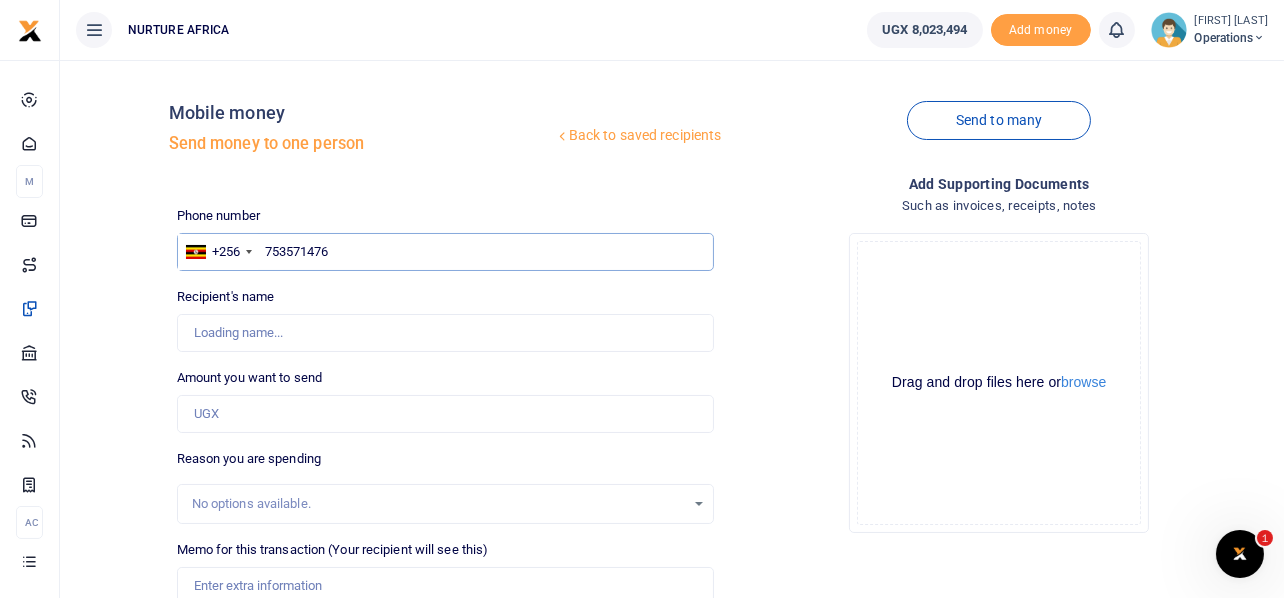 type on "753571476" 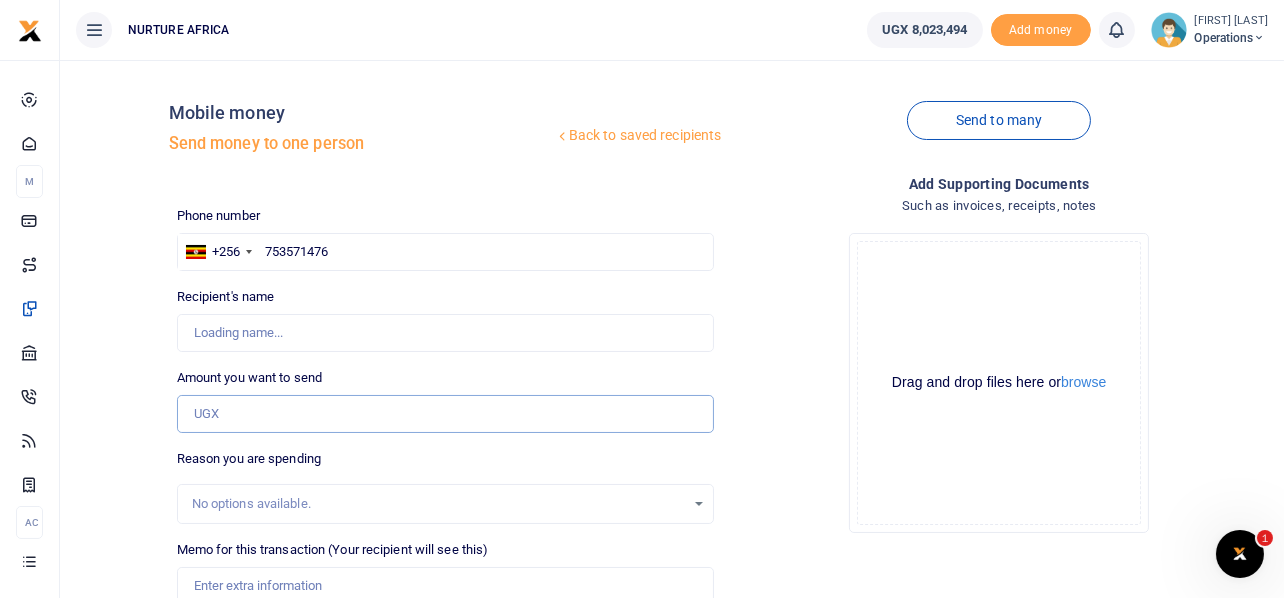 click on "Amount you want to send" at bounding box center (446, 414) 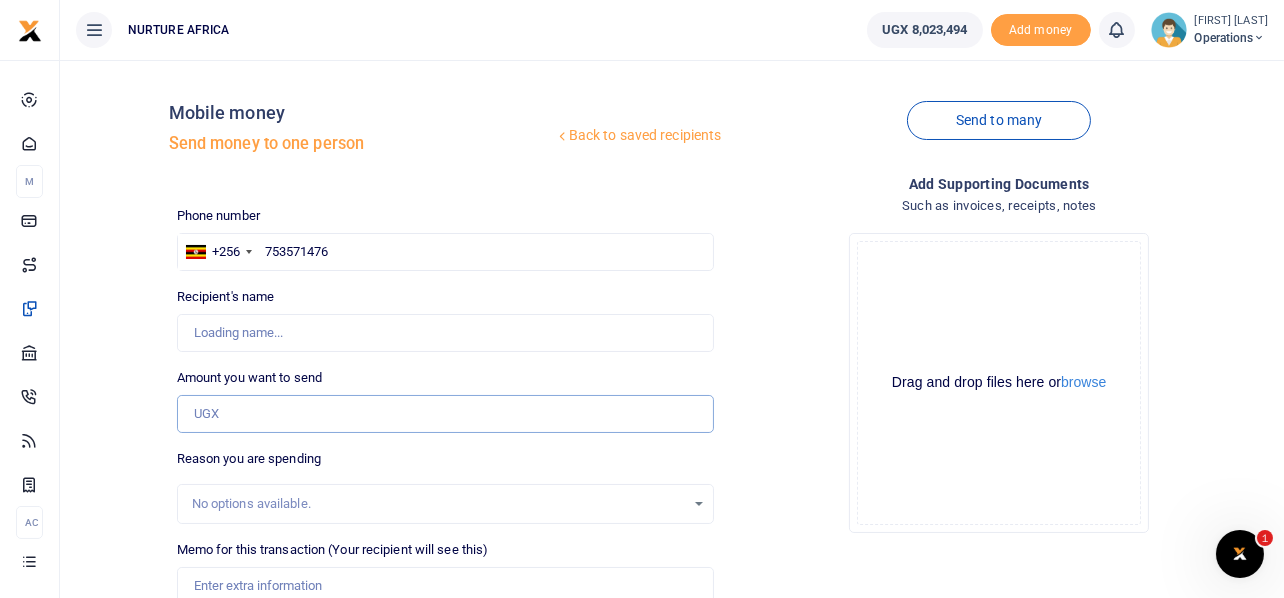type on "[FIRST] [LAST]" 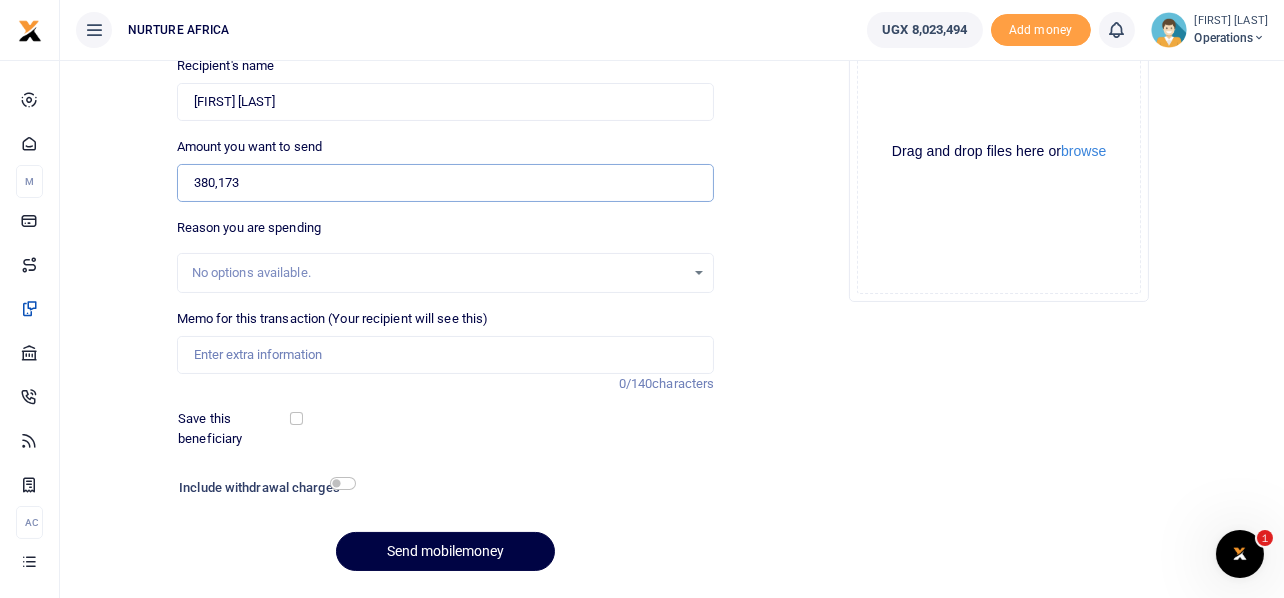 scroll, scrollTop: 233, scrollLeft: 0, axis: vertical 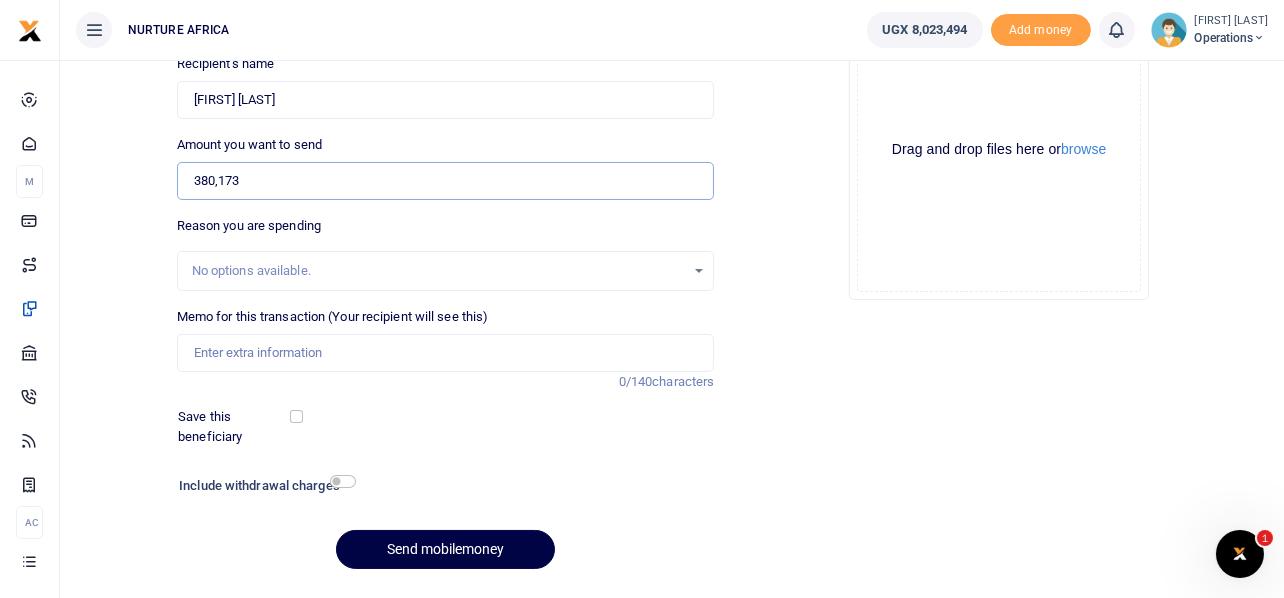 type on "380,173" 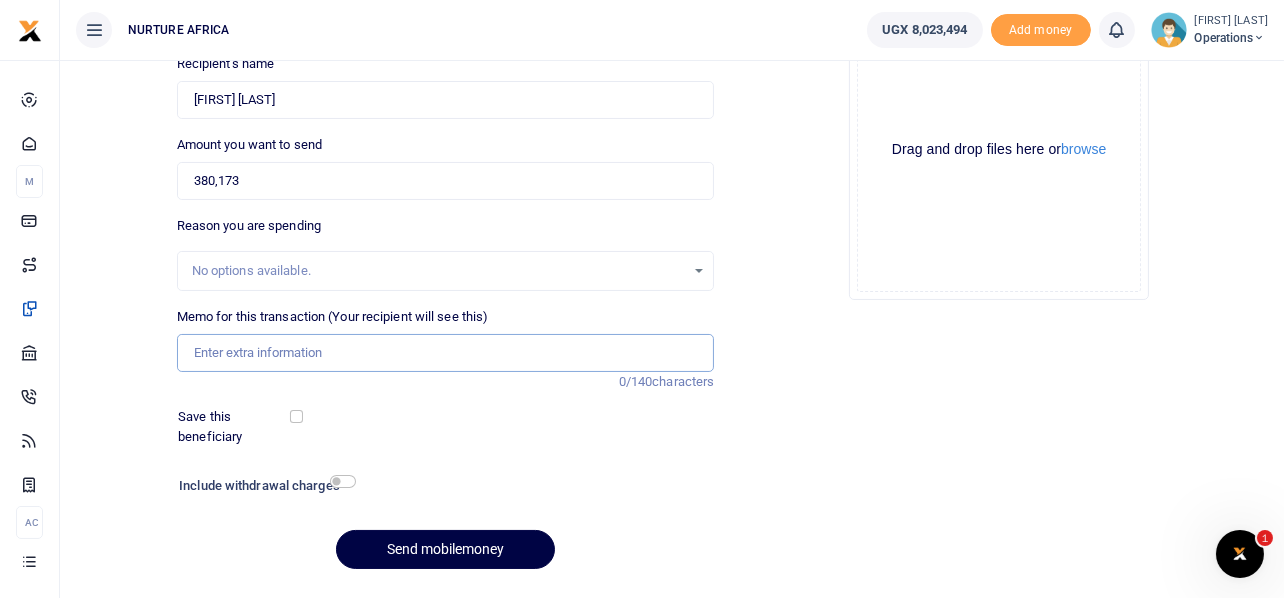 click on "Memo for this transaction (Your recipient will see this)" at bounding box center (446, 353) 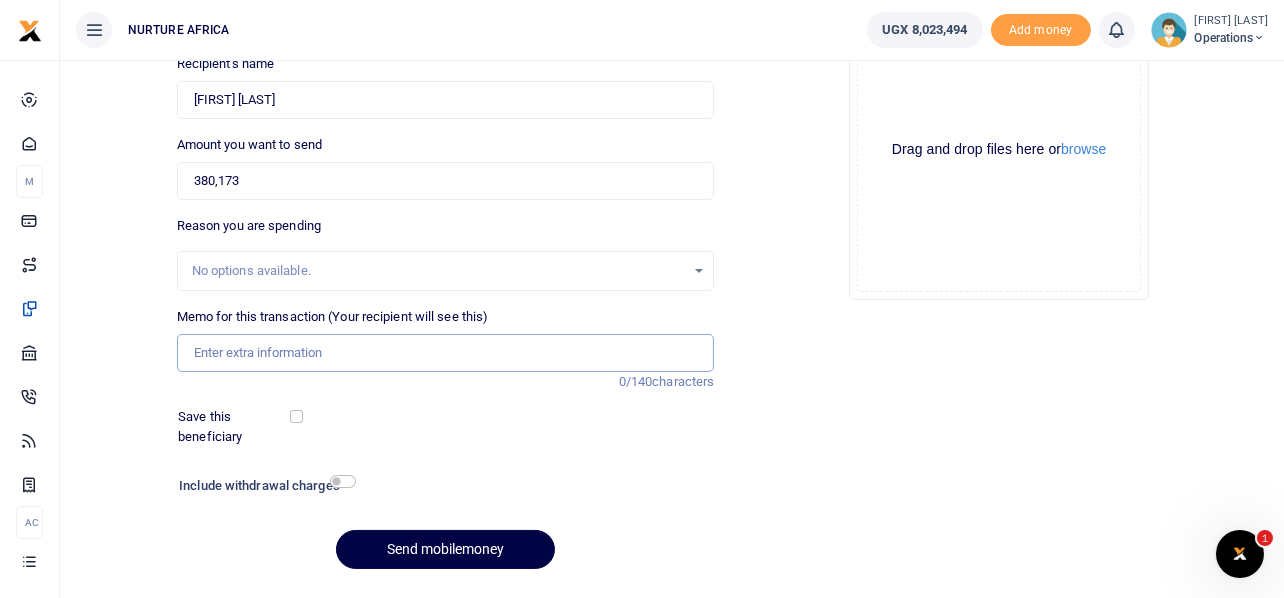 click on "Memo for this transaction (Your recipient will see this)" at bounding box center (446, 353) 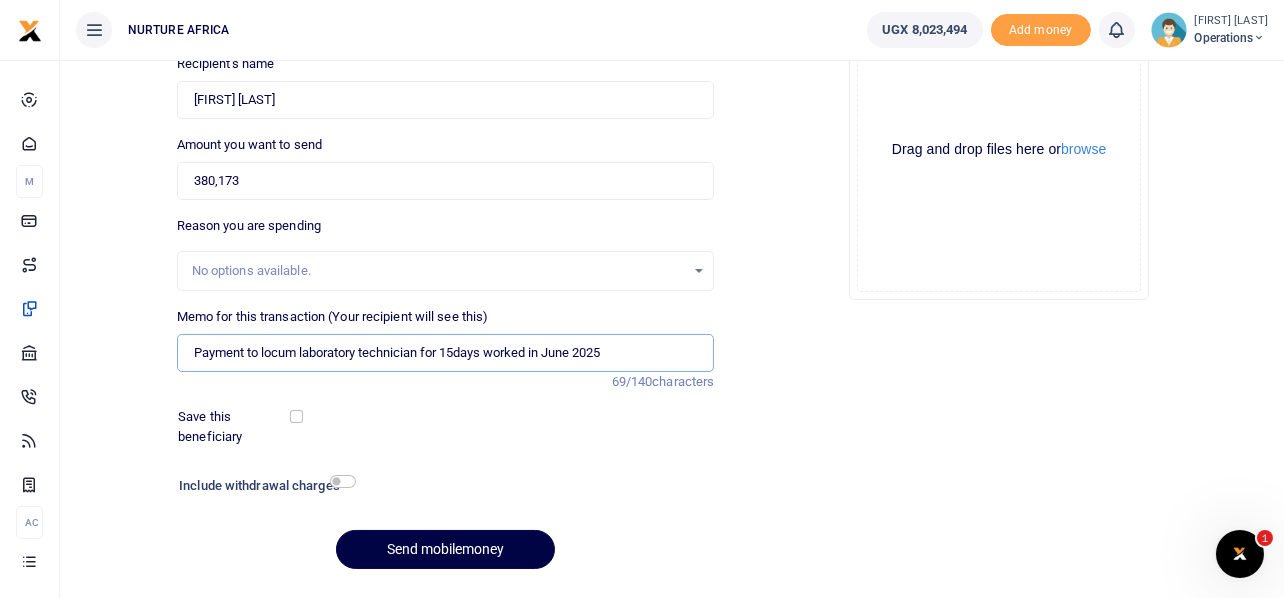 click on "Payment to locum laboratory technician for 15days worked in June 2025" at bounding box center [446, 353] 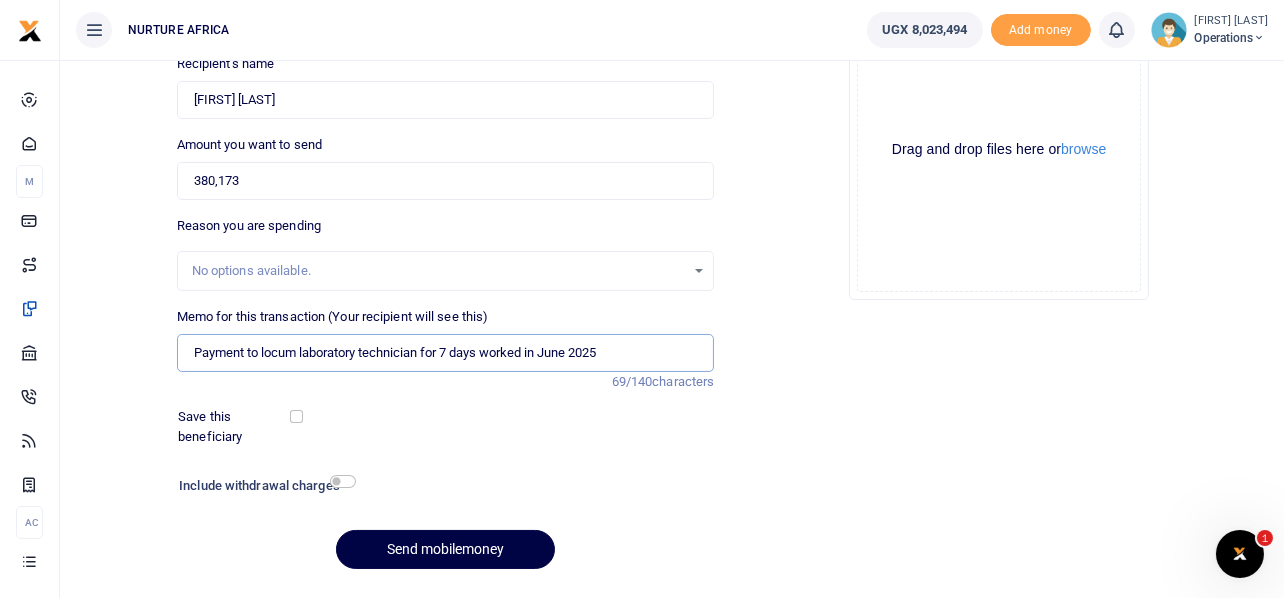 click on "Payment to locum laboratory technician for 7 days worked in June 2025" at bounding box center [446, 353] 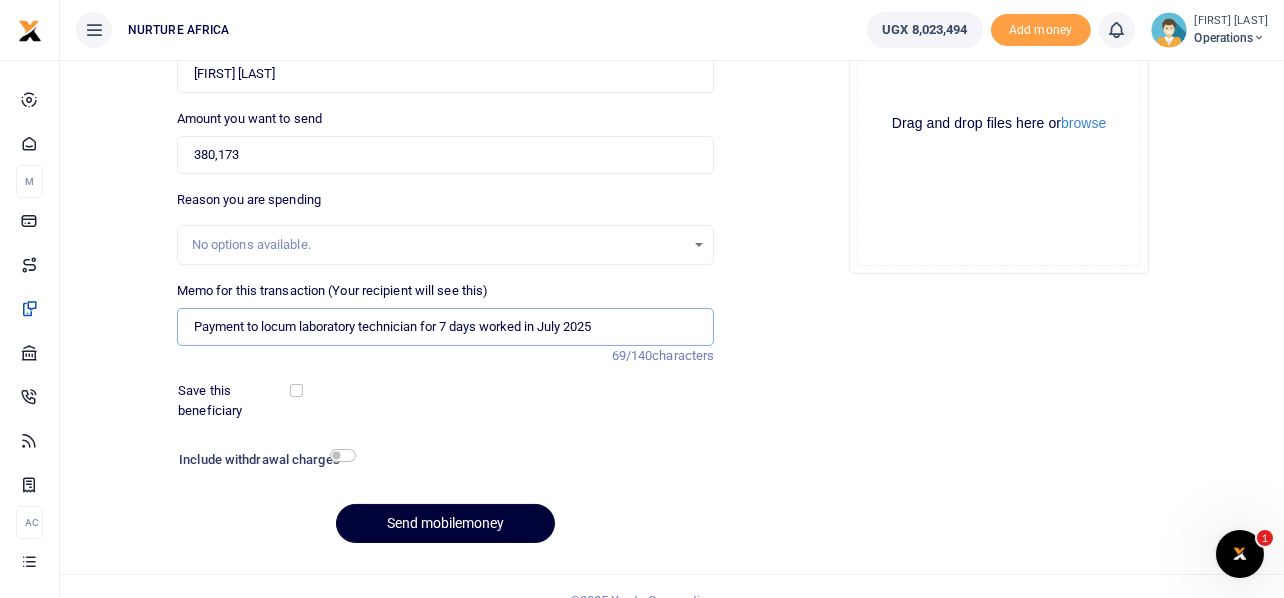 scroll, scrollTop: 287, scrollLeft: 0, axis: vertical 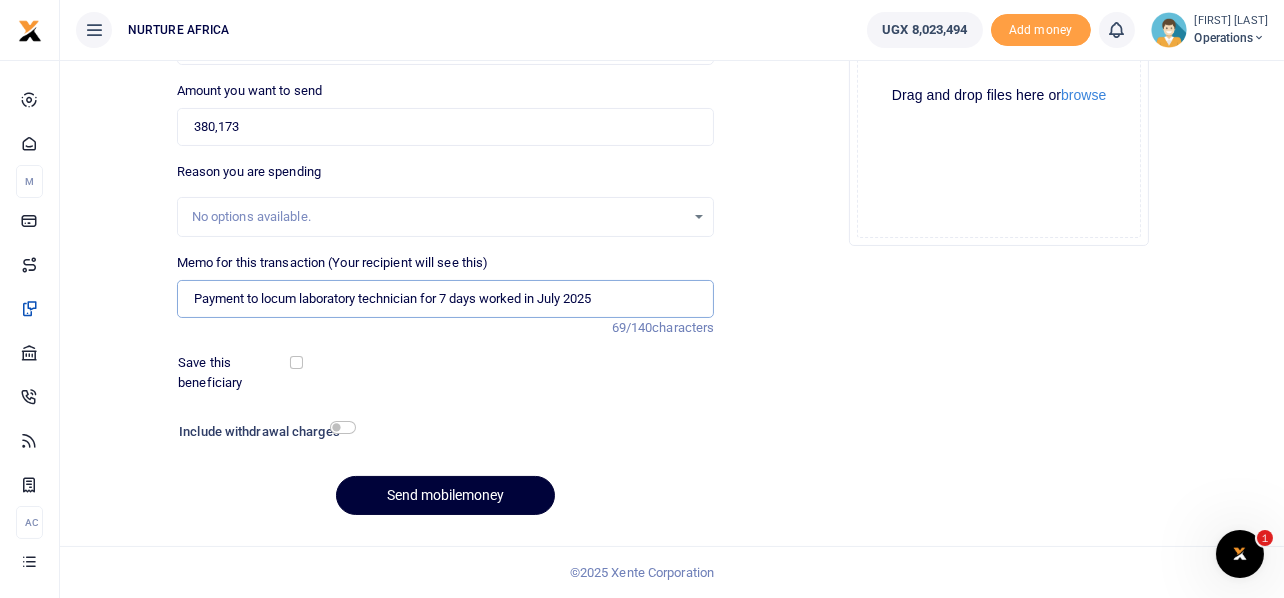 type on "Payment to locum laboratory technician for 7 days worked in July 2025" 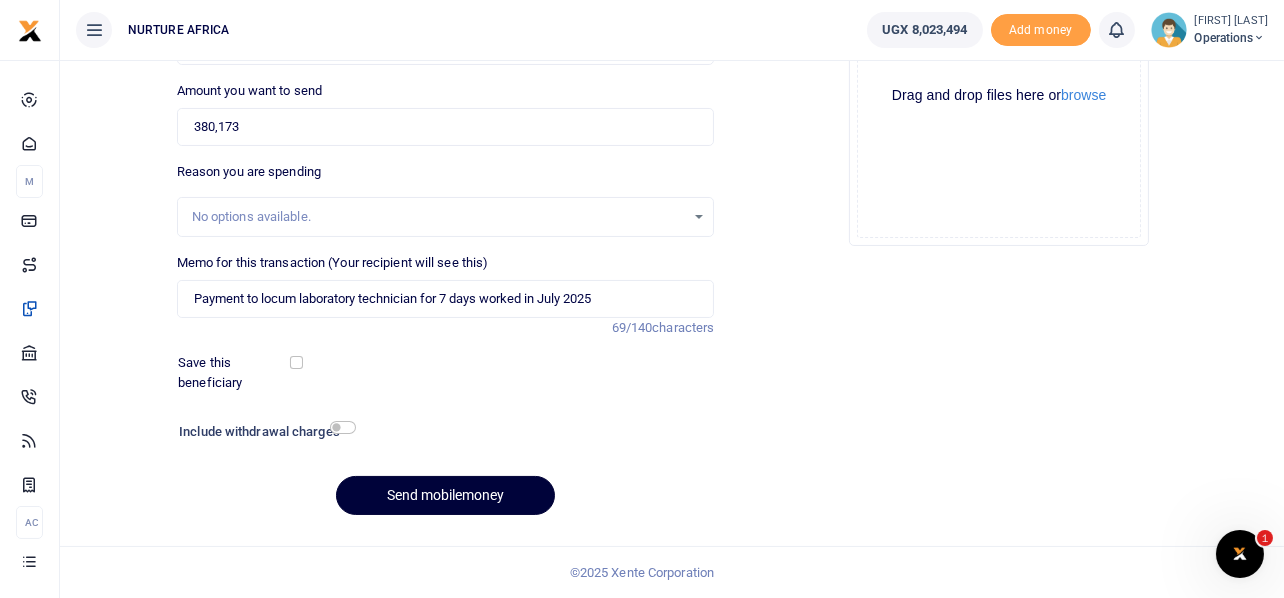 click on "Send mobilemoney" at bounding box center (445, 495) 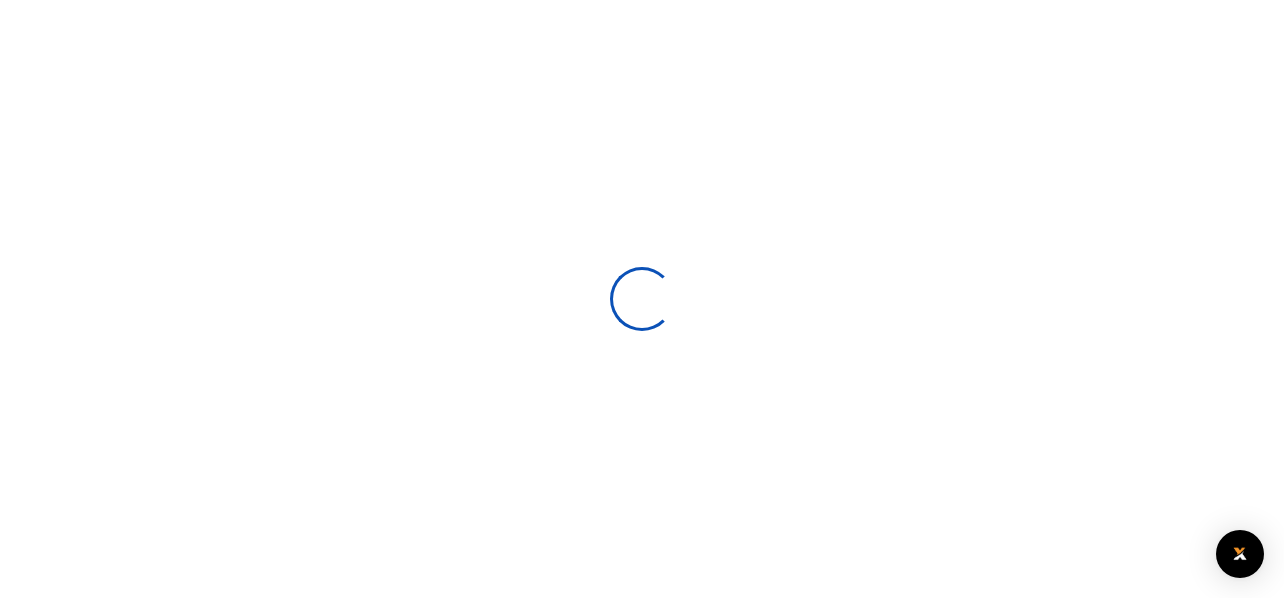 scroll, scrollTop: 285, scrollLeft: 0, axis: vertical 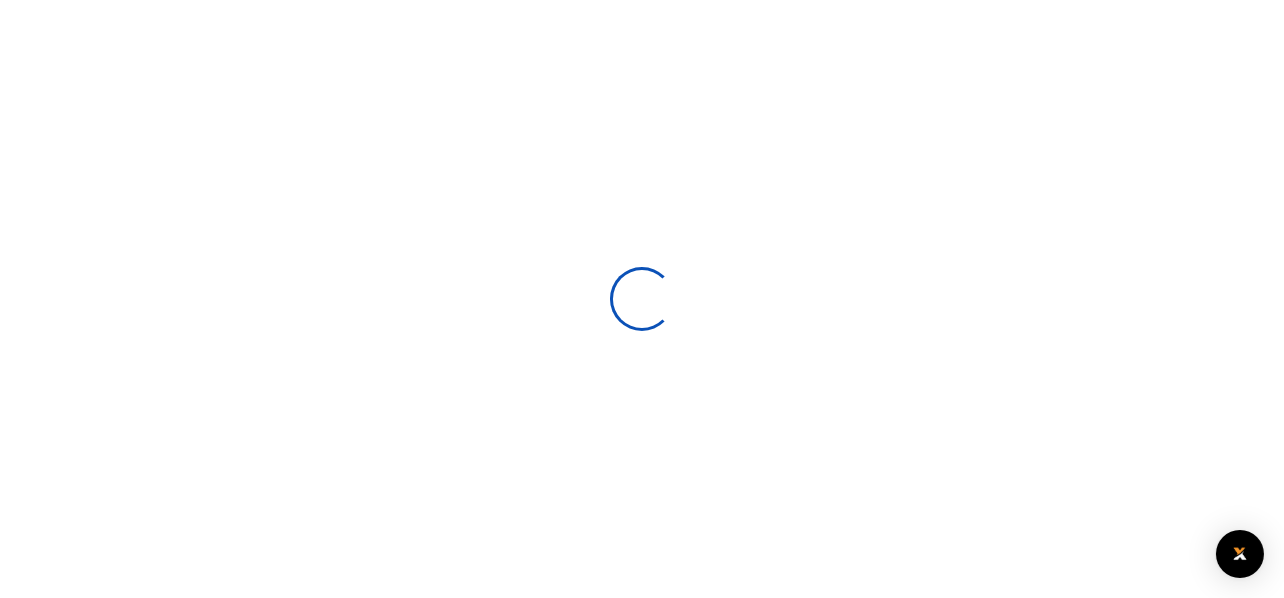 select 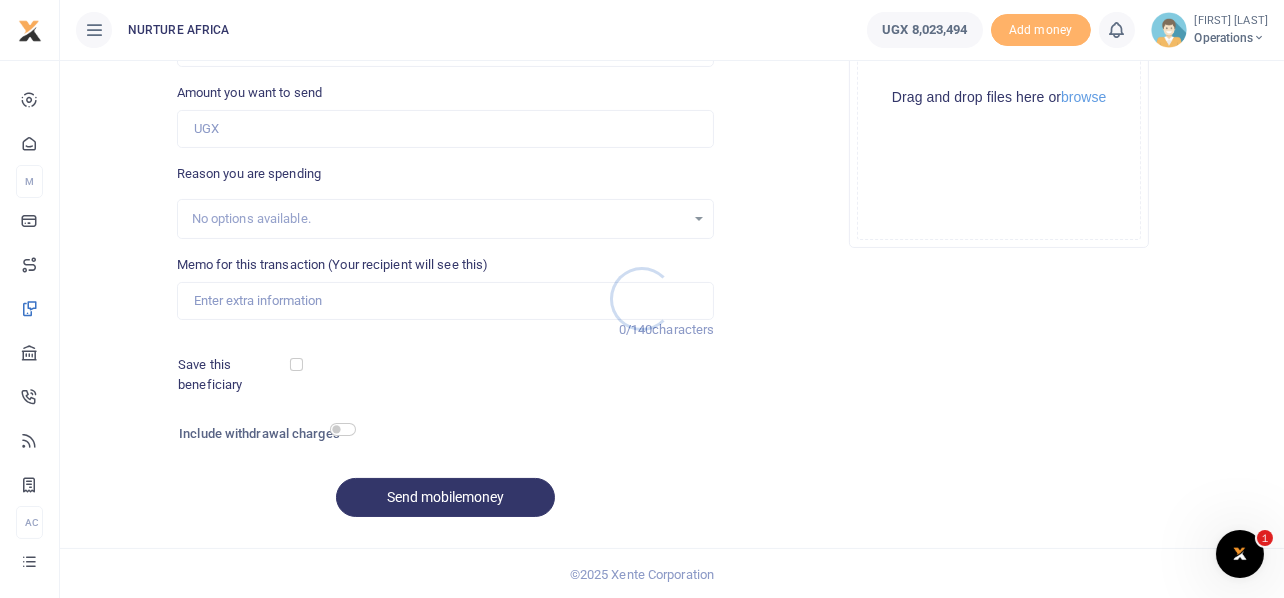 scroll, scrollTop: 0, scrollLeft: 0, axis: both 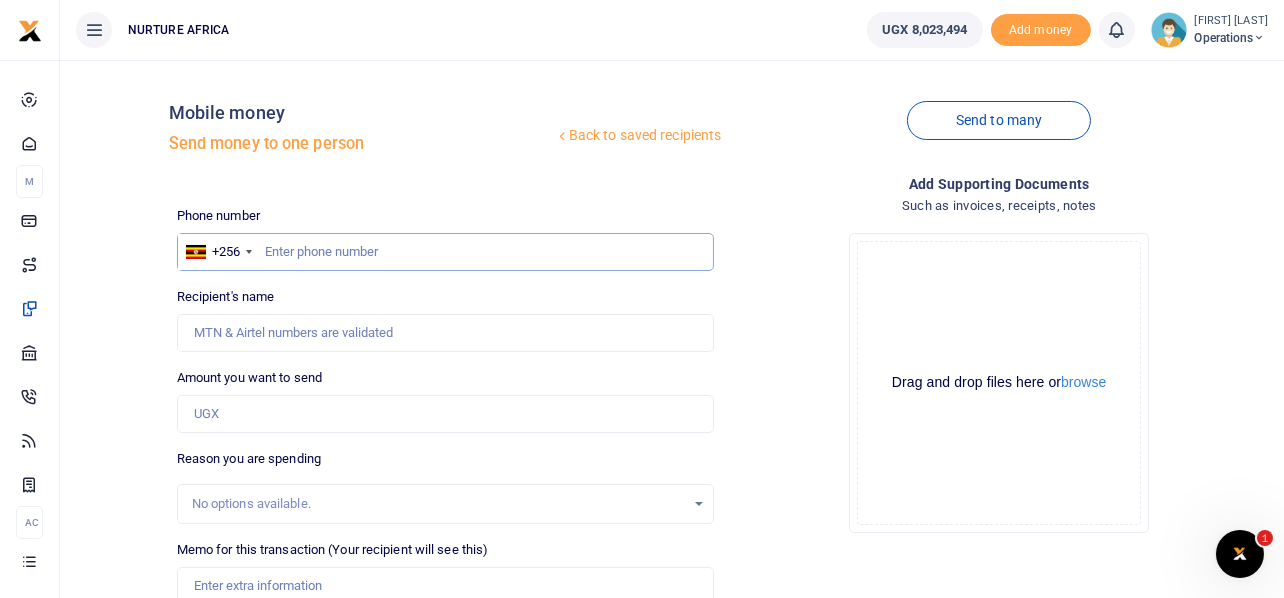 click at bounding box center (446, 252) 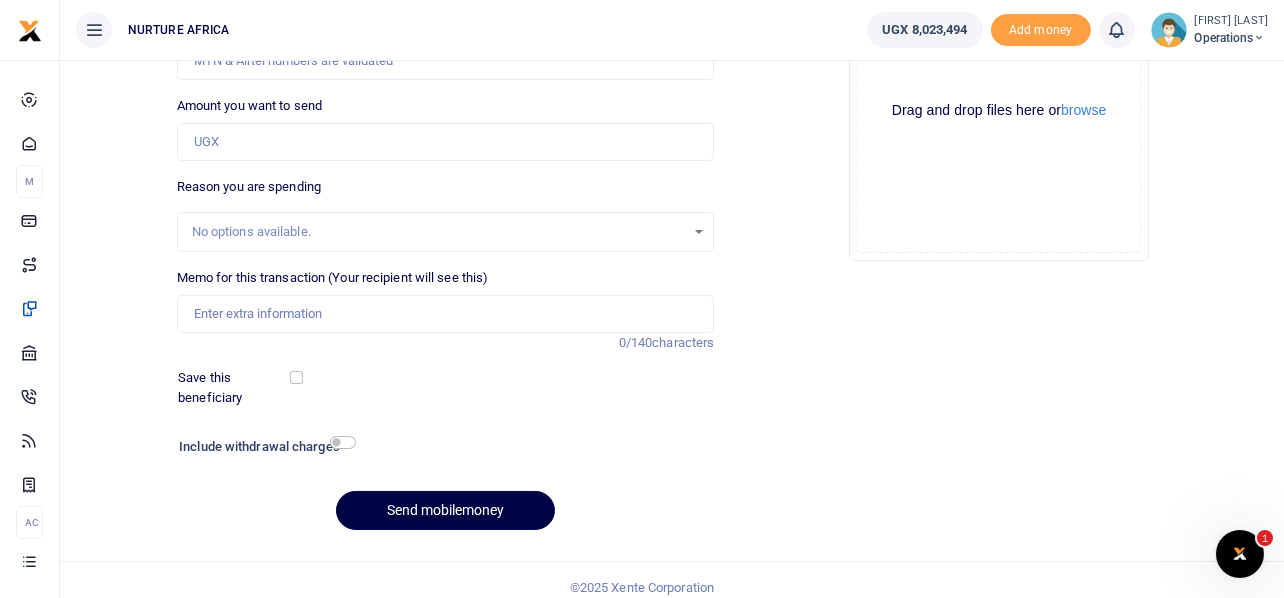 scroll, scrollTop: 287, scrollLeft: 0, axis: vertical 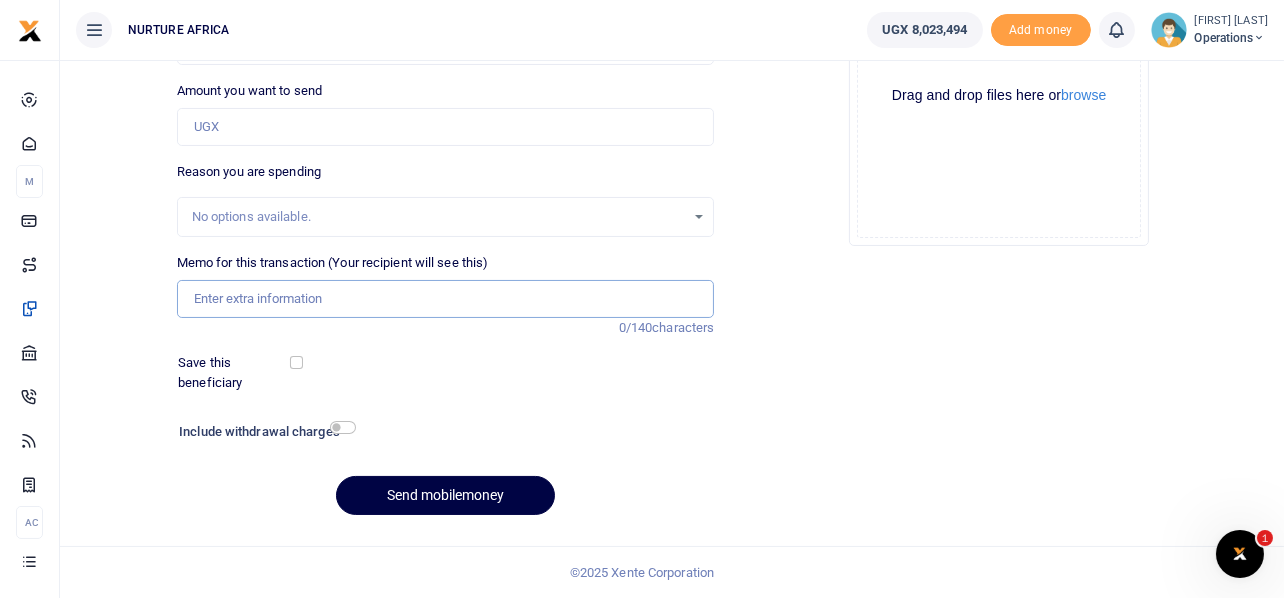 click on "Memo for this transaction (Your recipient will see this)" at bounding box center [446, 299] 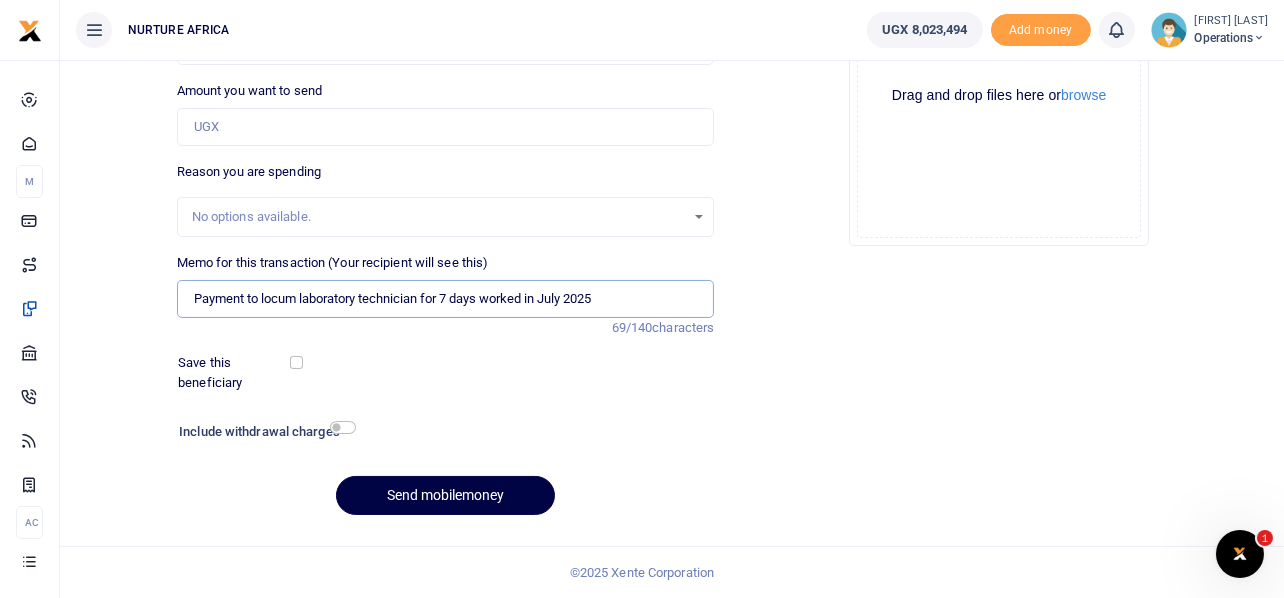click on "Payment to locum laboratory technician for 7 days worked in July 2025" at bounding box center (446, 299) 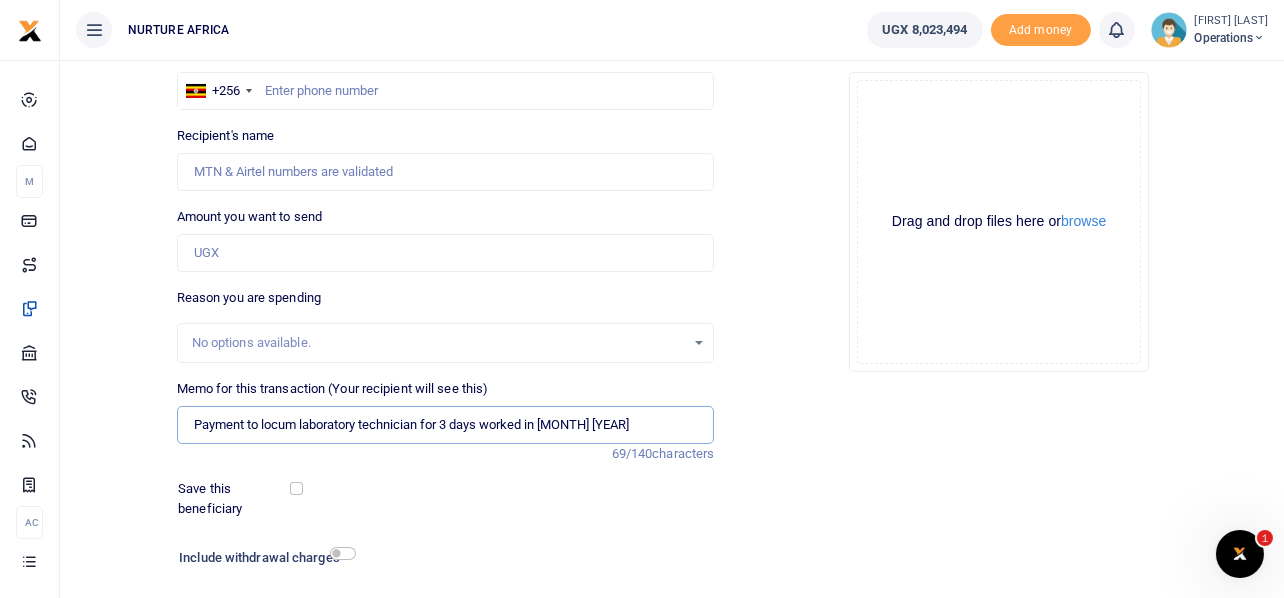scroll, scrollTop: 87, scrollLeft: 0, axis: vertical 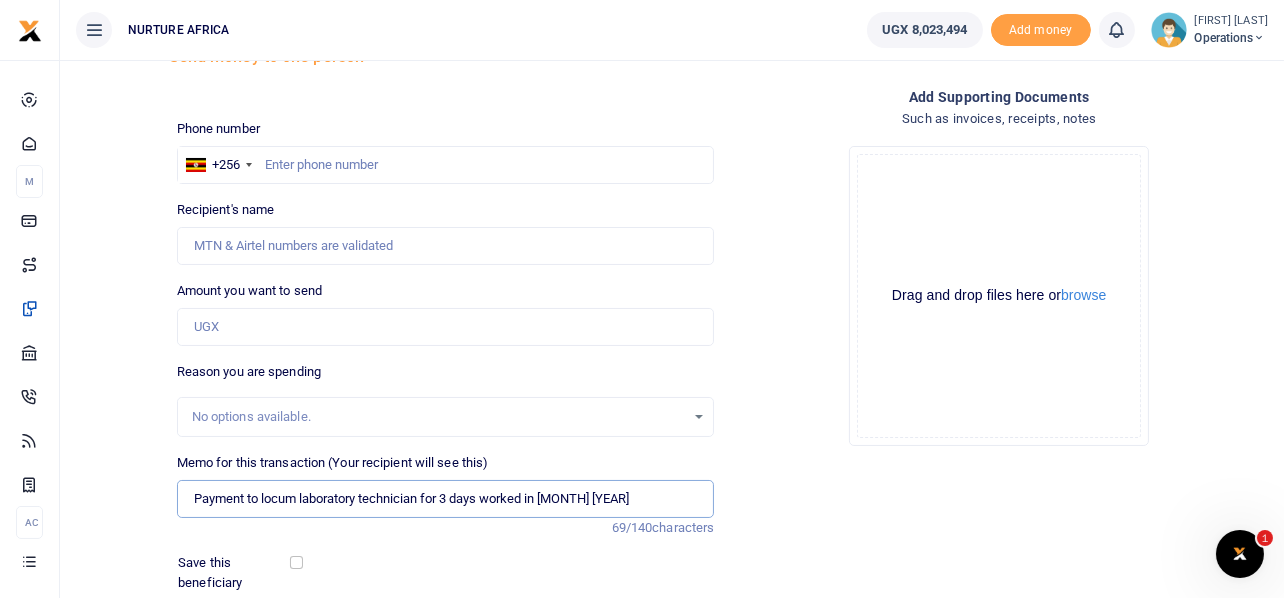 type on "Payment to locum laboratory technician for 3 days worked in July 2025" 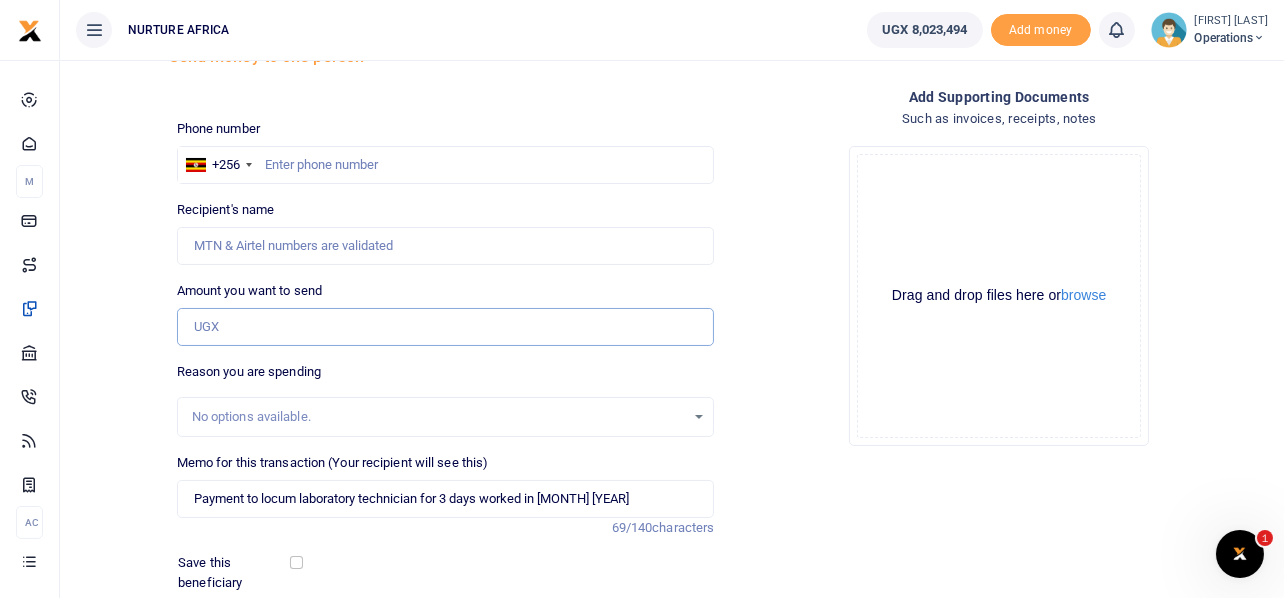 click on "Amount you want to send" at bounding box center [446, 327] 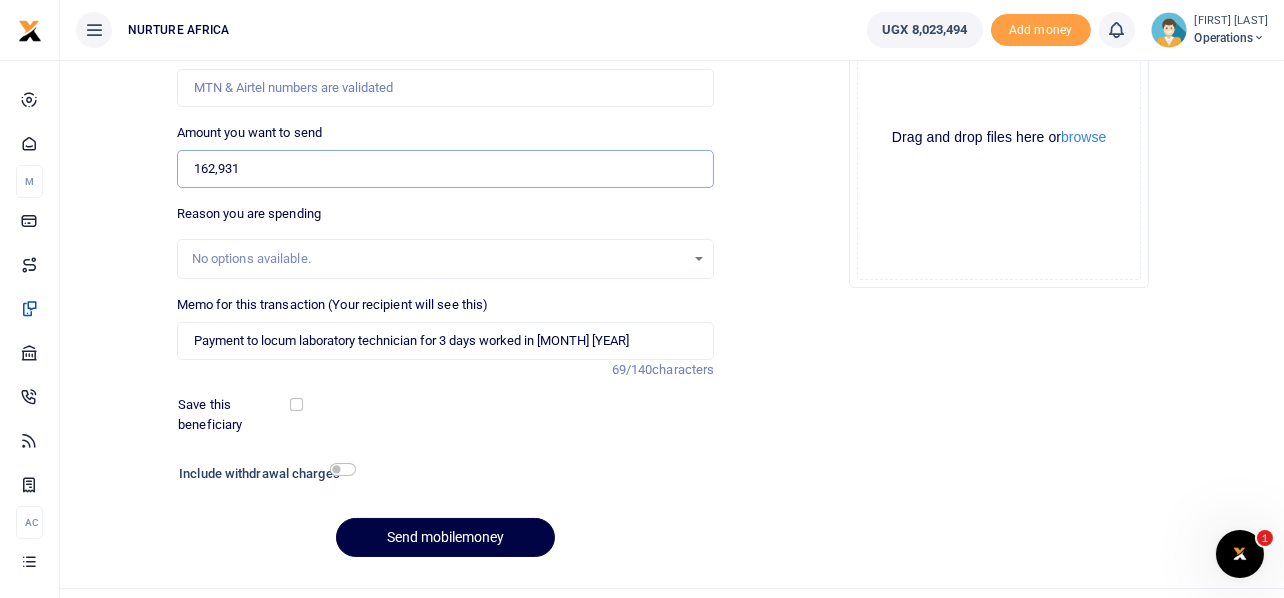 scroll, scrollTop: 241, scrollLeft: 0, axis: vertical 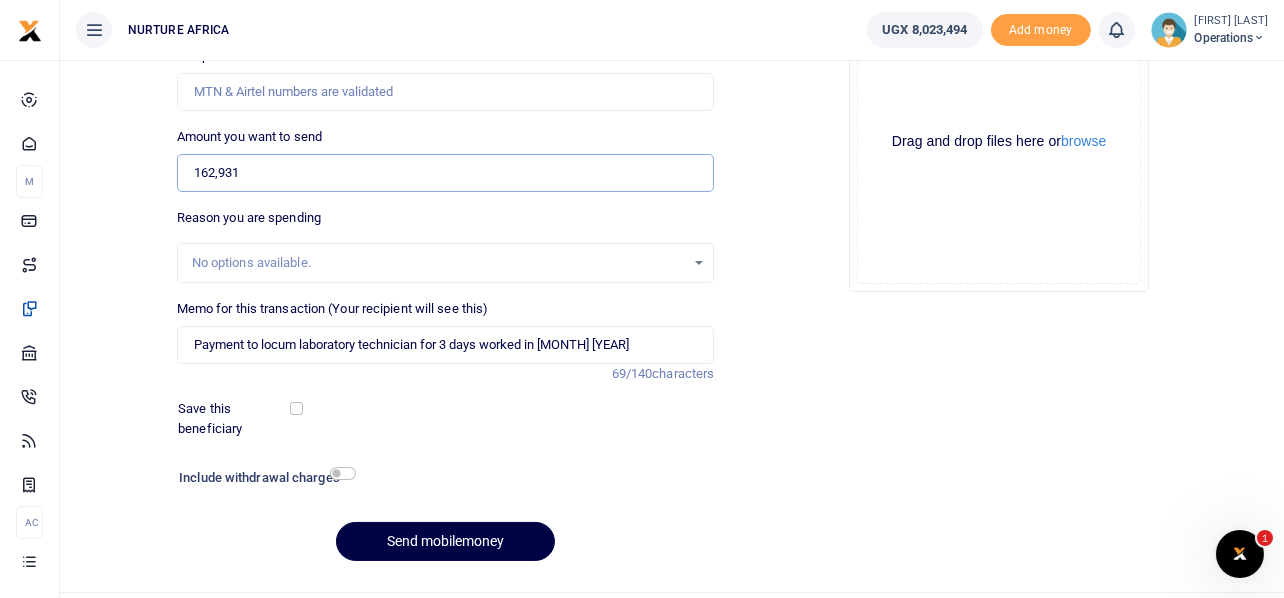 type on "162,931" 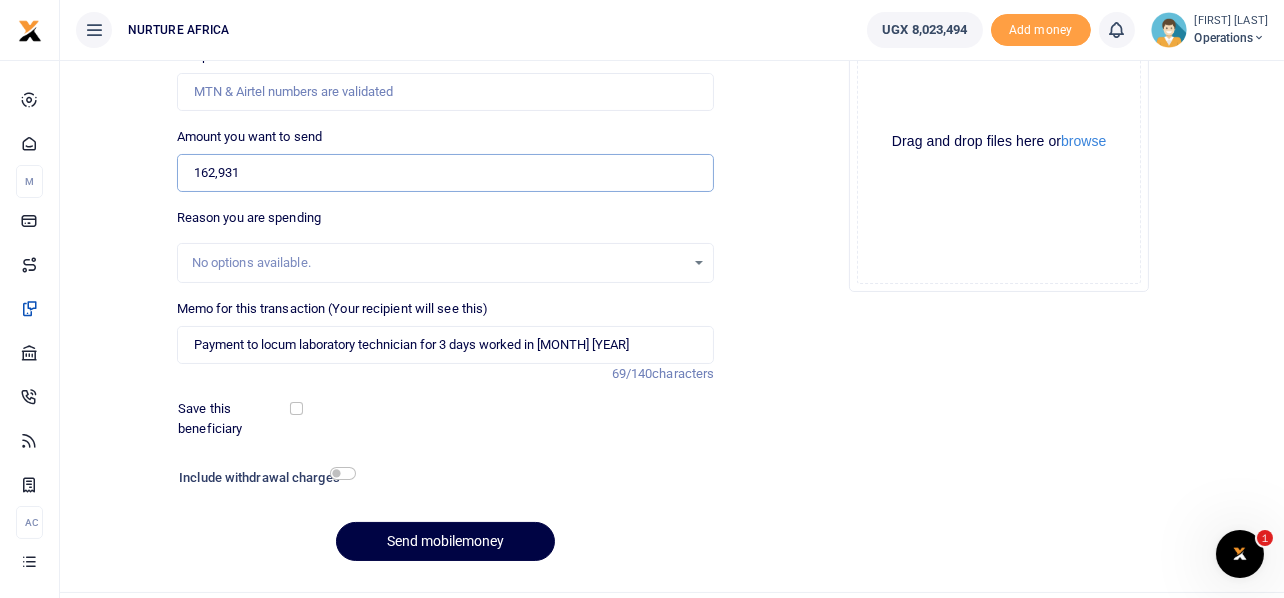 scroll, scrollTop: 38, scrollLeft: 0, axis: vertical 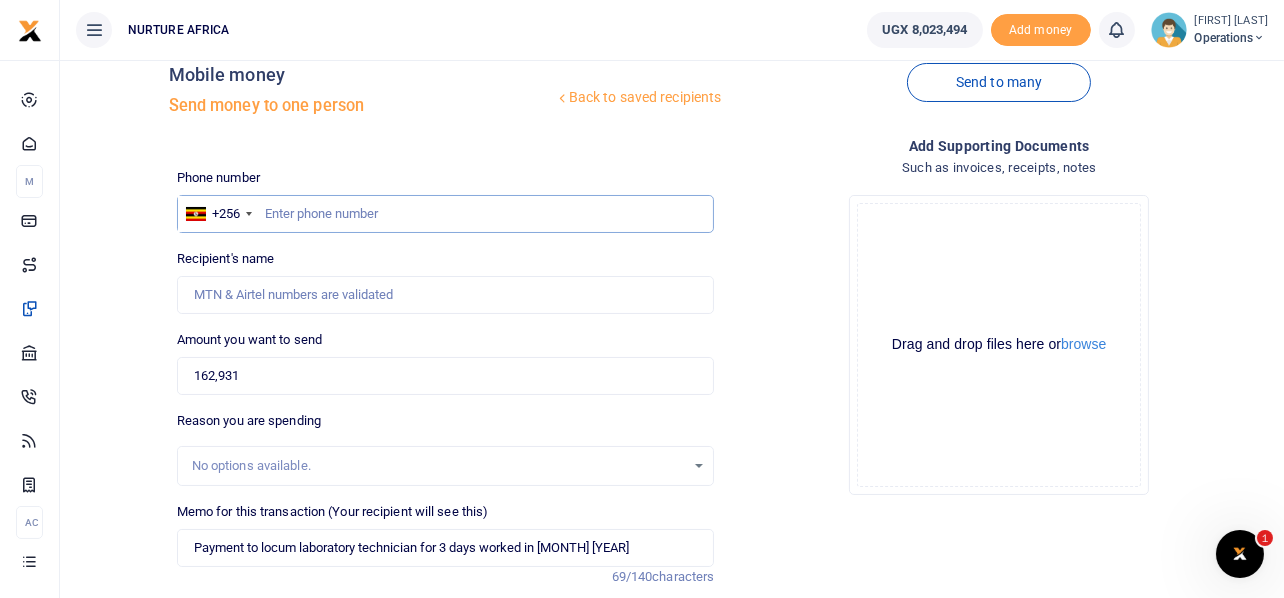 click at bounding box center (446, 214) 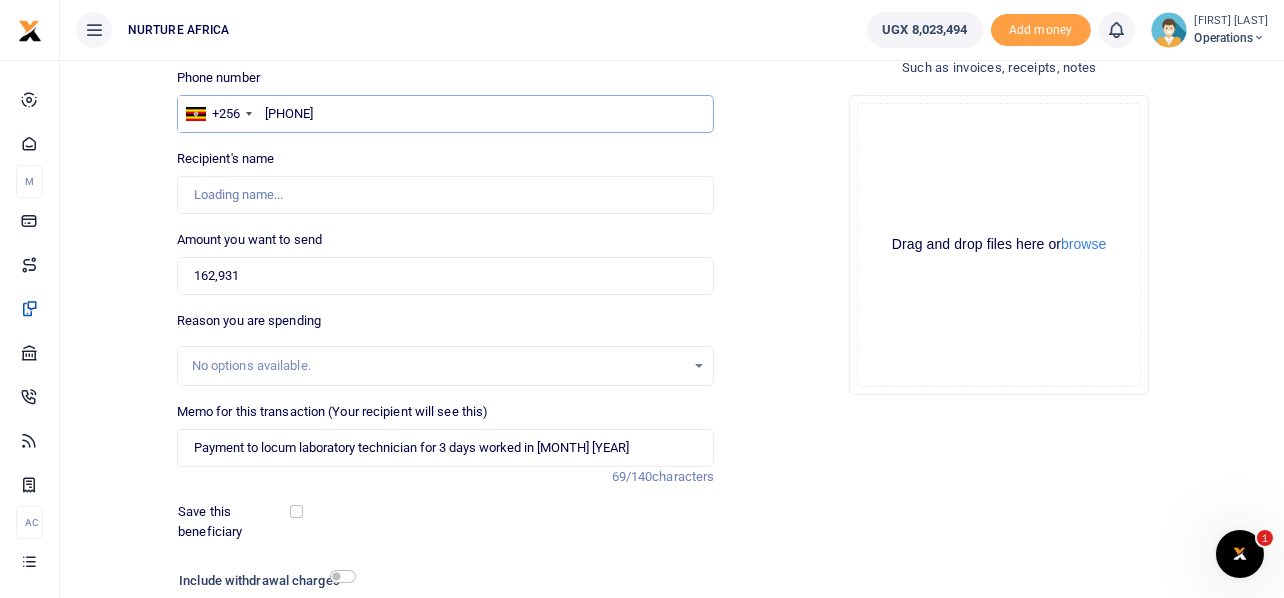 scroll, scrollTop: 139, scrollLeft: 0, axis: vertical 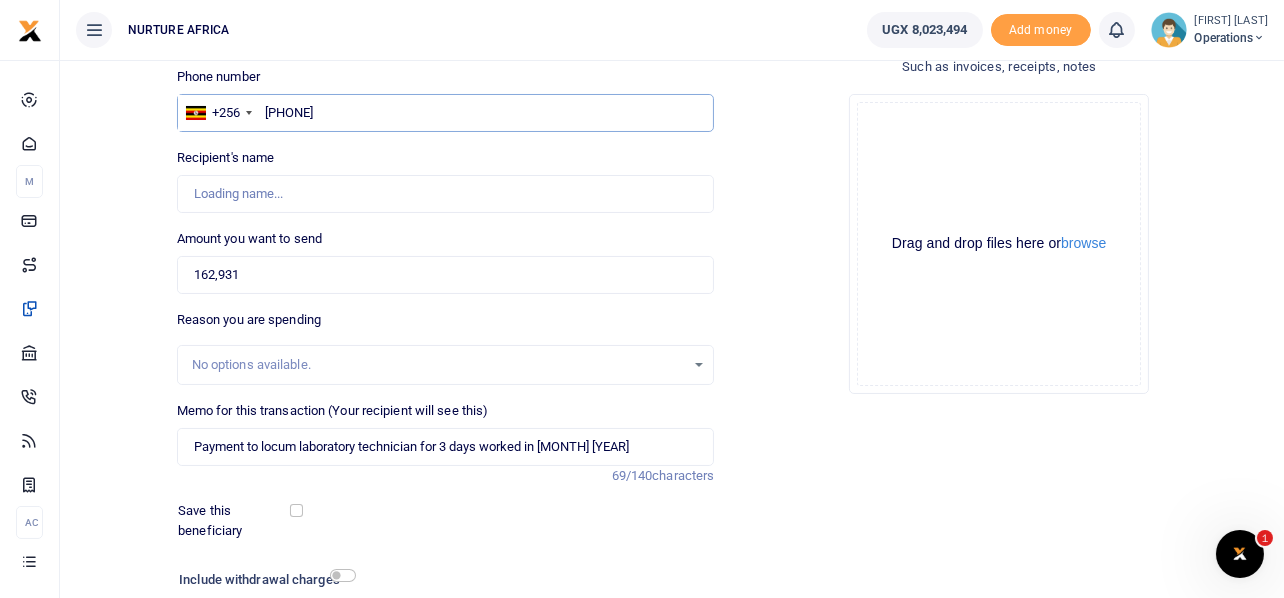 type on "Musa Mulindwa" 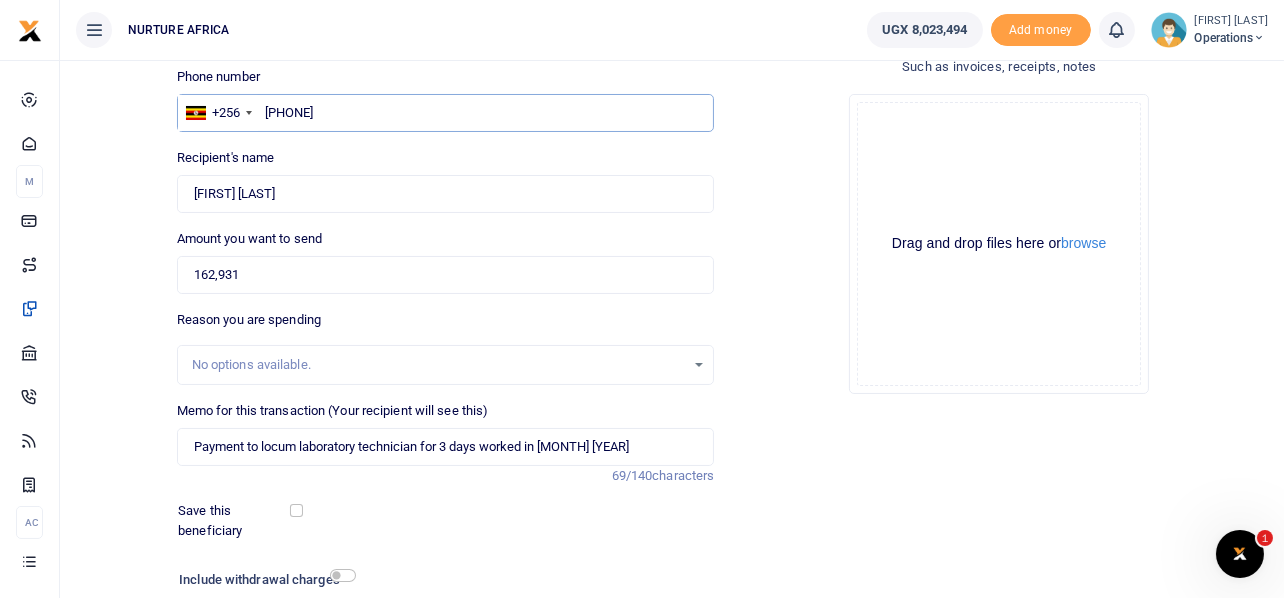 scroll, scrollTop: 287, scrollLeft: 0, axis: vertical 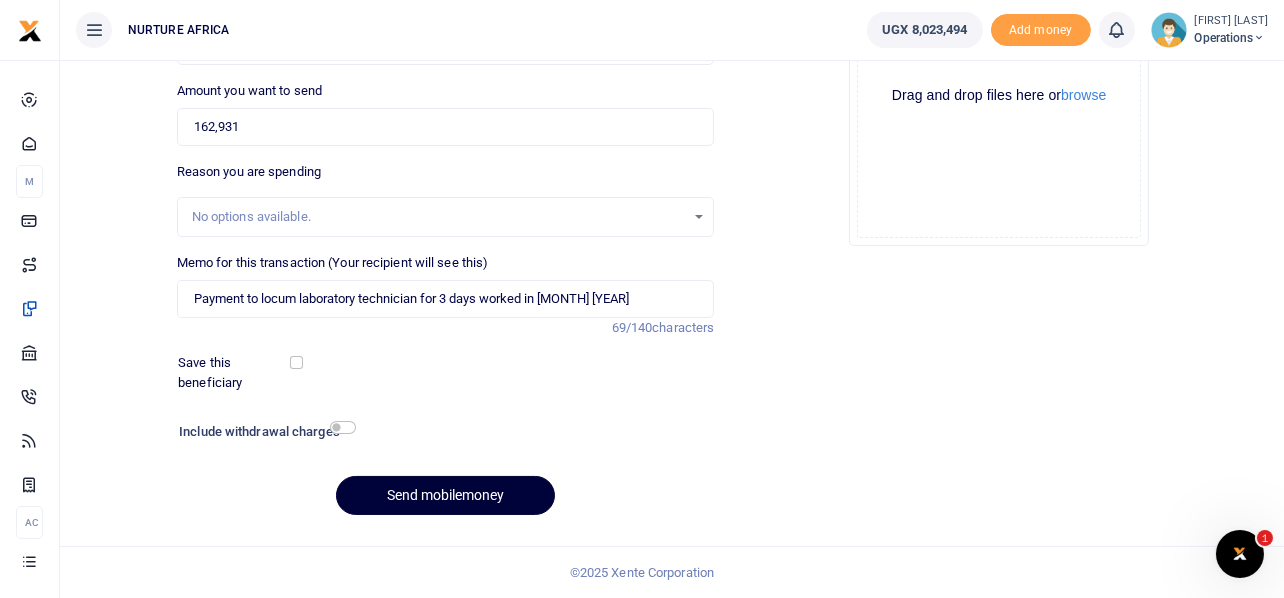 type on "256753571476" 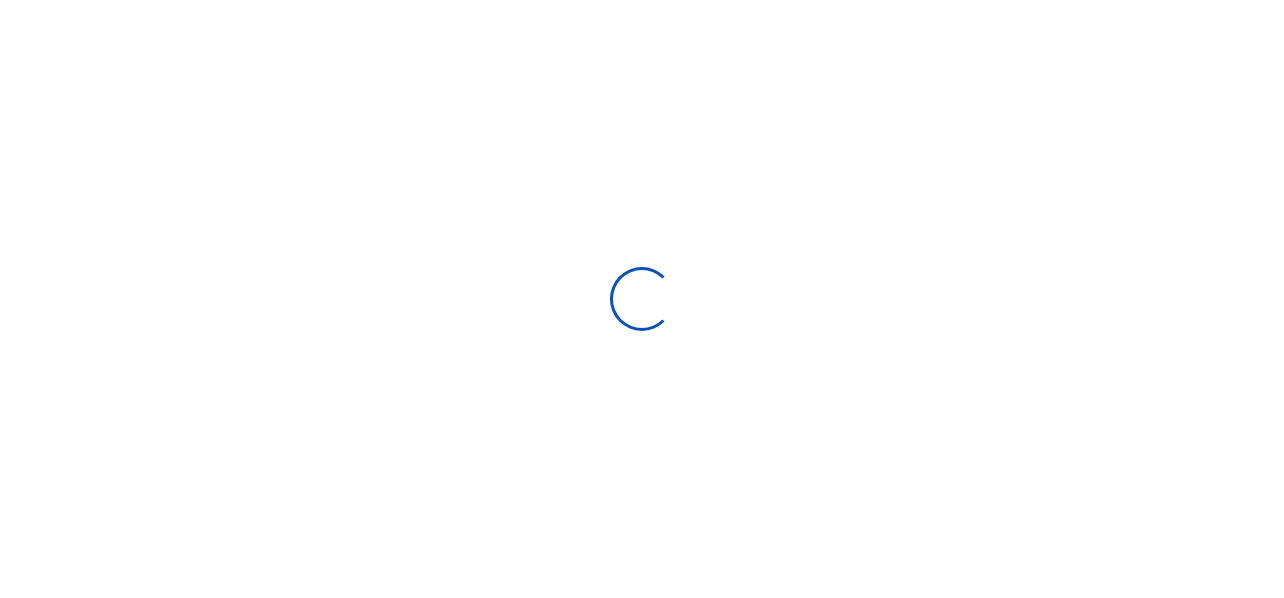 select 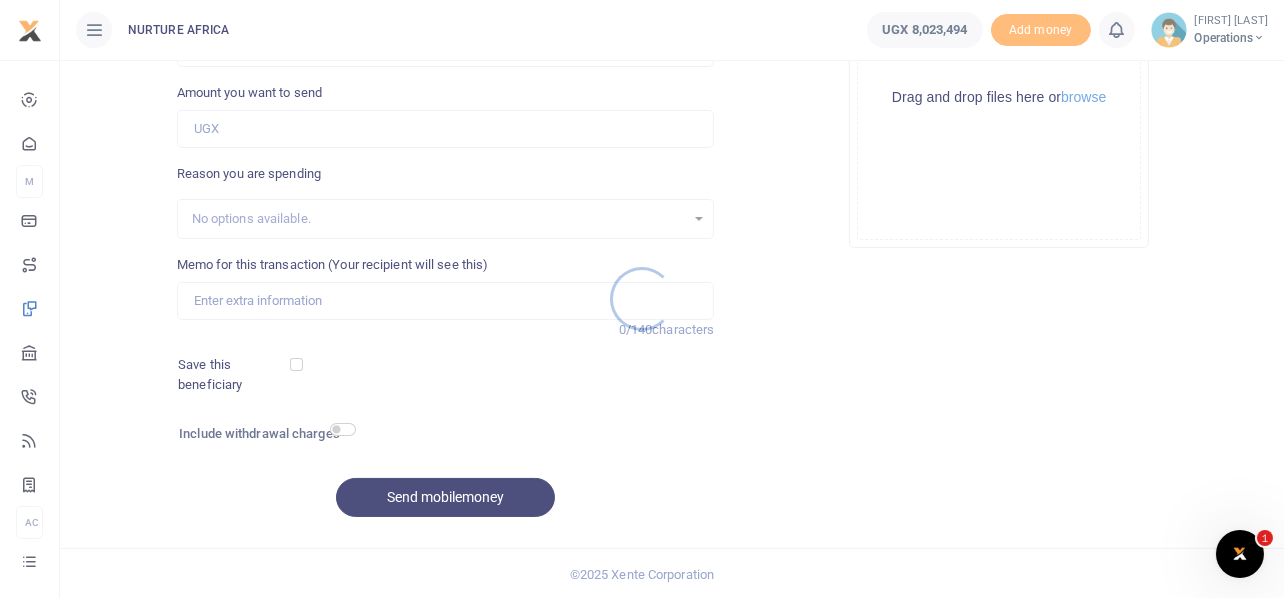 scroll, scrollTop: 0, scrollLeft: 0, axis: both 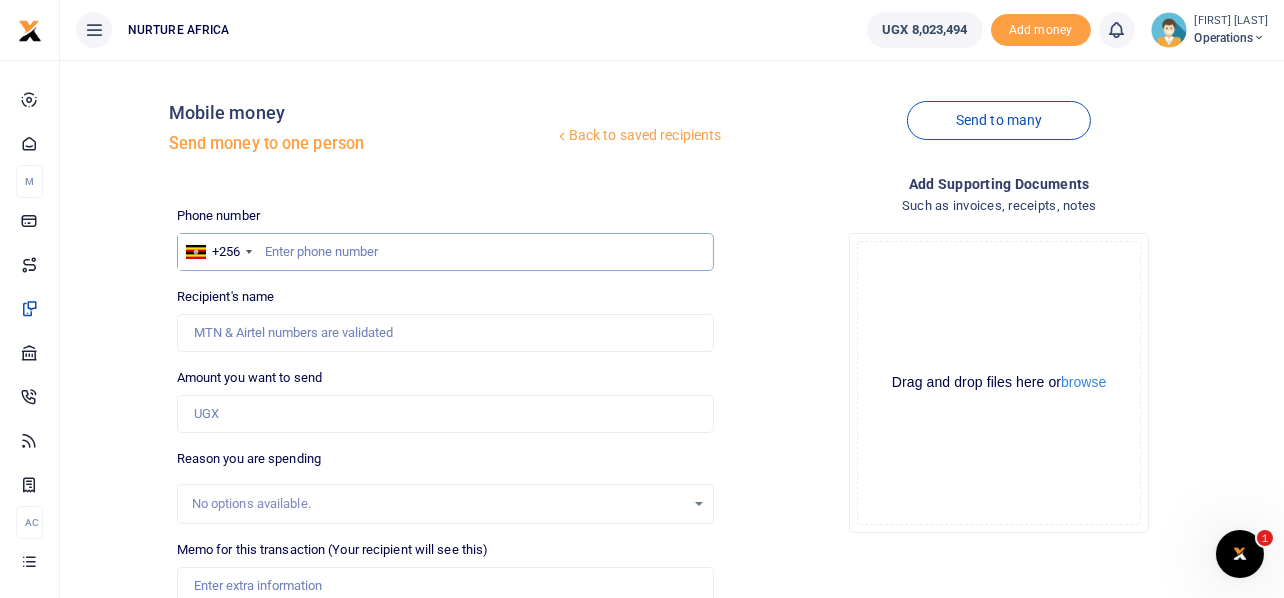click at bounding box center [446, 252] 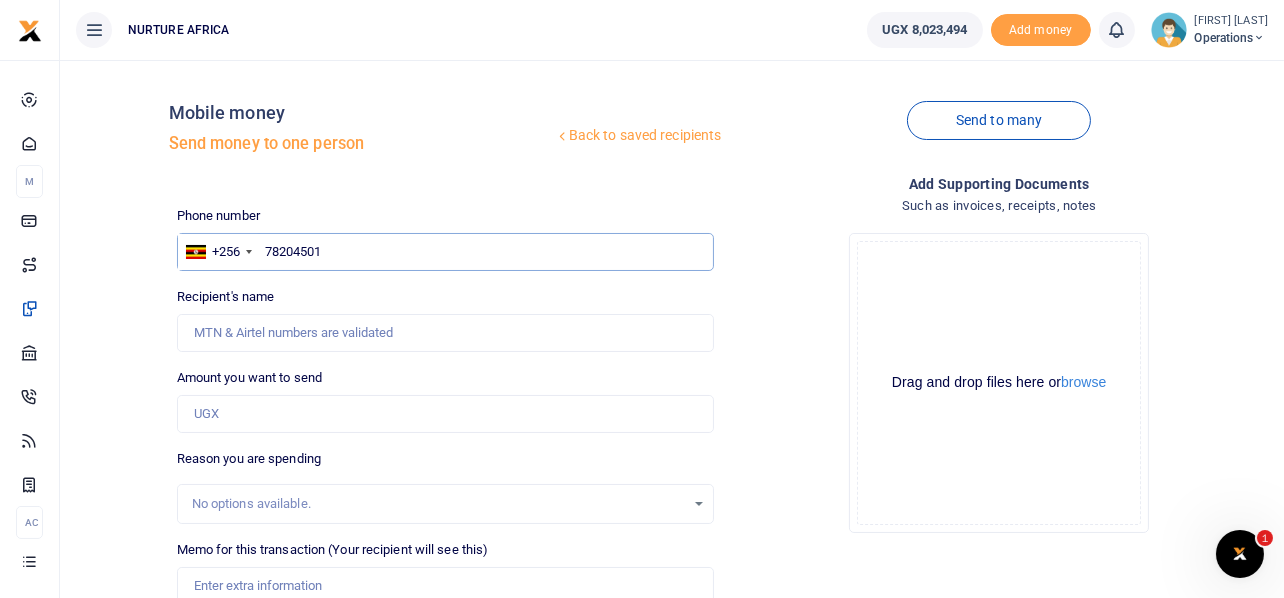 type on "782045015" 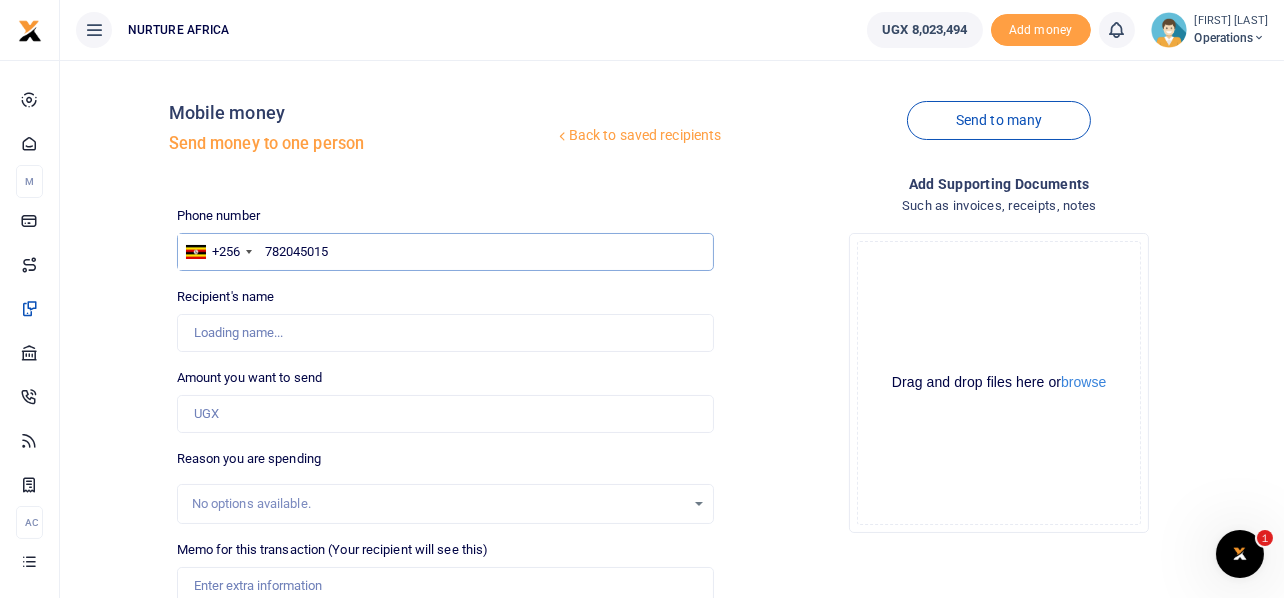 type on "[FIRST] [LAST]" 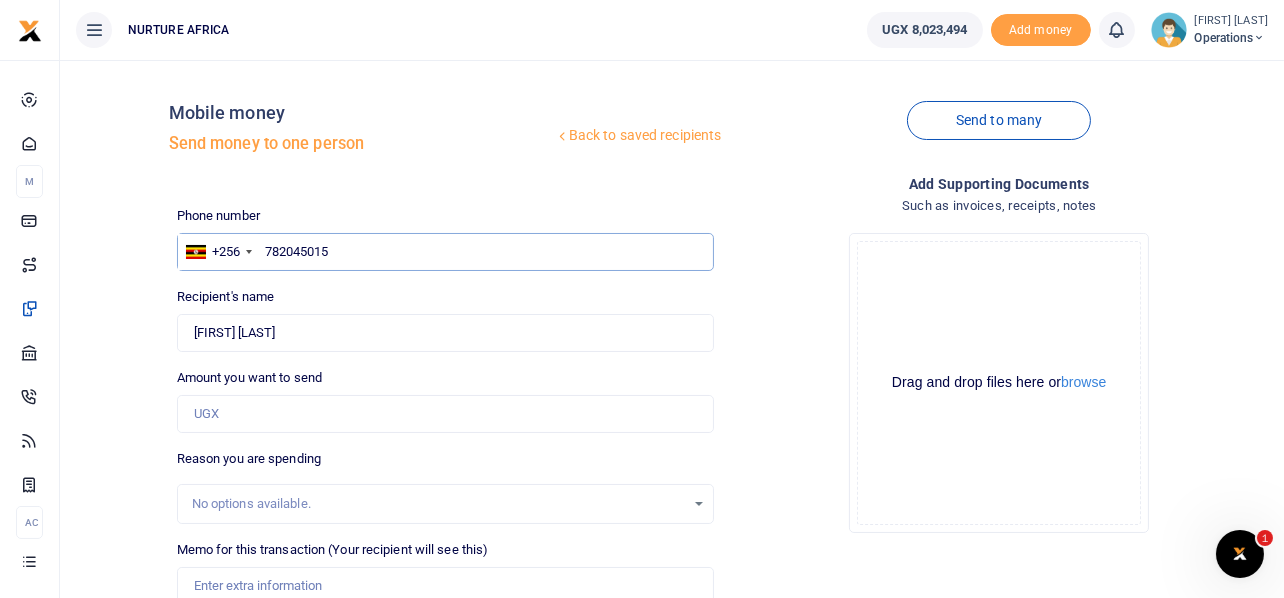 type on "782045015" 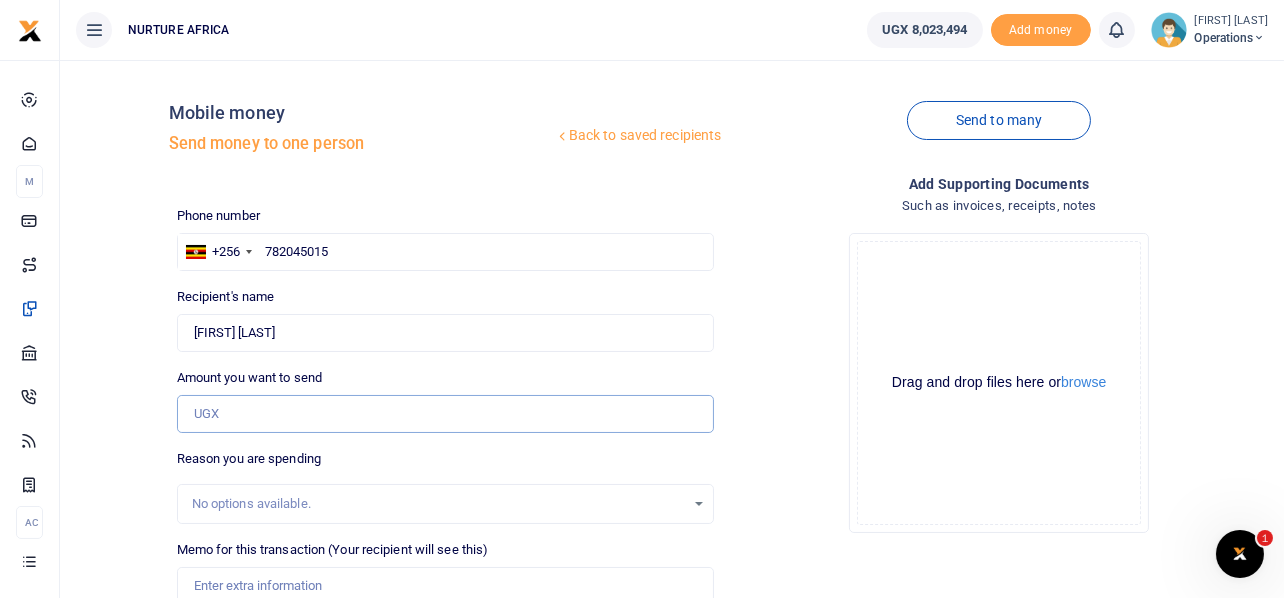 click on "Amount you want to send" at bounding box center [446, 414] 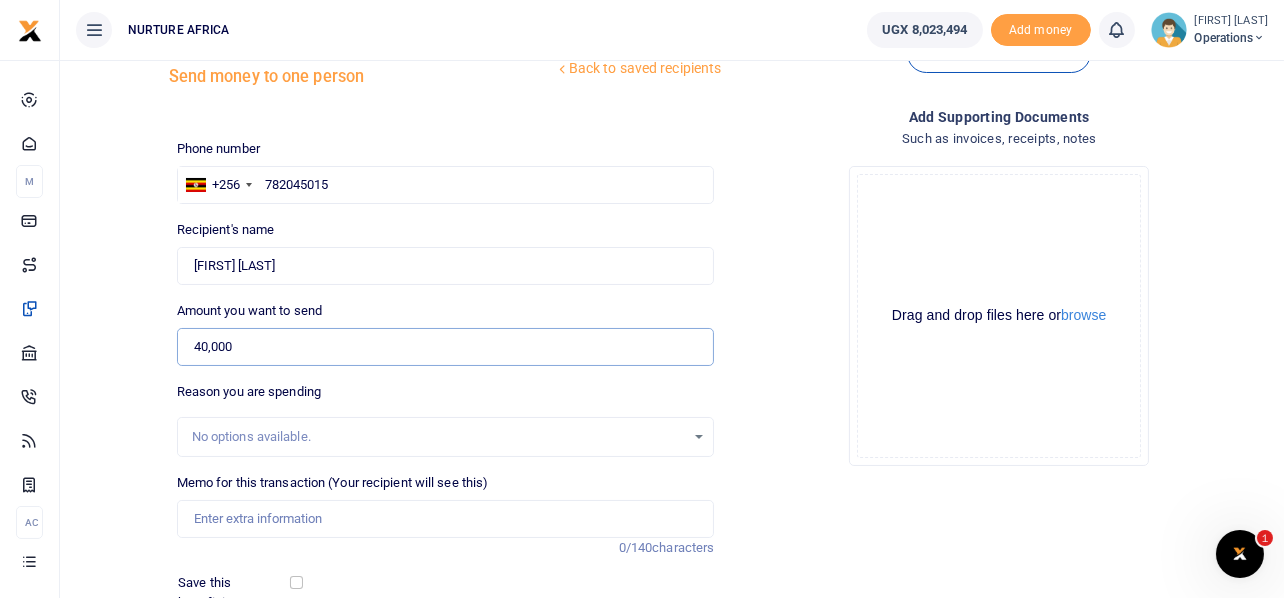 scroll, scrollTop: 287, scrollLeft: 0, axis: vertical 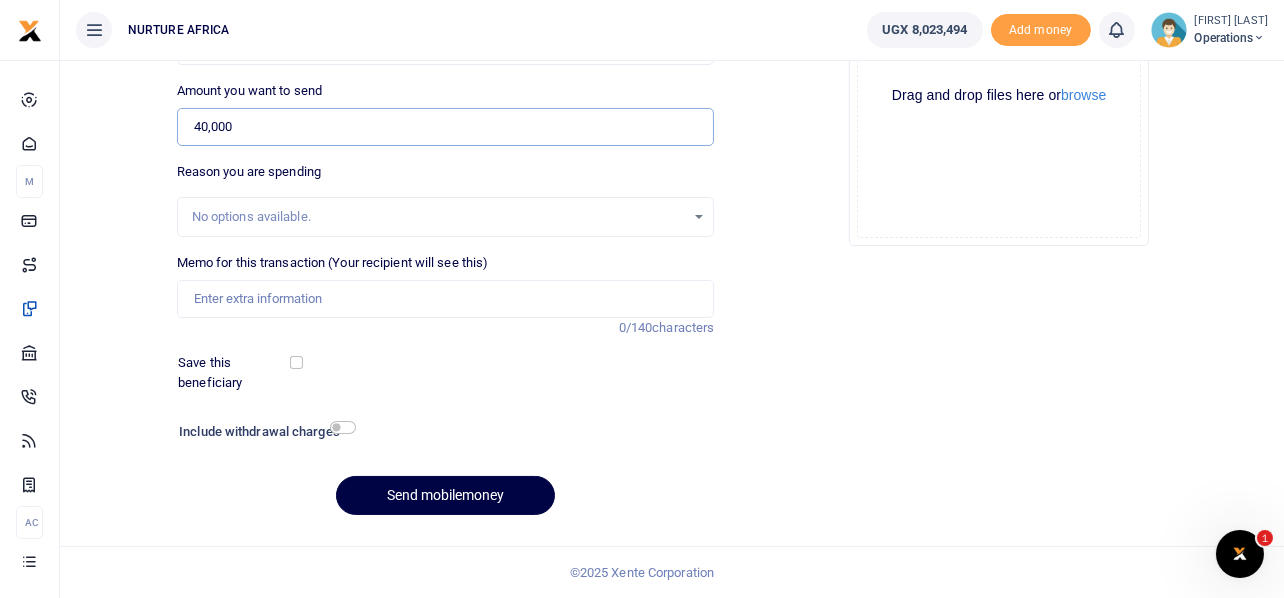 type on "40,000" 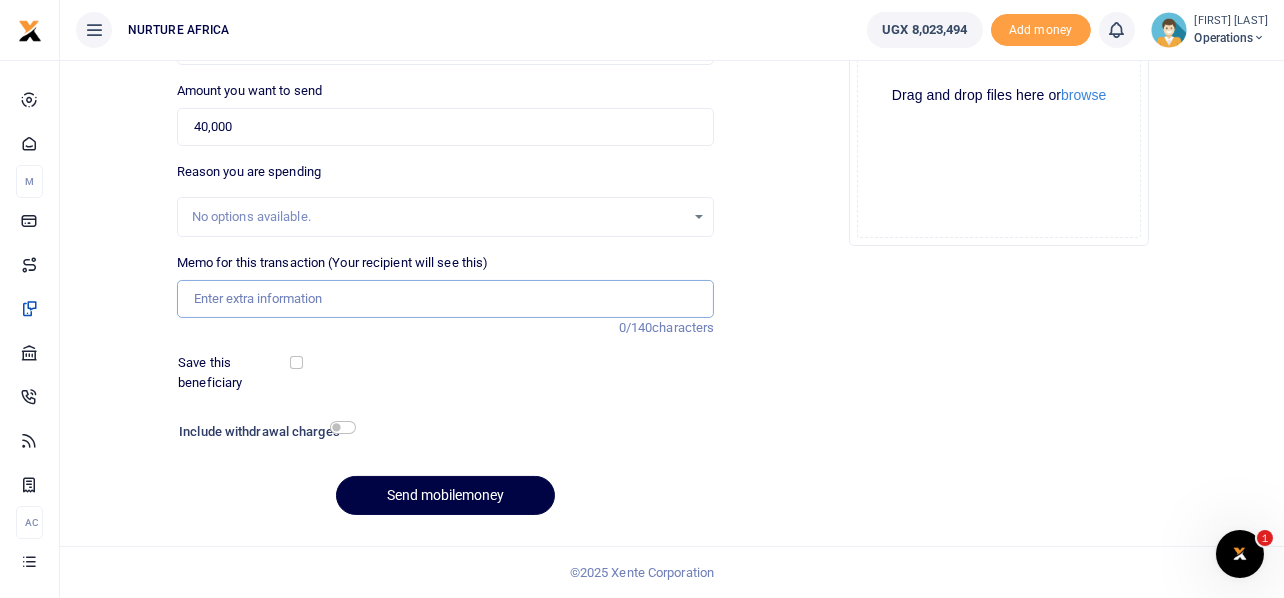click on "Memo for this transaction (Your recipient will see this)" at bounding box center [446, 299] 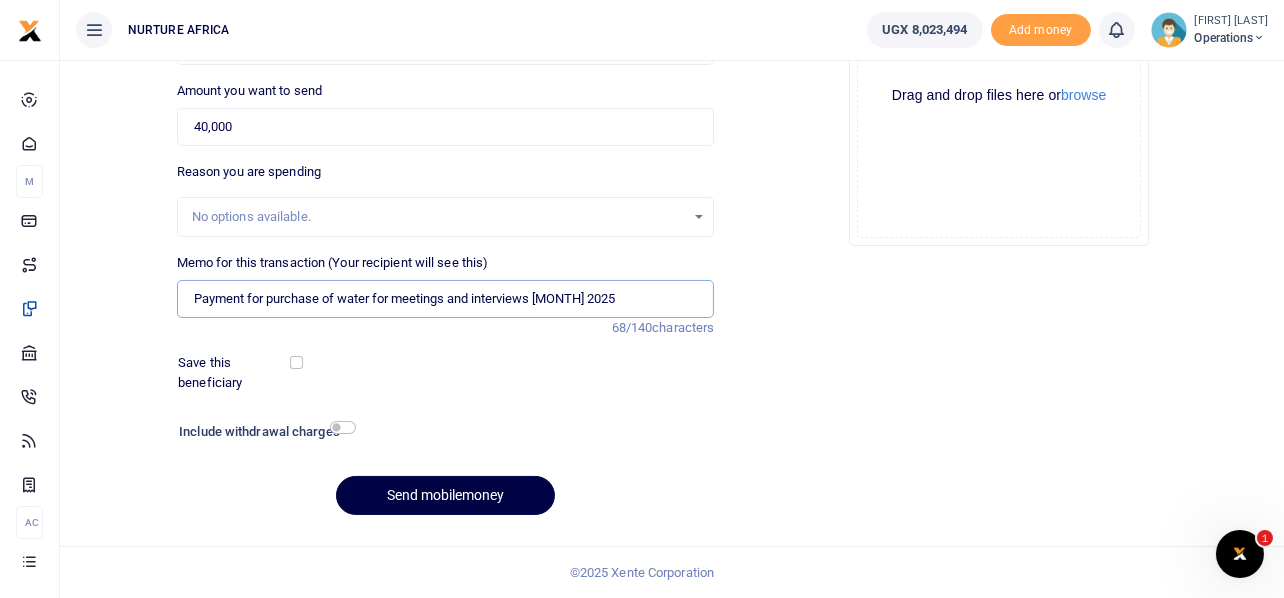 click on "Payment for purchase of water for meetings and interviews March 2025" at bounding box center (446, 299) 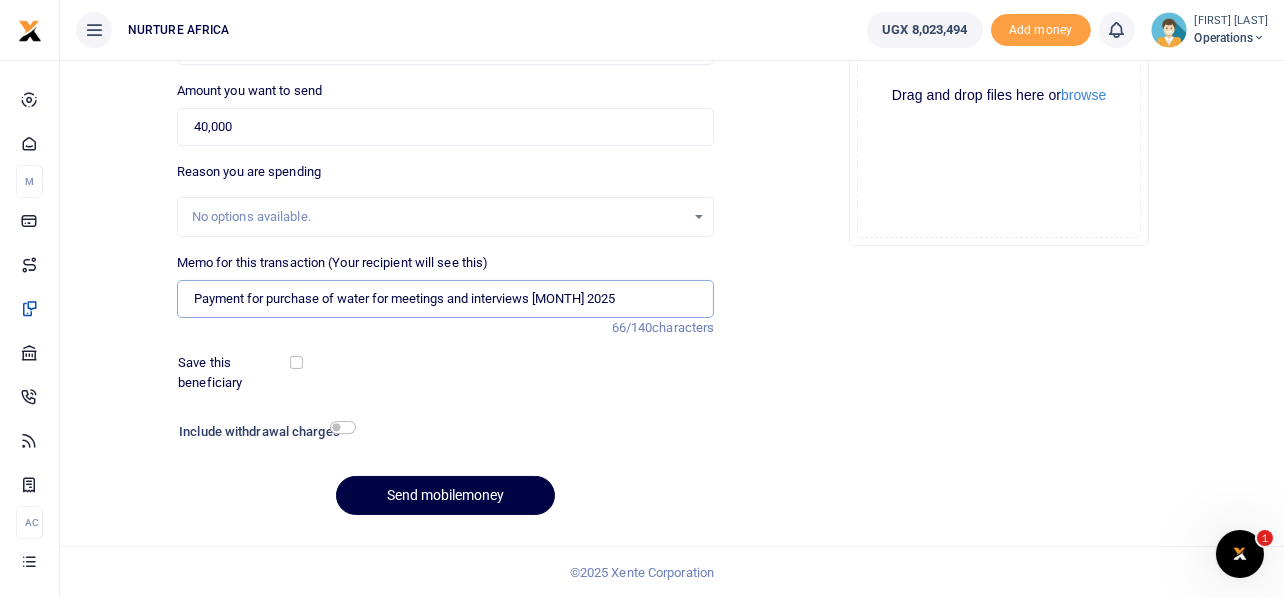 type on "Payment for purchase of water for meetings and interviews Aug 2025" 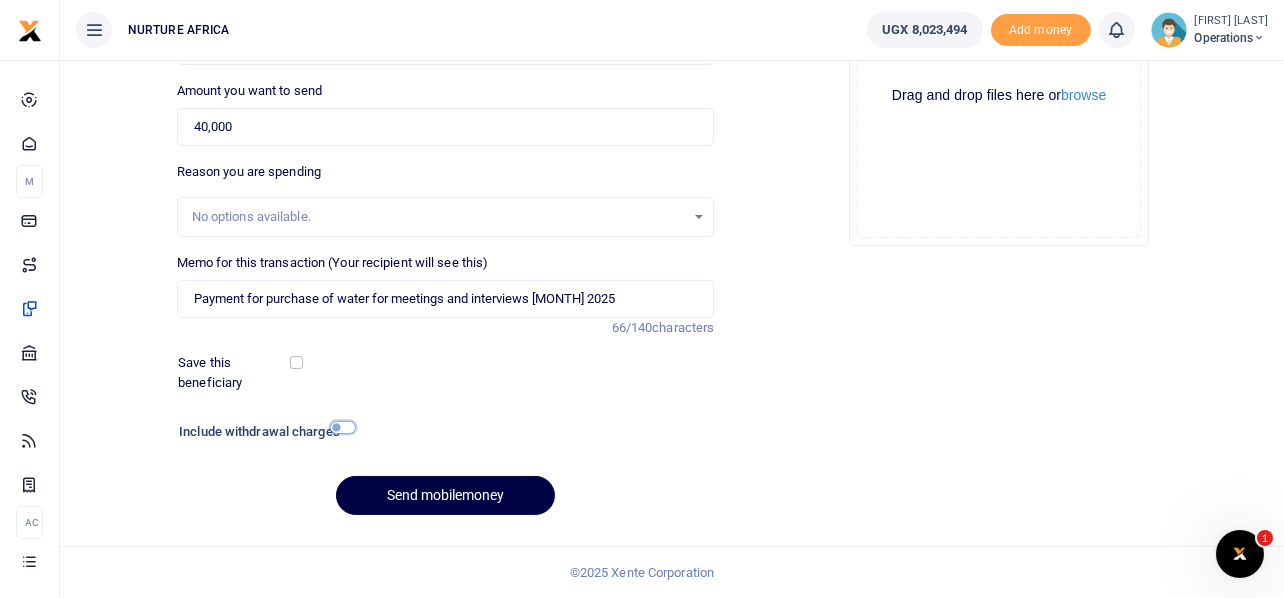 click at bounding box center [343, 427] 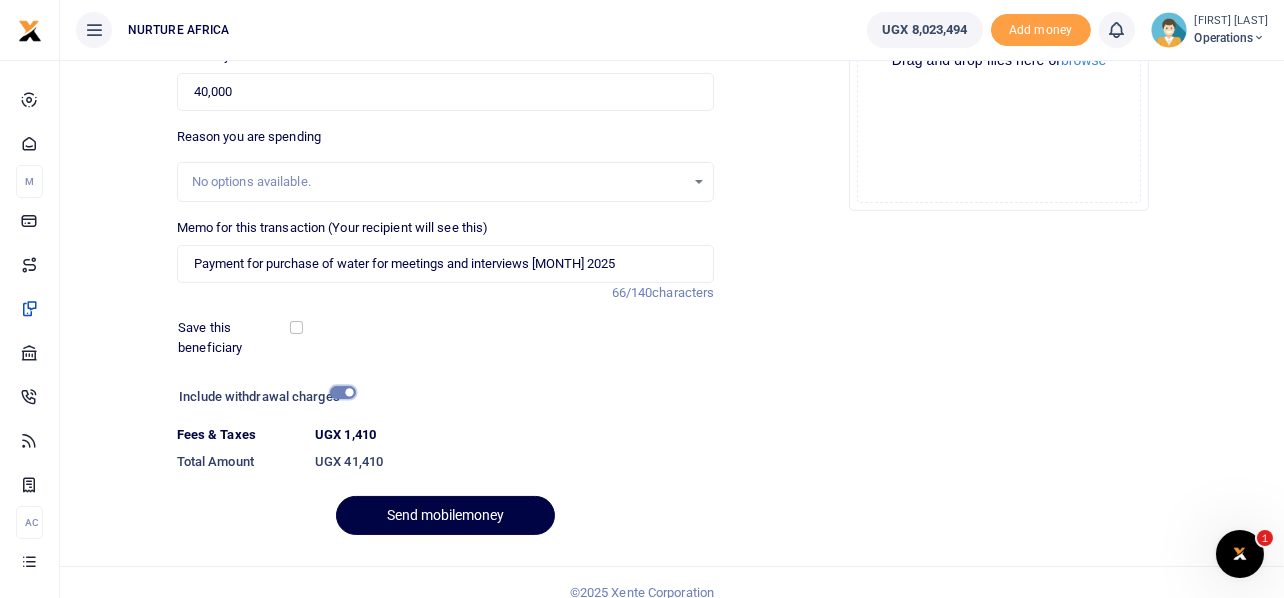 scroll, scrollTop: 342, scrollLeft: 0, axis: vertical 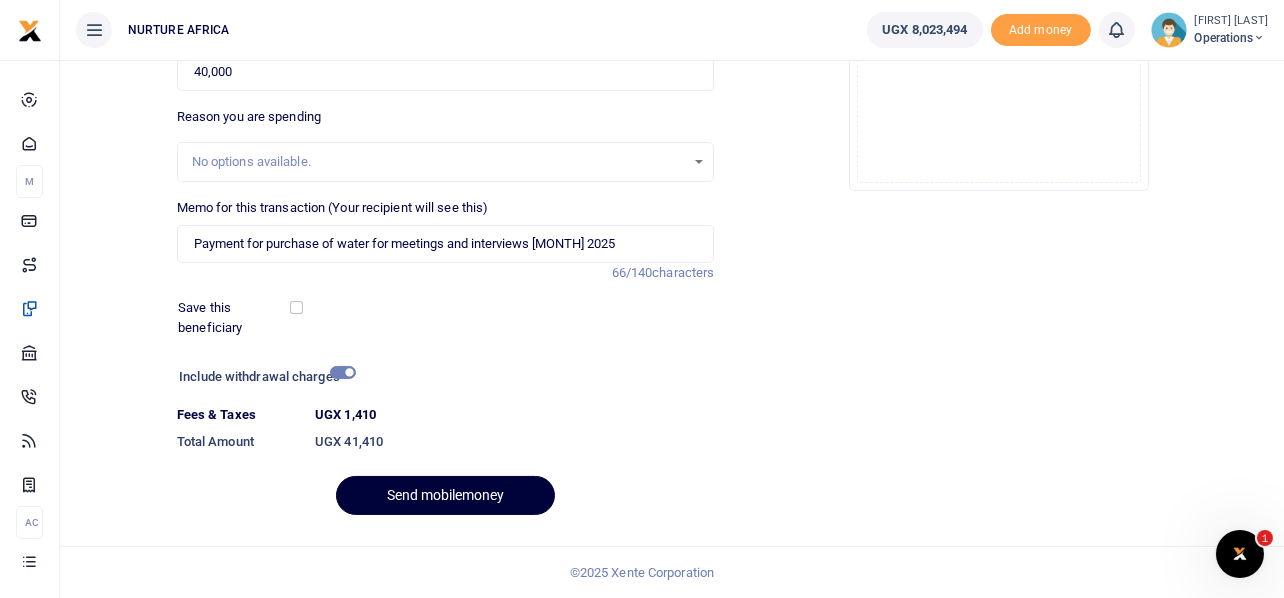 click on "Send mobilemoney" at bounding box center [445, 495] 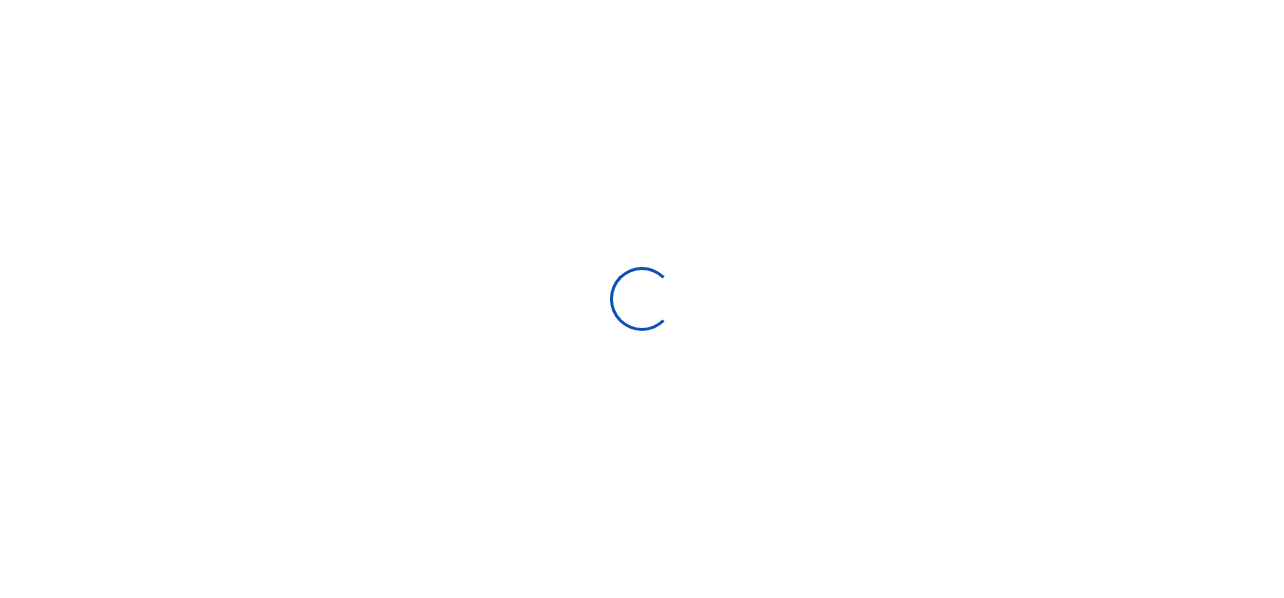 select 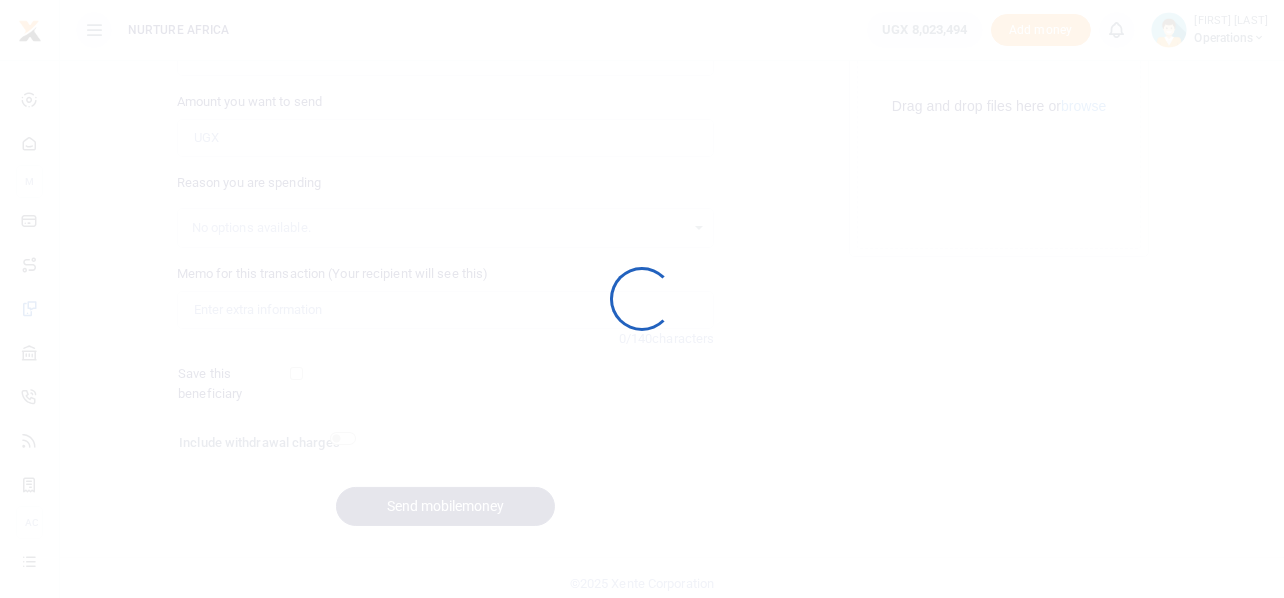 scroll, scrollTop: 287, scrollLeft: 0, axis: vertical 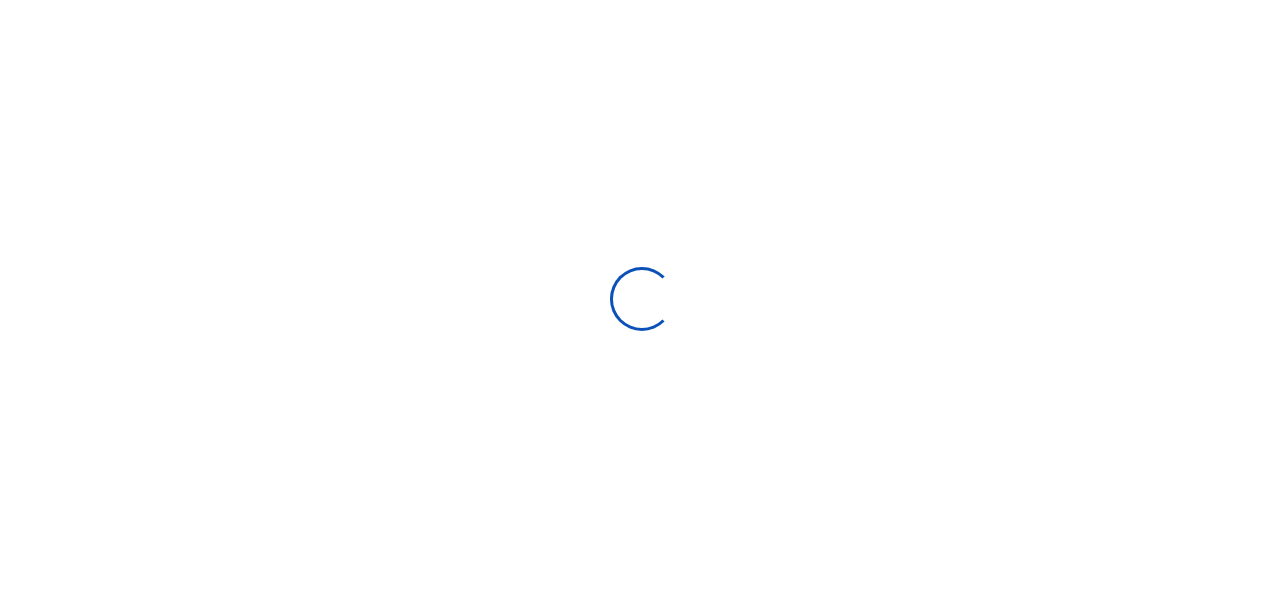 select 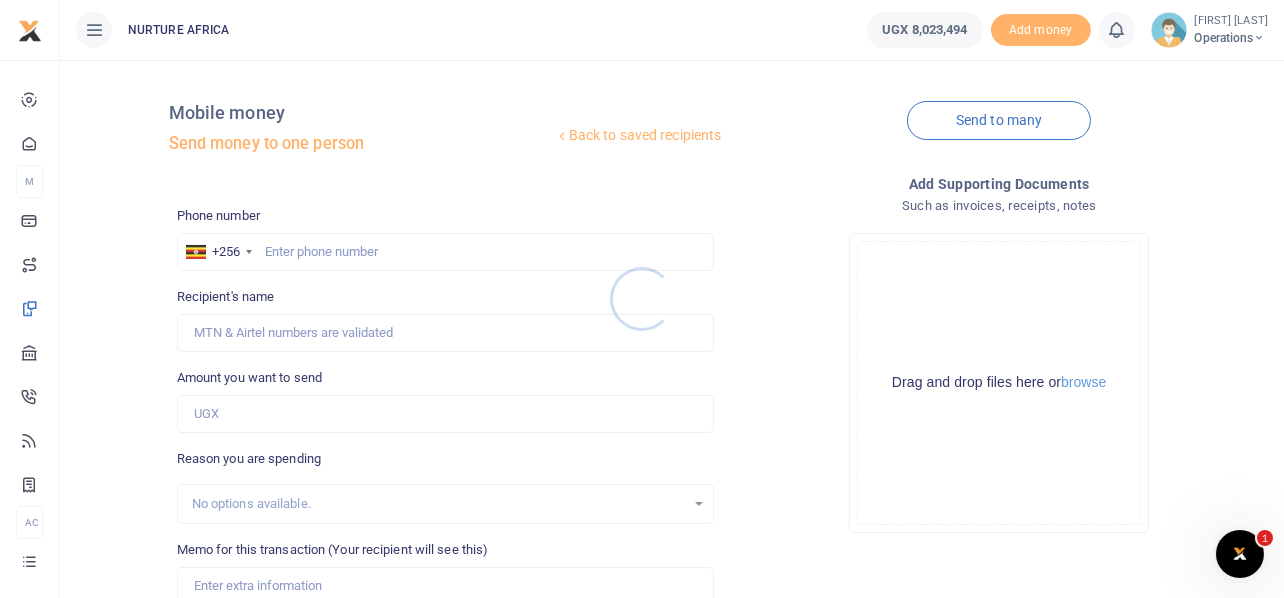 scroll, scrollTop: 0, scrollLeft: 0, axis: both 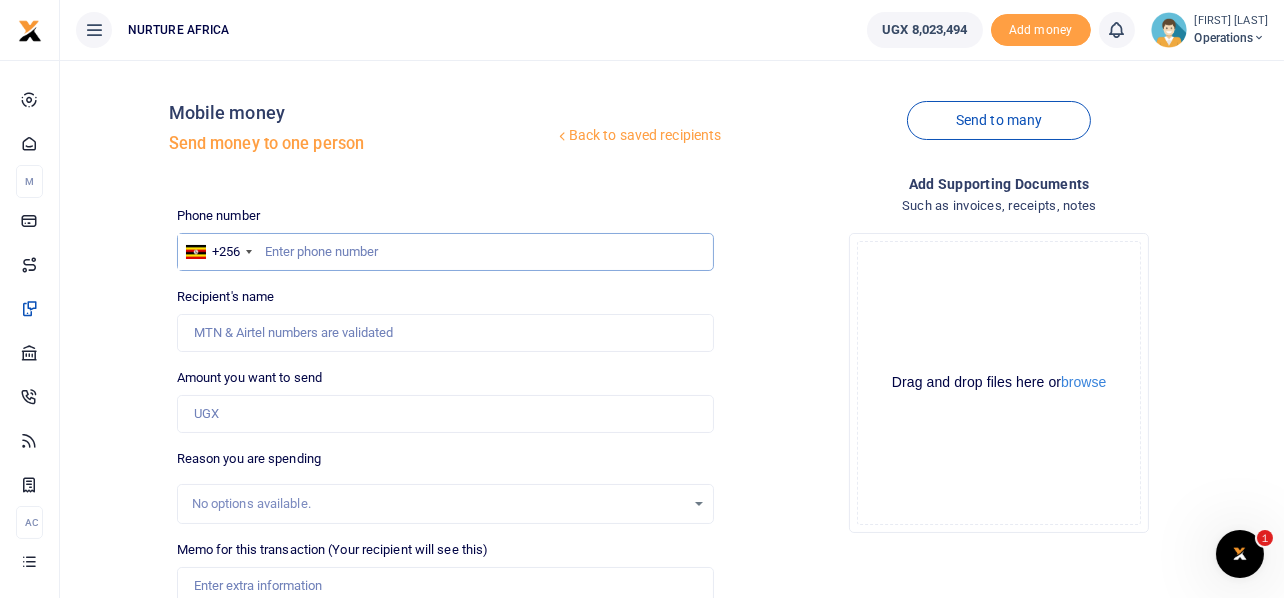 click at bounding box center (446, 252) 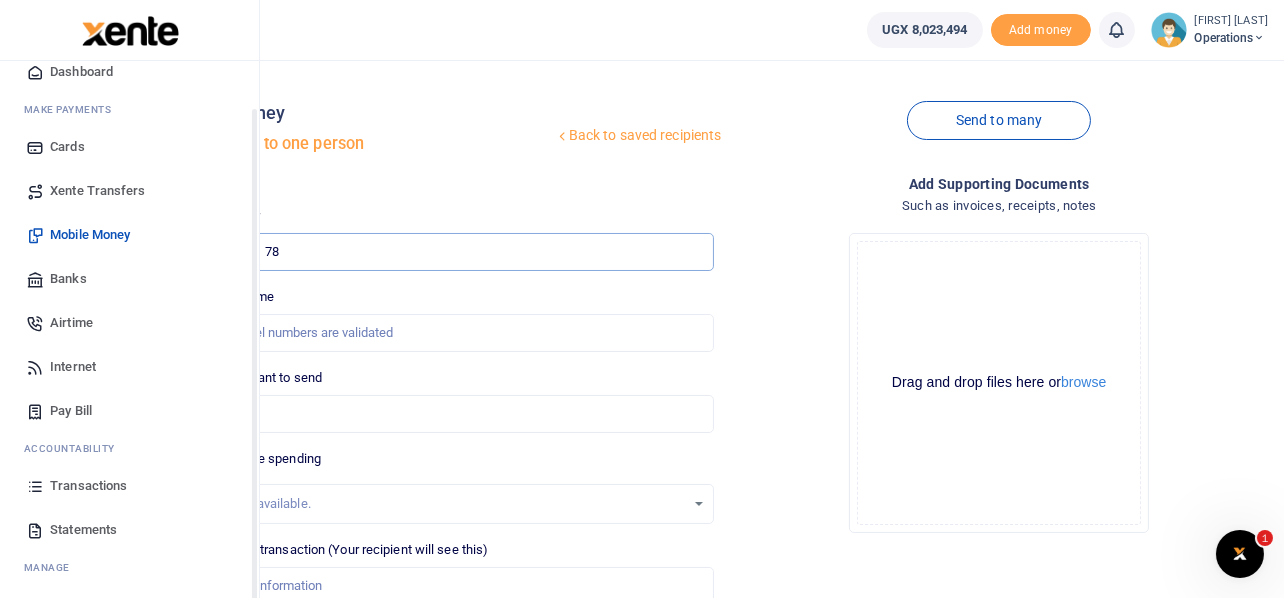 scroll, scrollTop: 115, scrollLeft: 0, axis: vertical 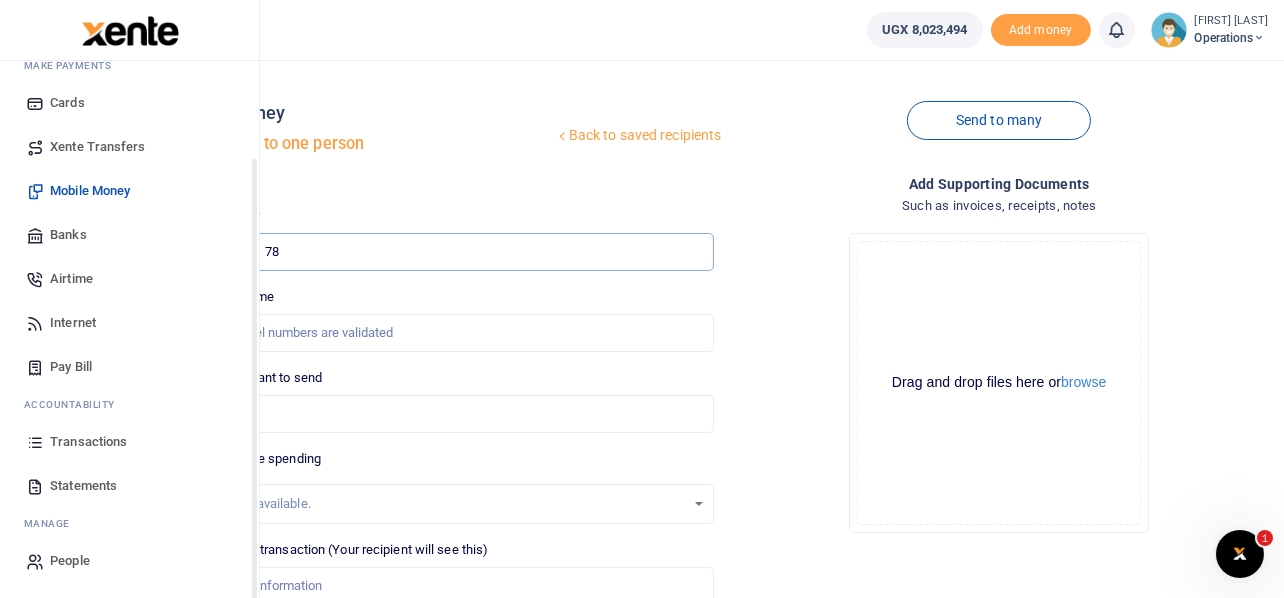 type on "78" 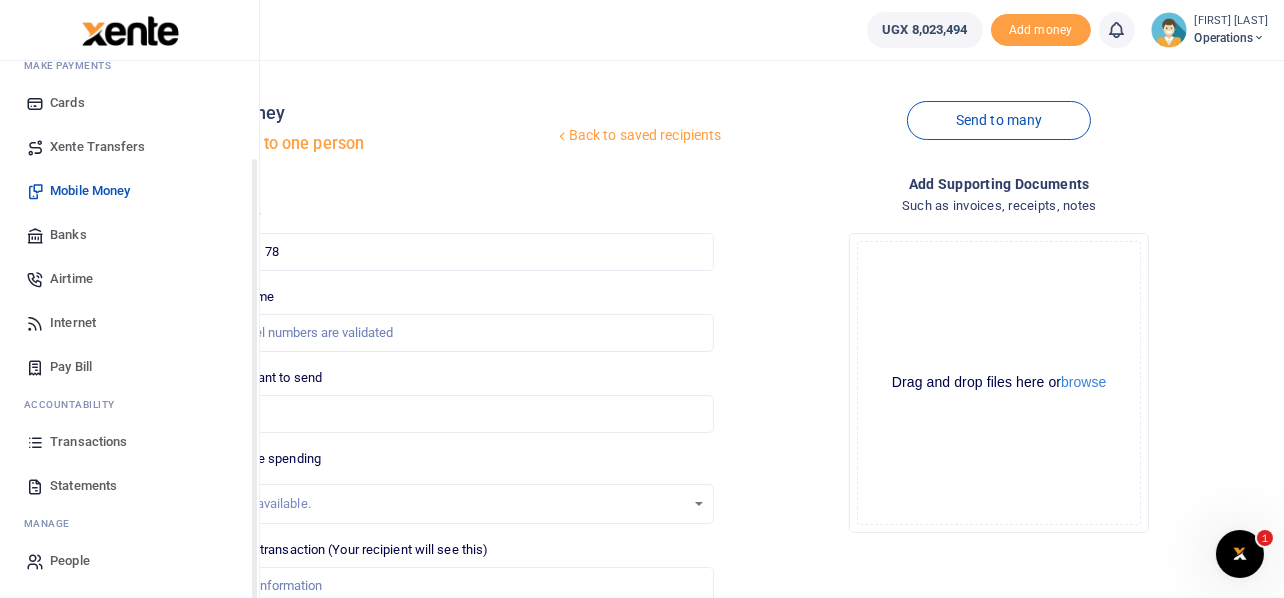 click on "Transactions" at bounding box center (88, 442) 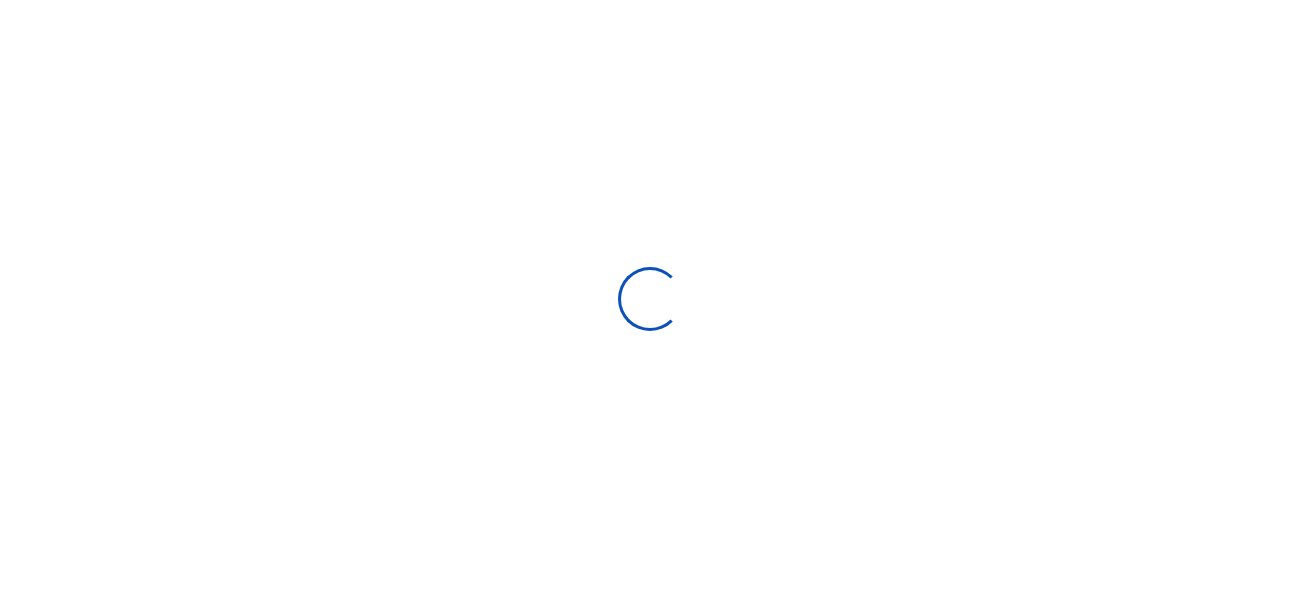 select 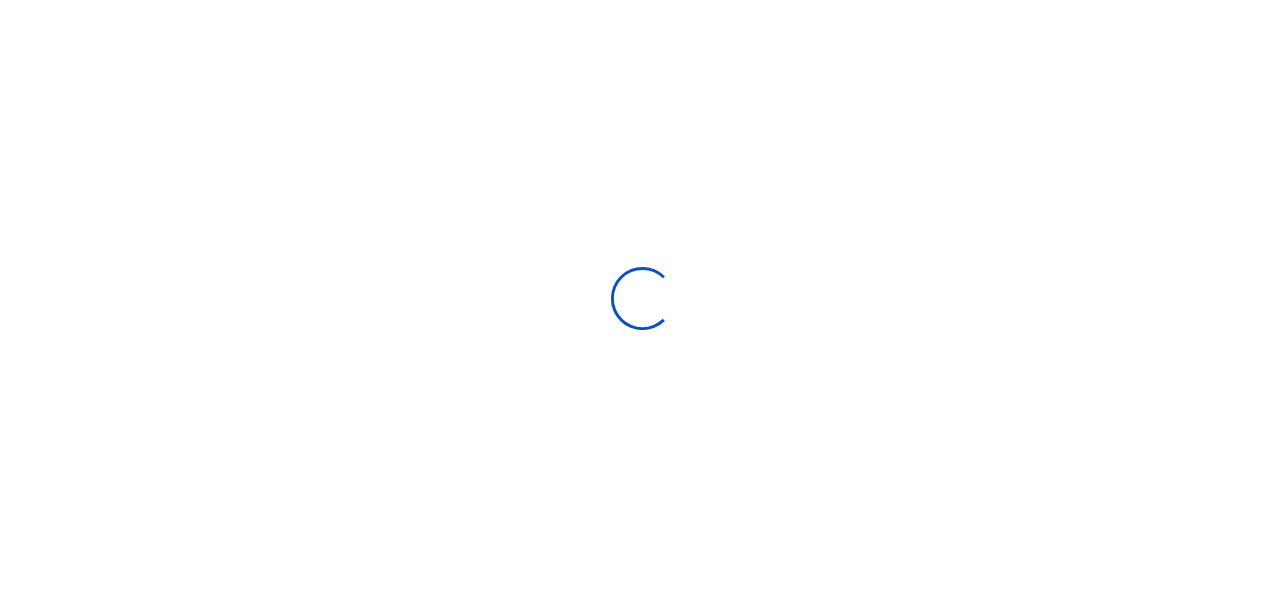 scroll, scrollTop: 0, scrollLeft: 0, axis: both 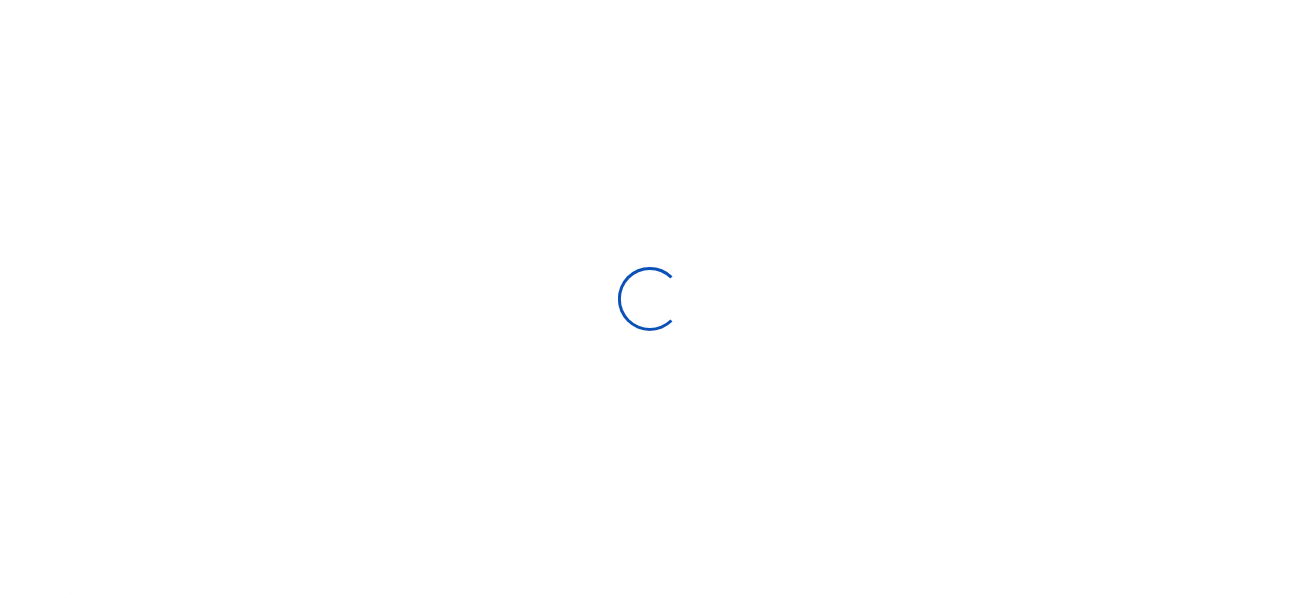 type on "07/03/2025 - 08/01/2025" 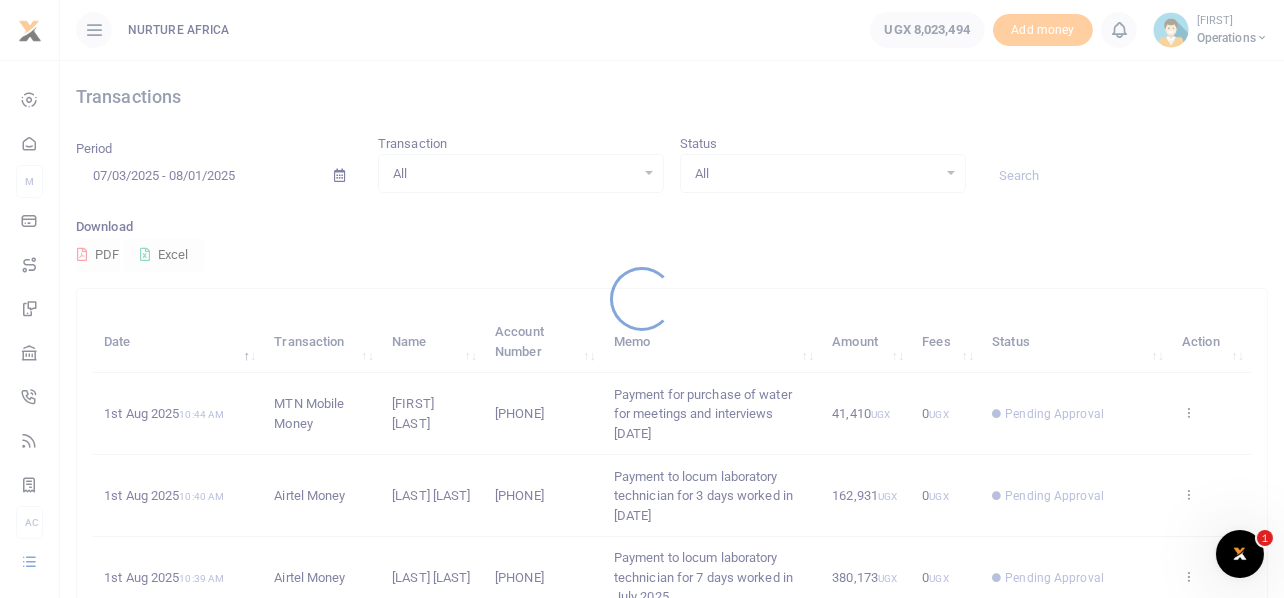 scroll, scrollTop: 0, scrollLeft: 0, axis: both 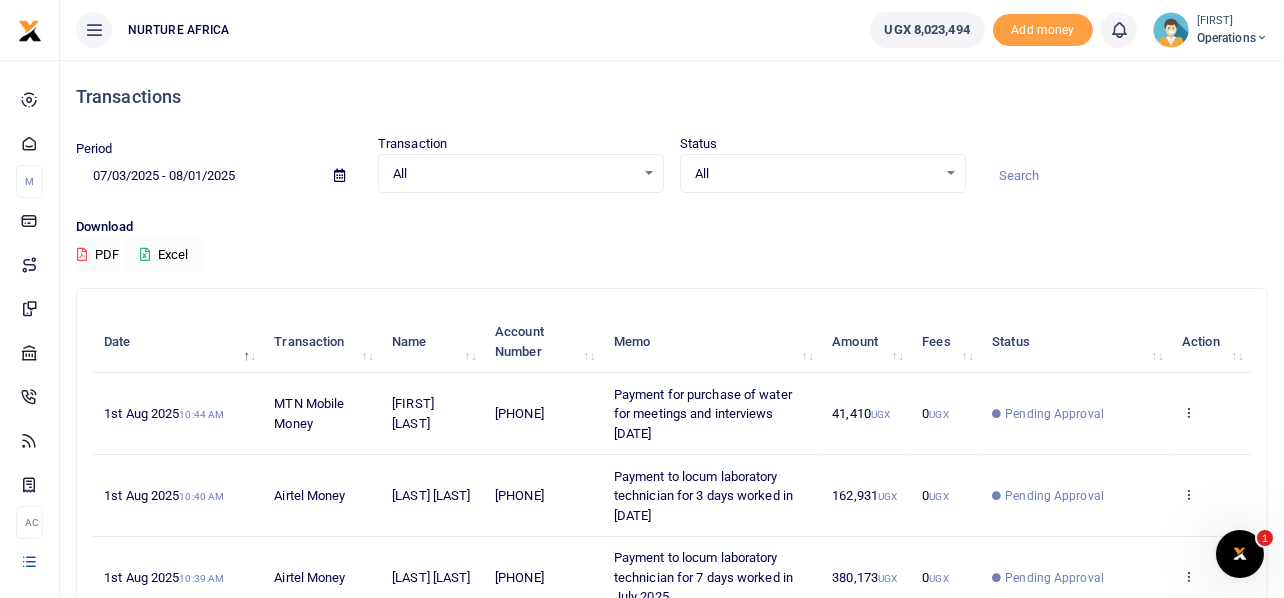 click at bounding box center (1188, 412) 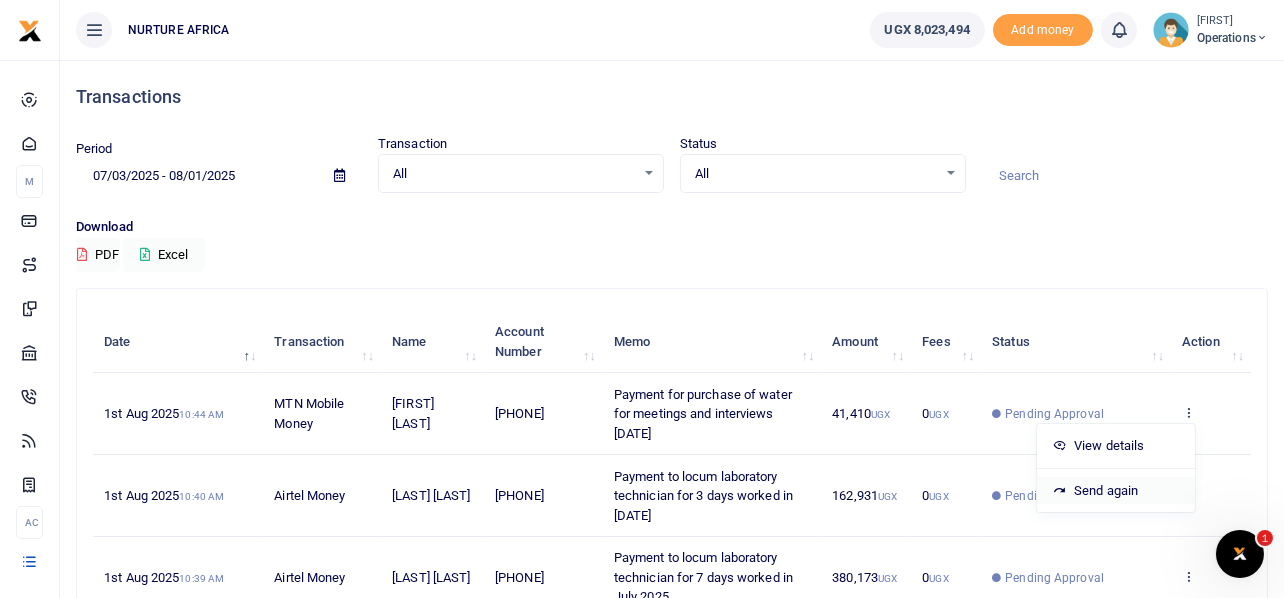 click on "Send again" at bounding box center [1116, 491] 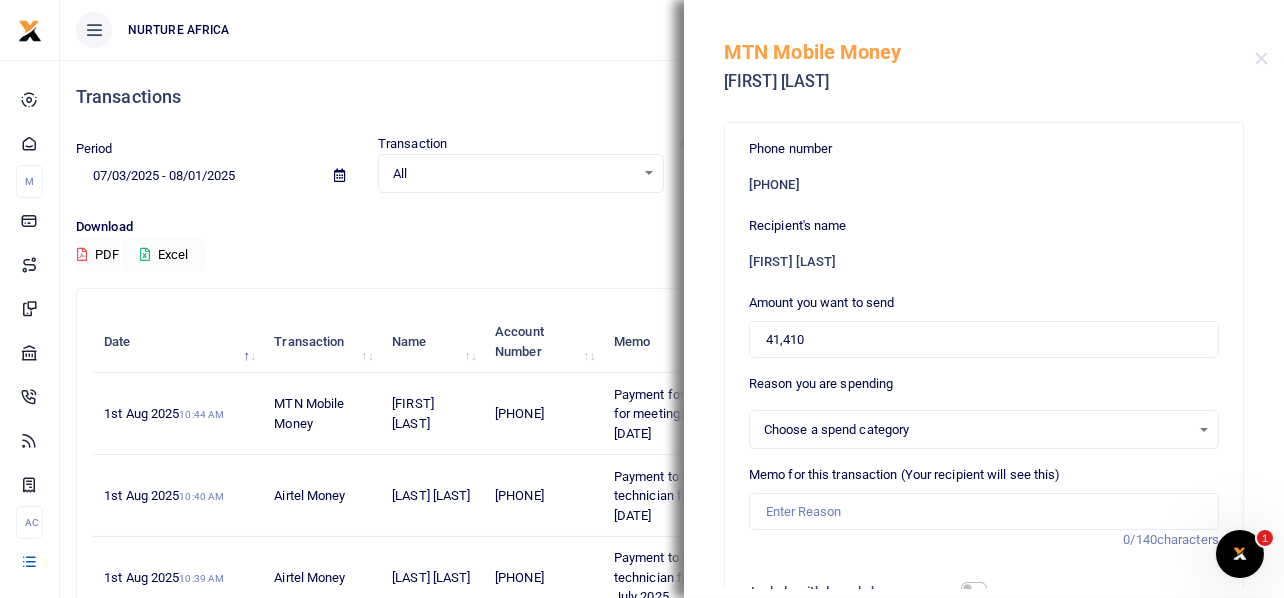select 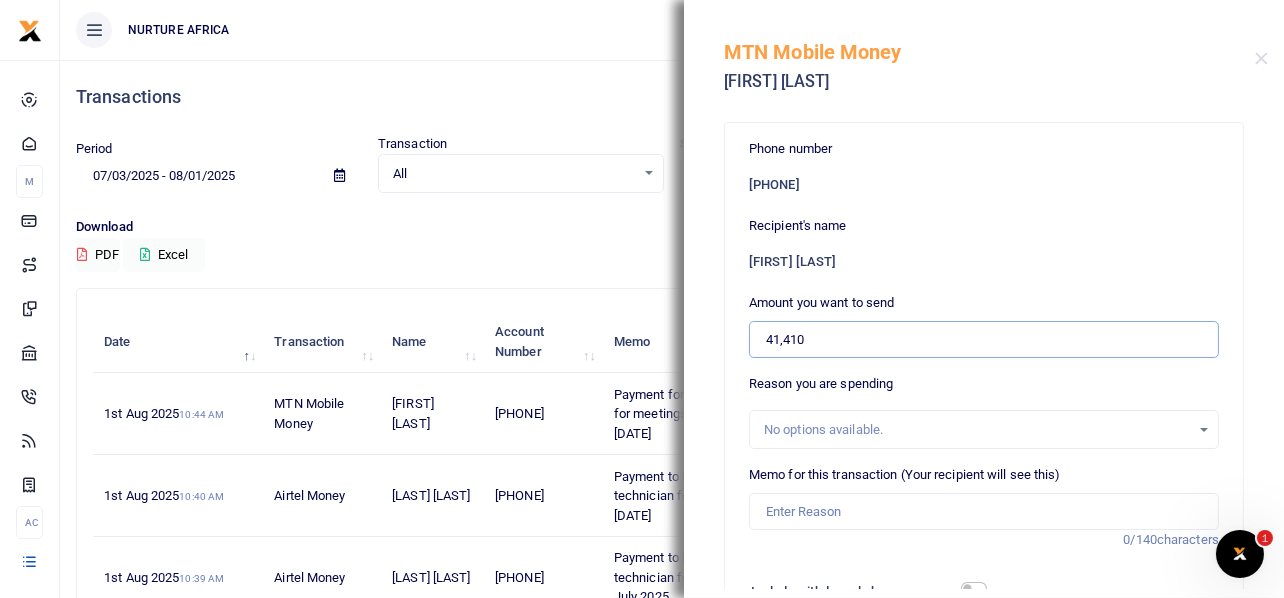 click on "41,410" at bounding box center (984, 340) 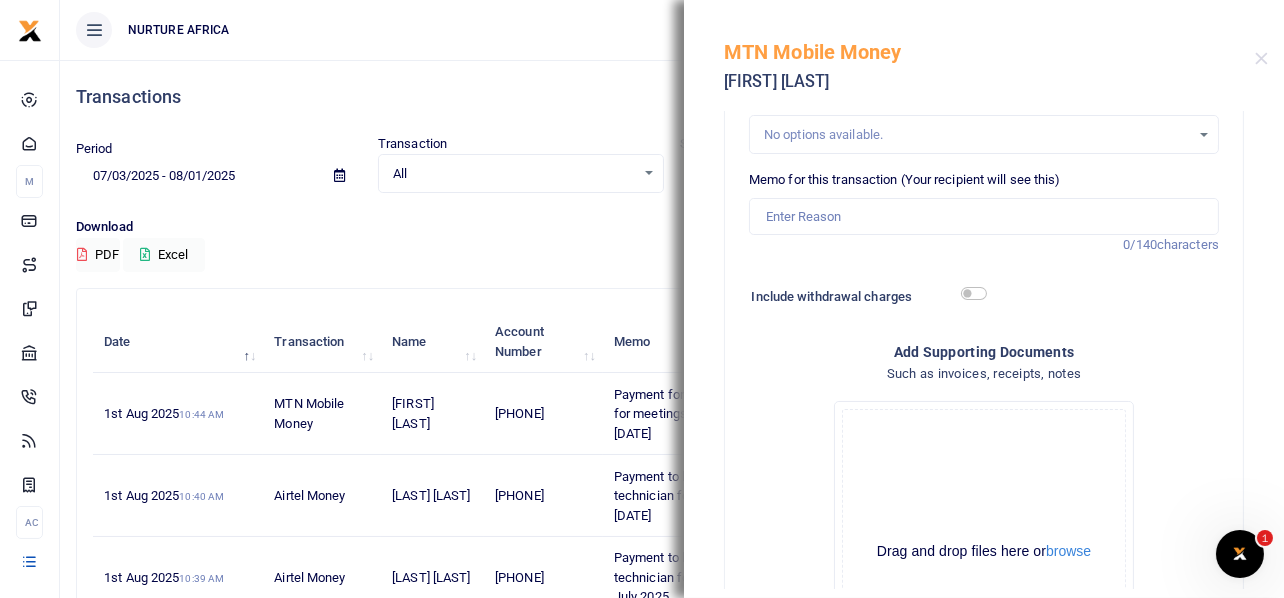 scroll, scrollTop: 300, scrollLeft: 0, axis: vertical 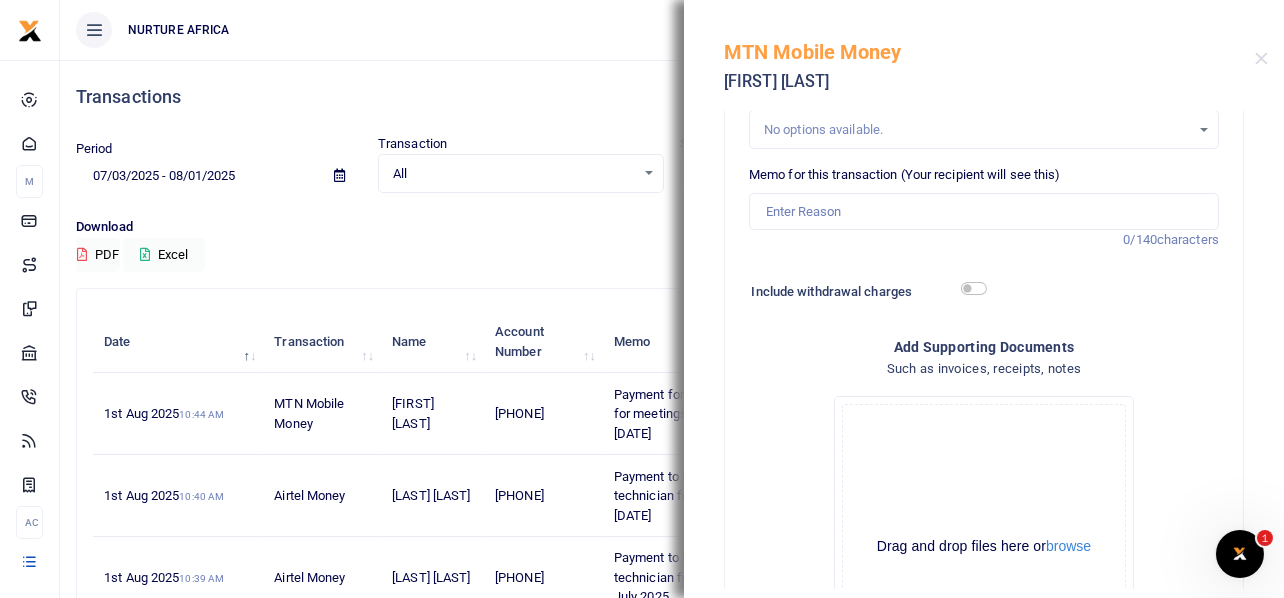 type on "100,000" 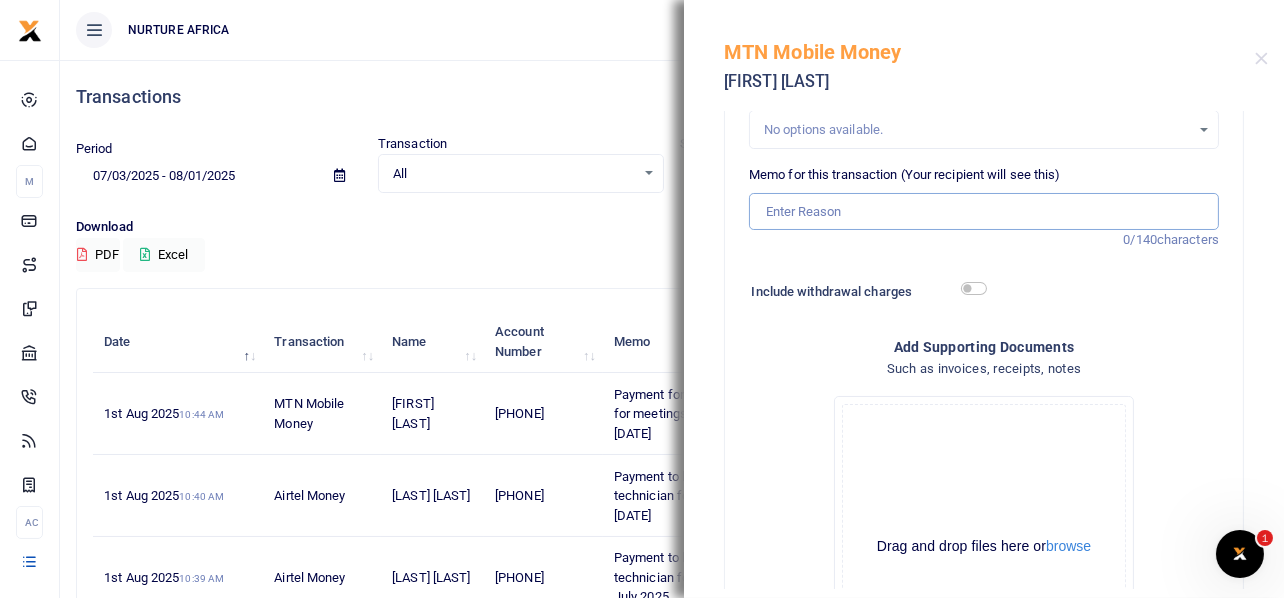 click on "Memo for this transaction (Your recipient will see this)" at bounding box center (984, 212) 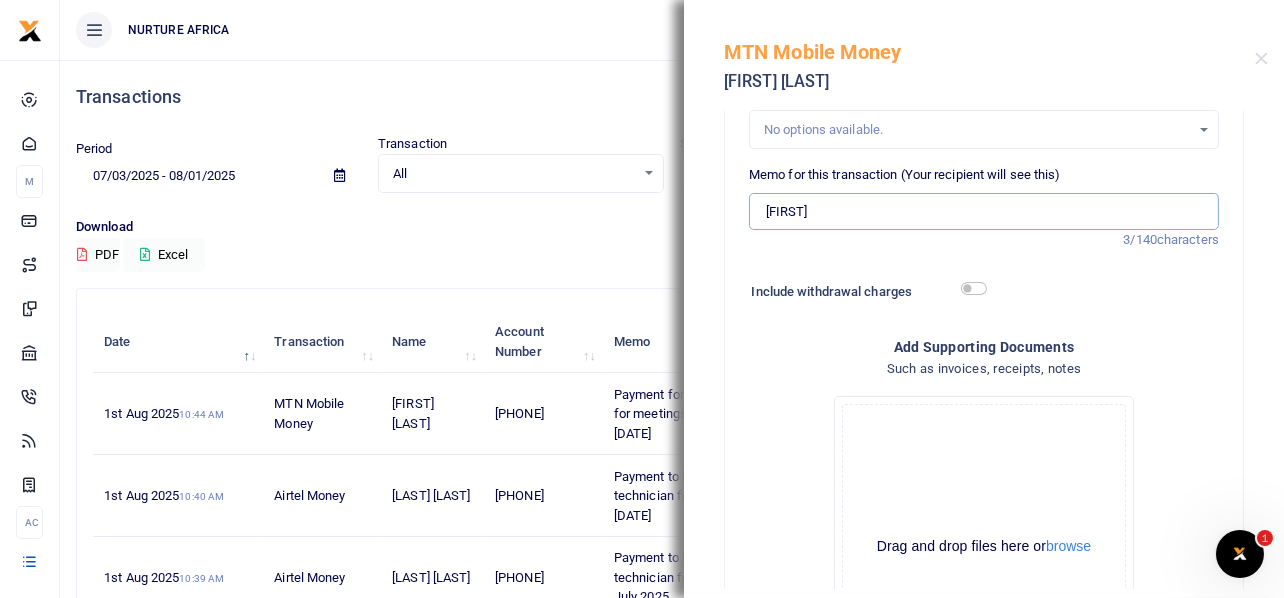 click on "Pau" at bounding box center [984, 212] 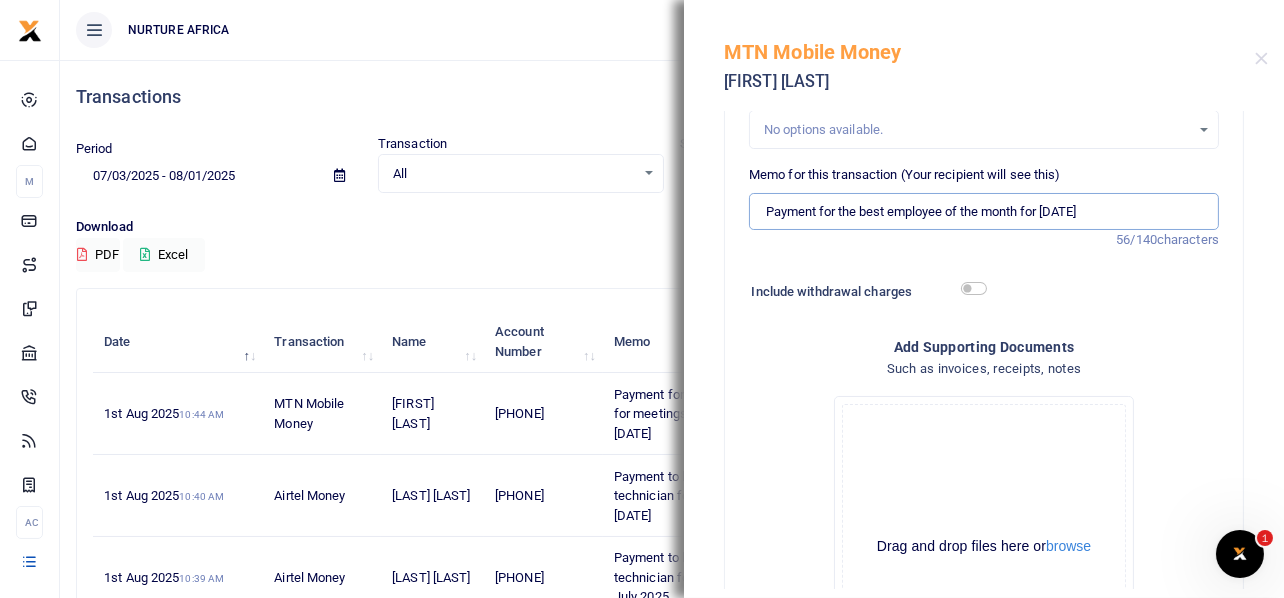 click on "Payment for the best employee of the month for June 2025" at bounding box center (984, 212) 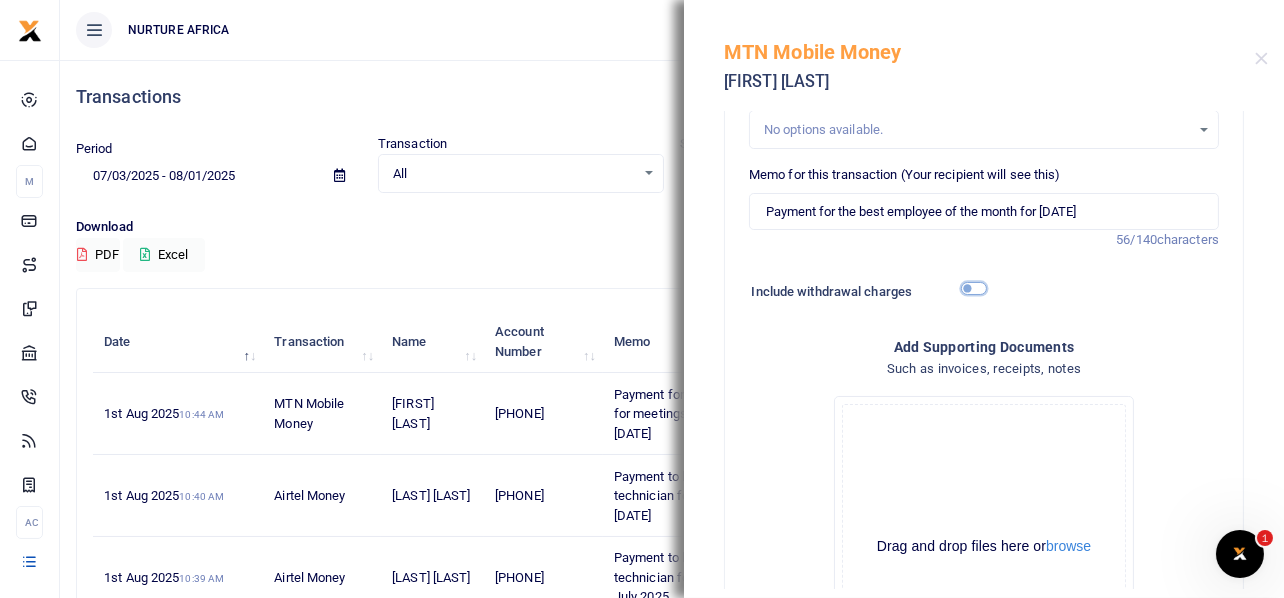 click at bounding box center [974, 288] 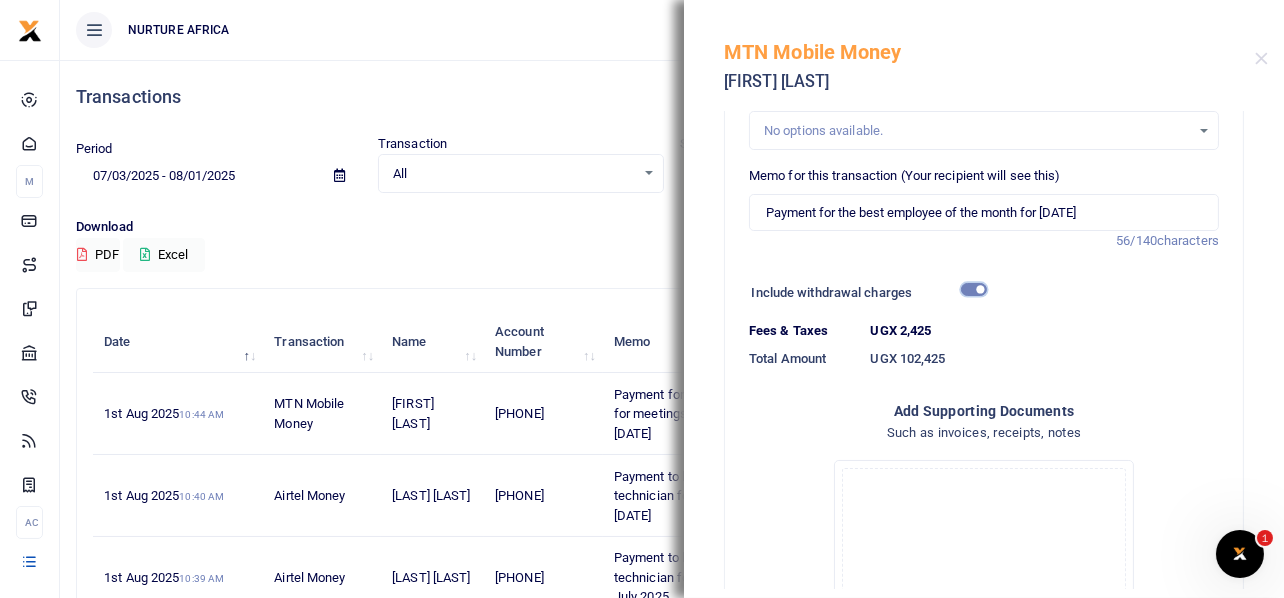 scroll, scrollTop: 581, scrollLeft: 0, axis: vertical 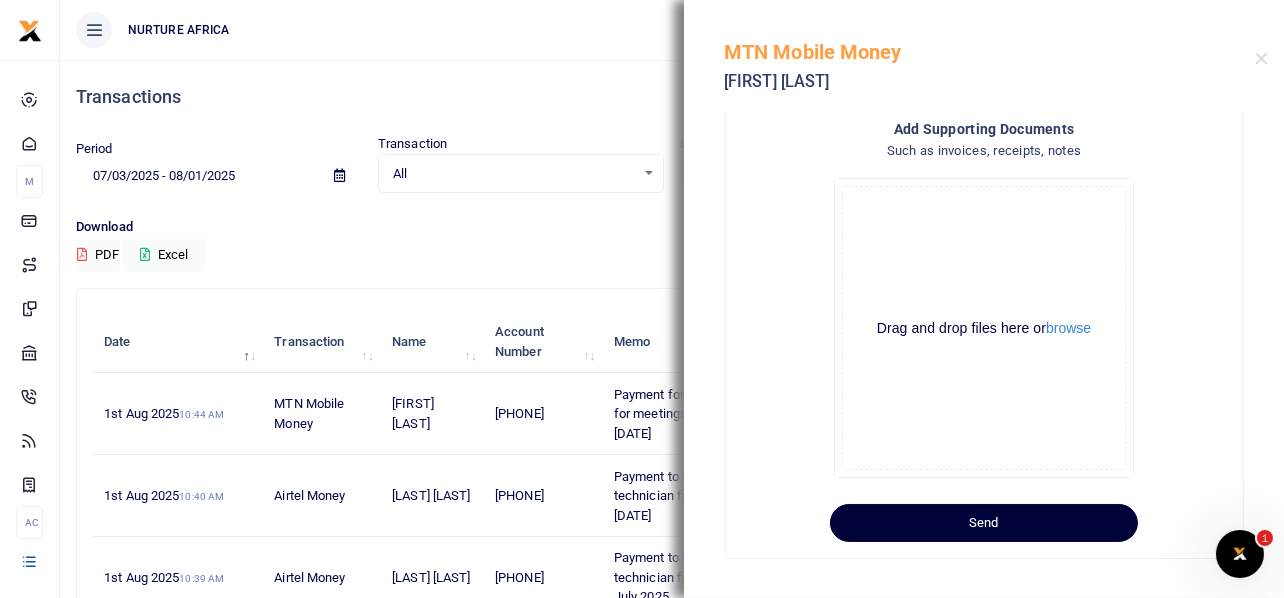 click on "Send" at bounding box center (984, 523) 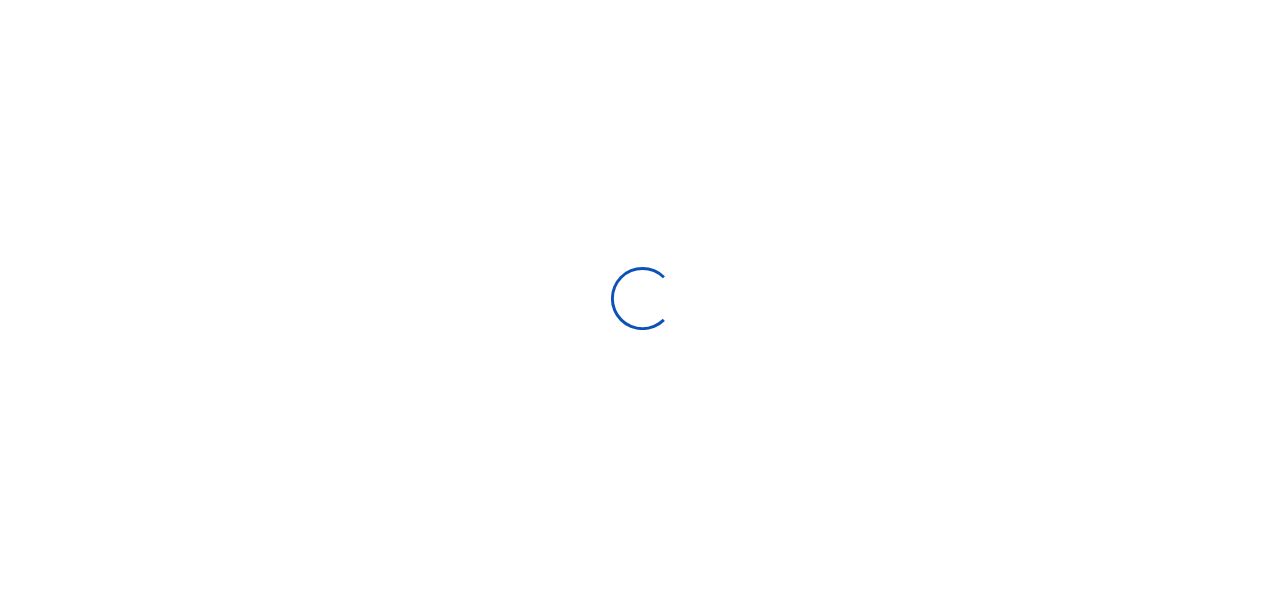 scroll, scrollTop: 0, scrollLeft: 0, axis: both 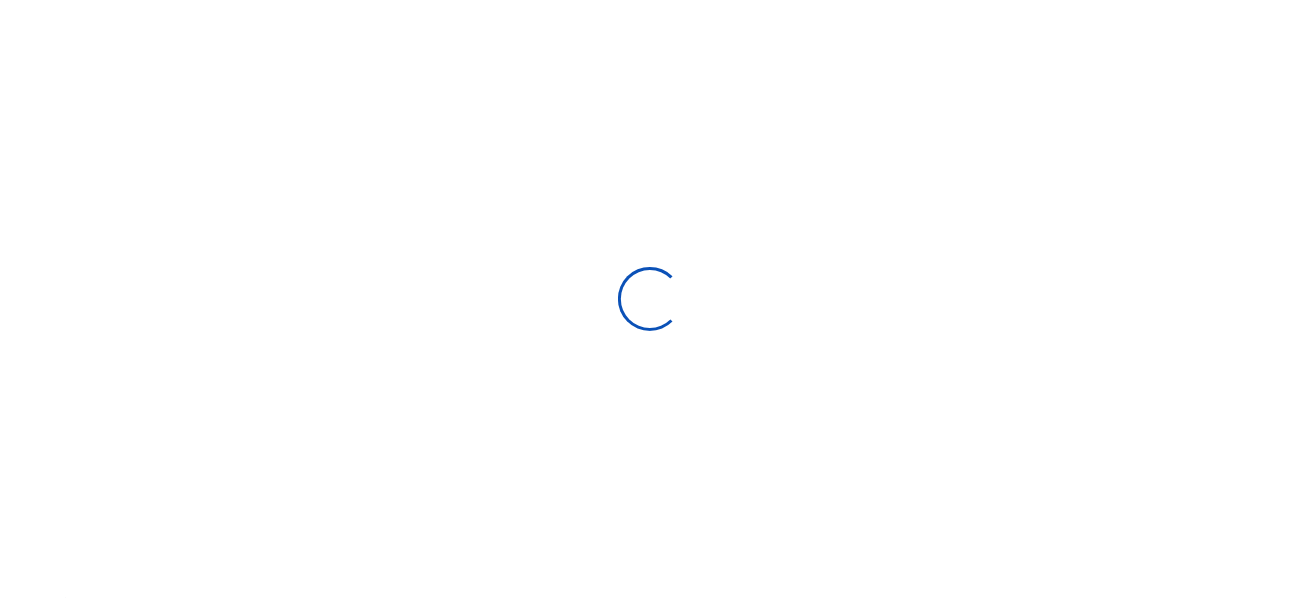 select 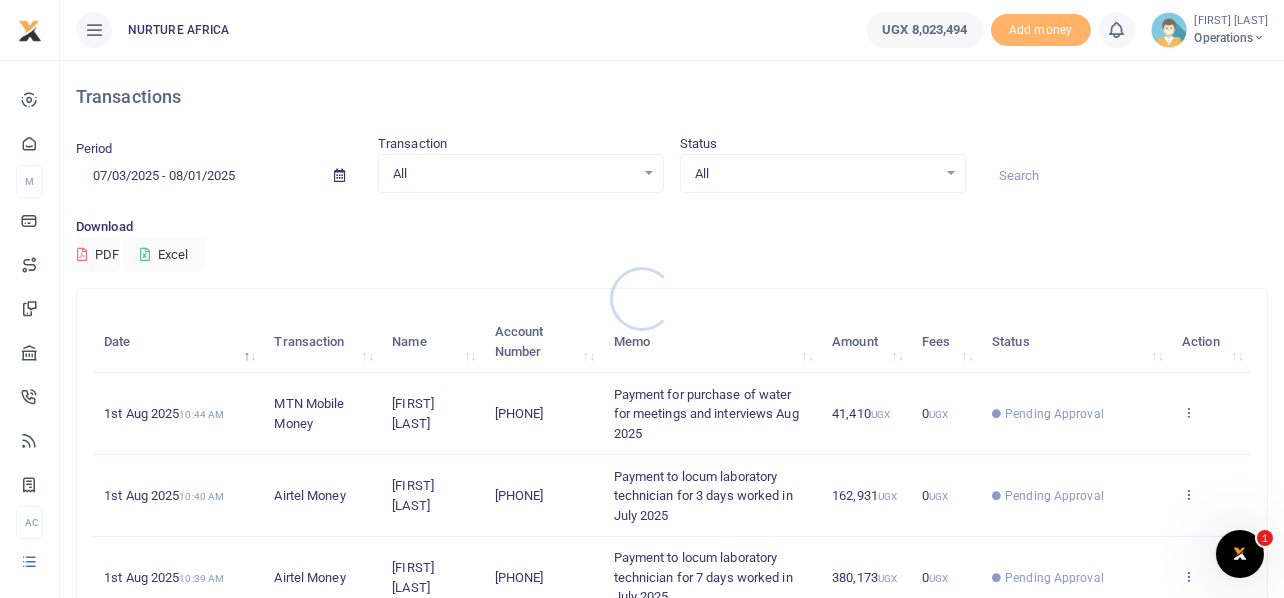 scroll, scrollTop: 0, scrollLeft: 0, axis: both 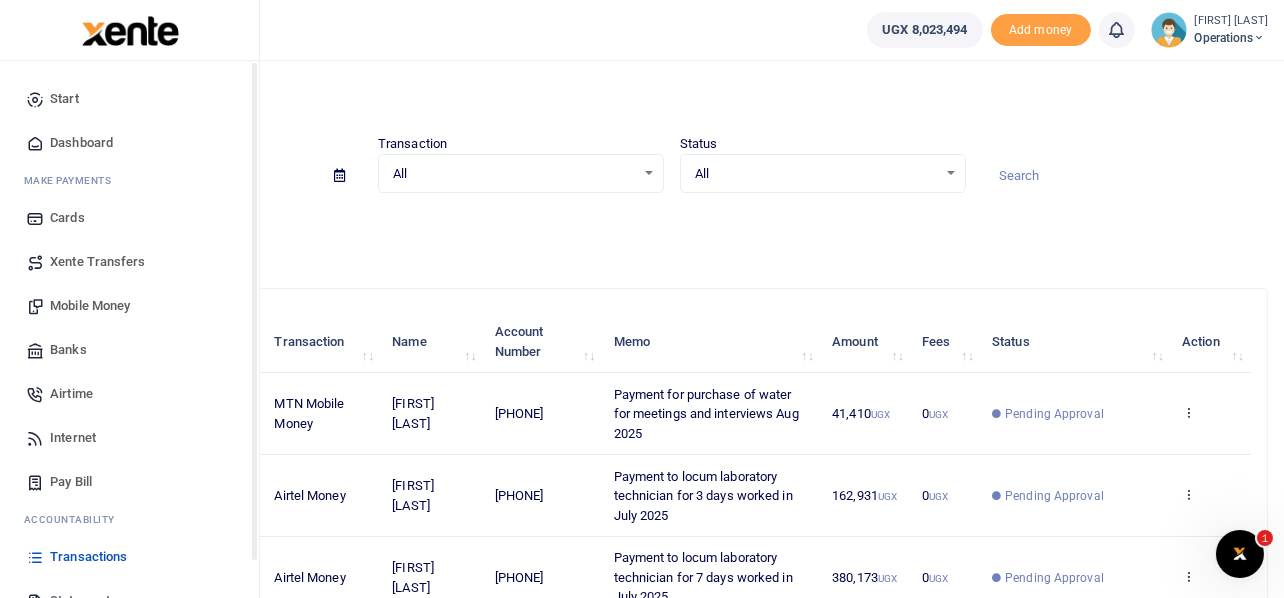 click on "Mobile Money" at bounding box center (90, 306) 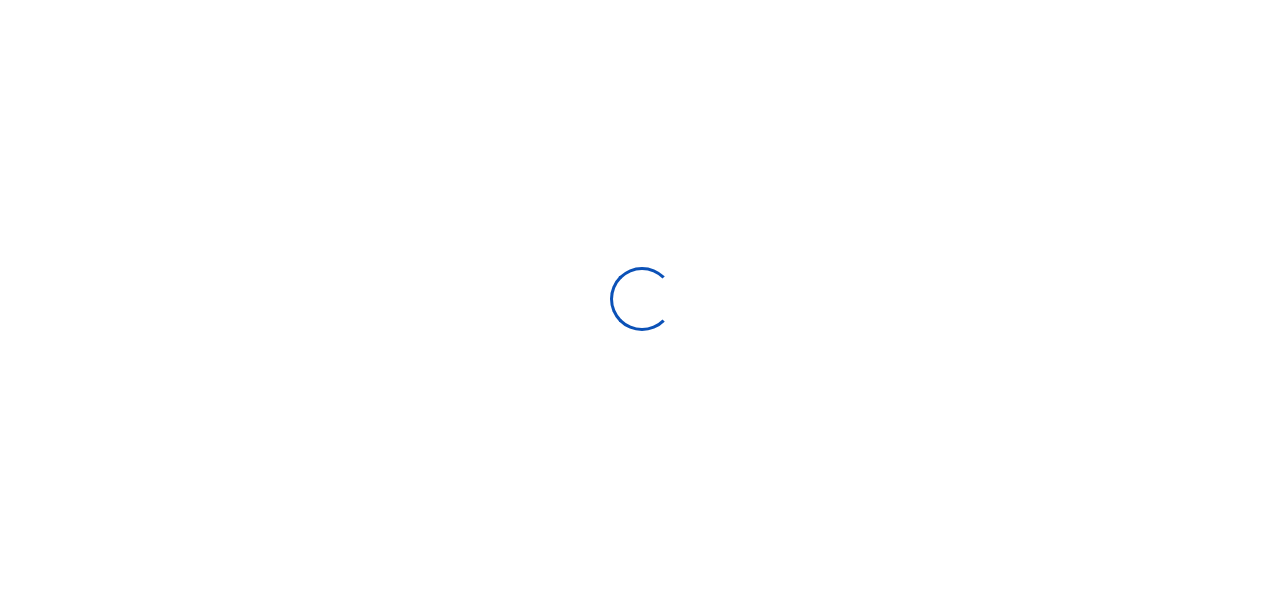 scroll, scrollTop: 0, scrollLeft: 0, axis: both 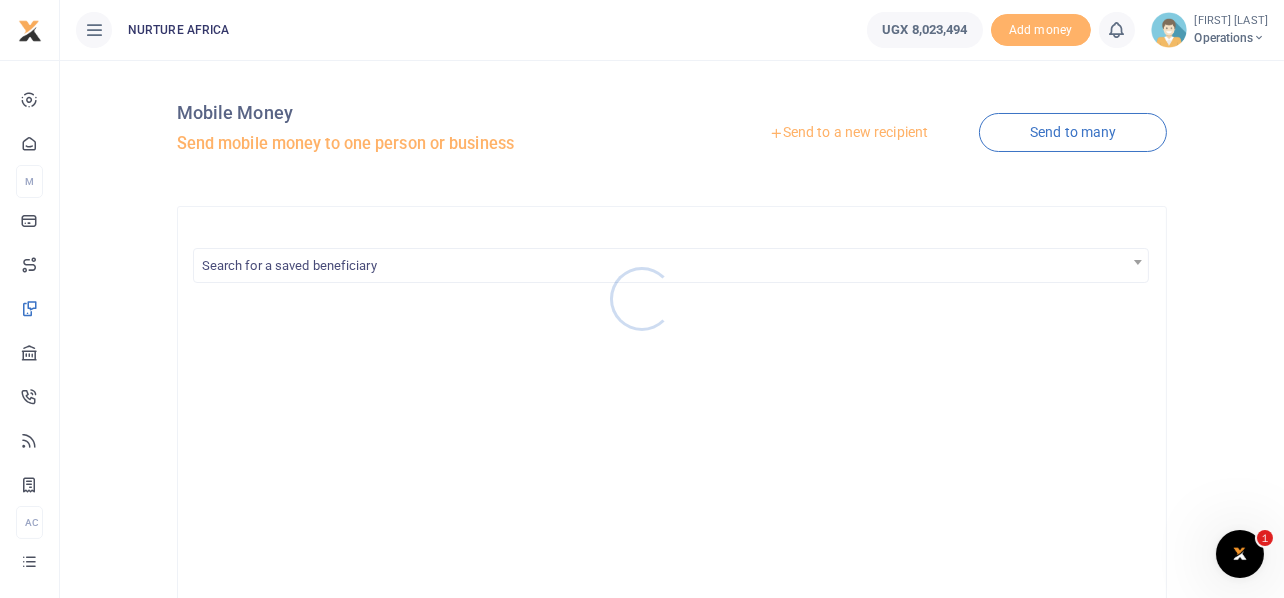 click at bounding box center (642, 299) 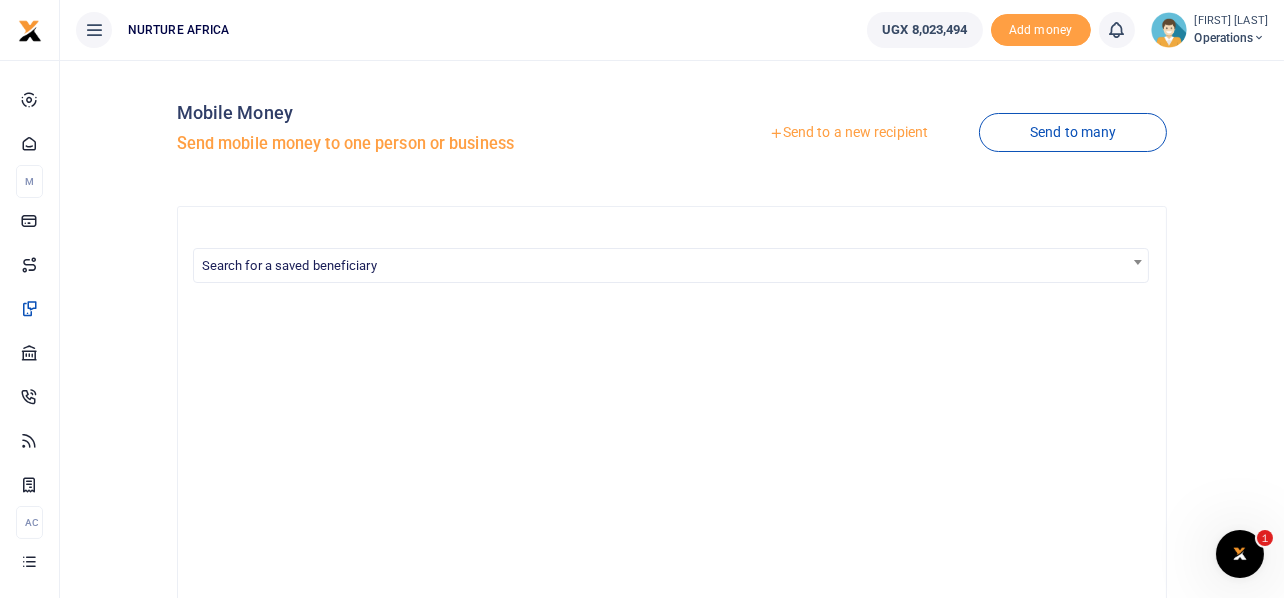 click on "Send to a new recipient" at bounding box center (848, 133) 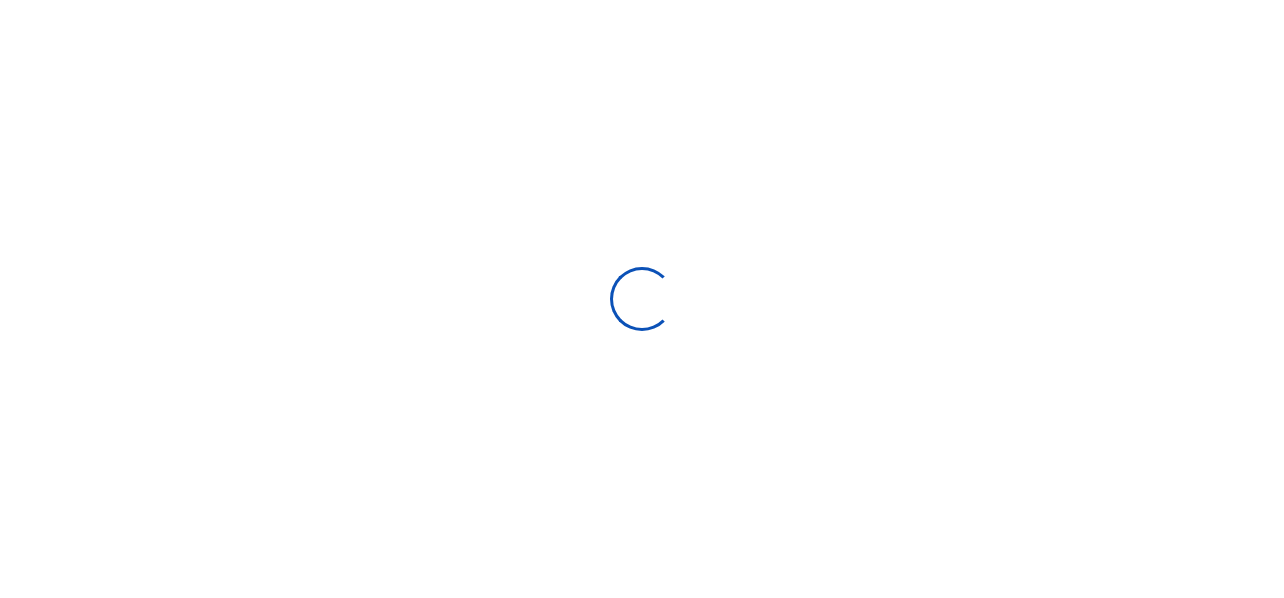 scroll, scrollTop: 0, scrollLeft: 0, axis: both 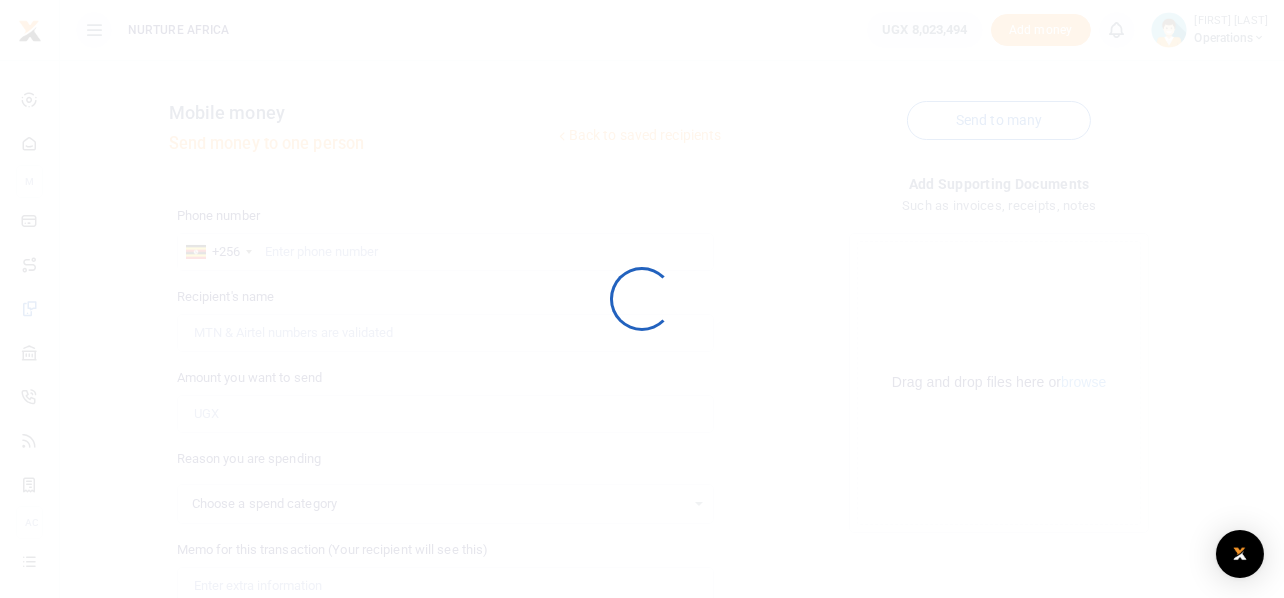 select 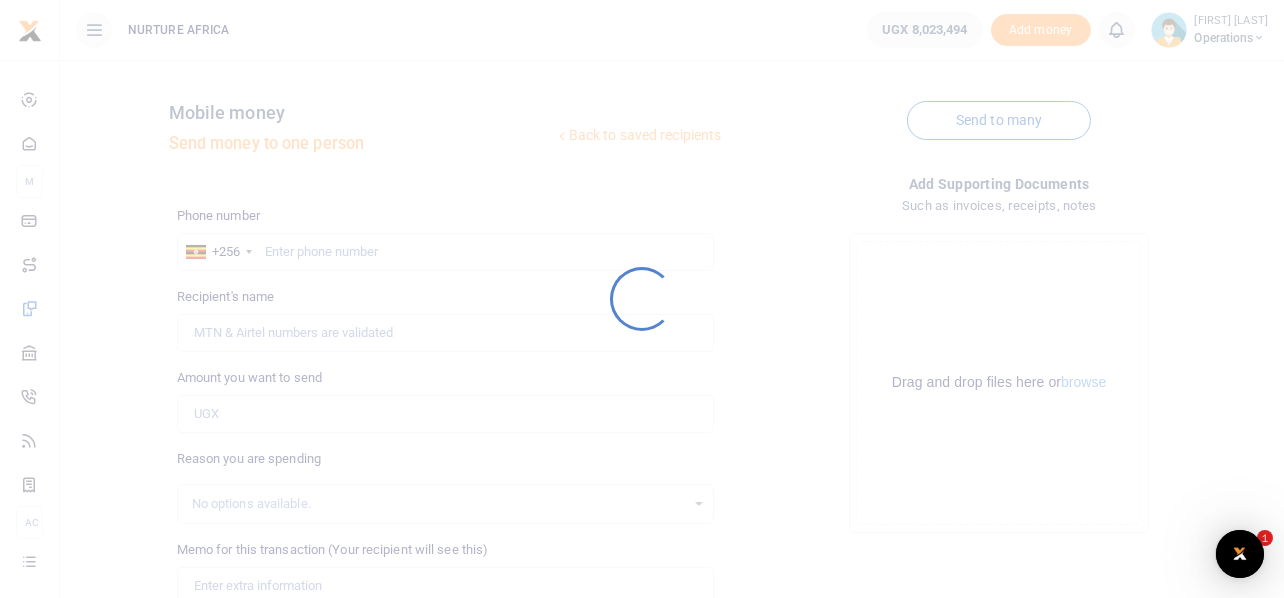 scroll, scrollTop: 0, scrollLeft: 0, axis: both 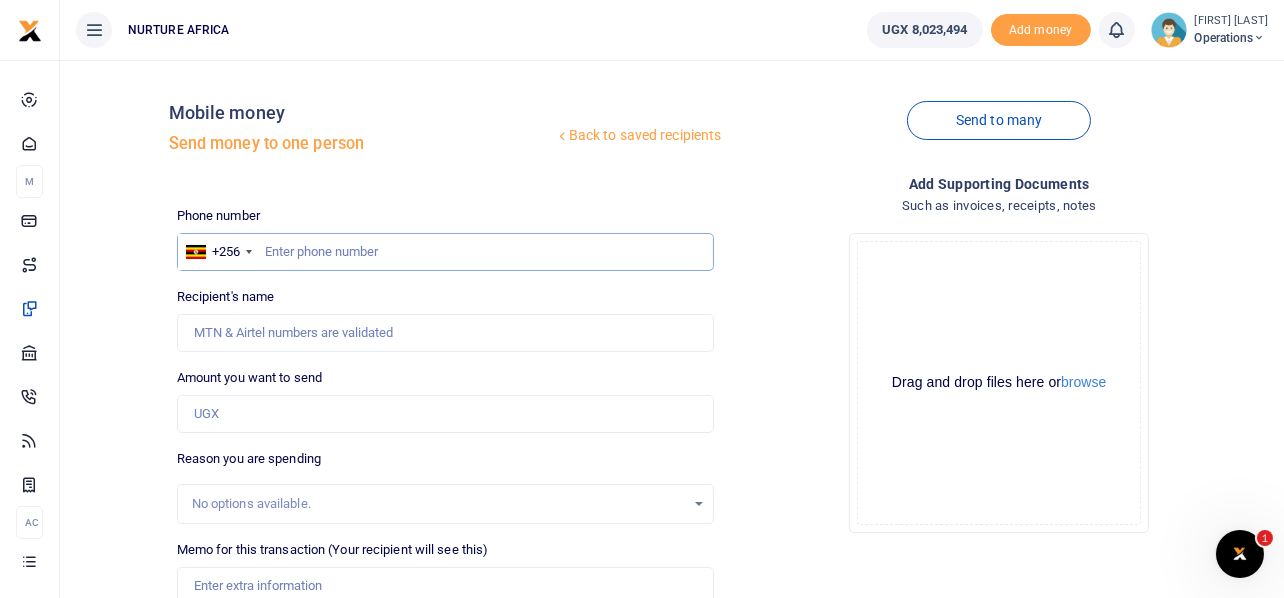 click at bounding box center (446, 252) 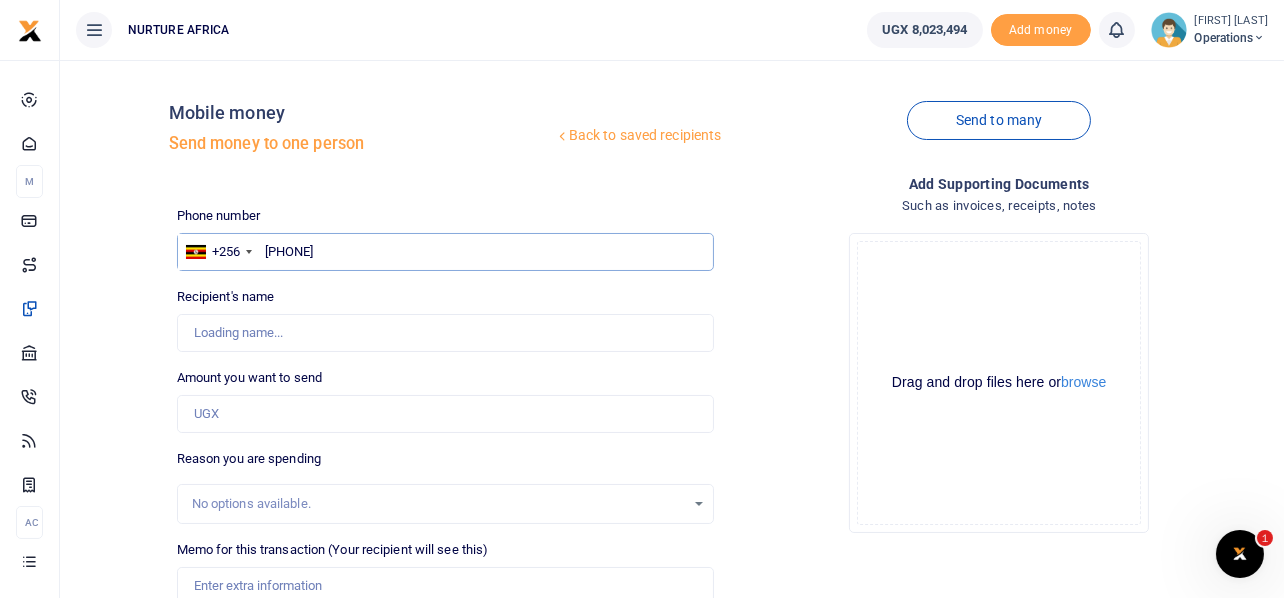 type on "775145247" 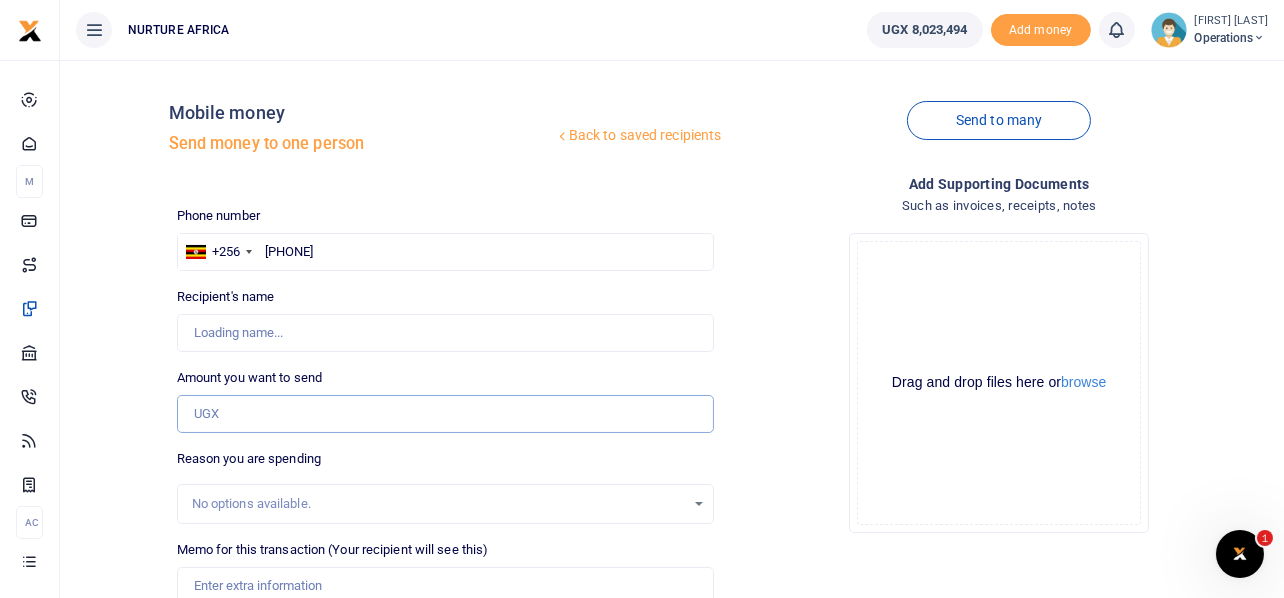 type on "Berna Twemanye" 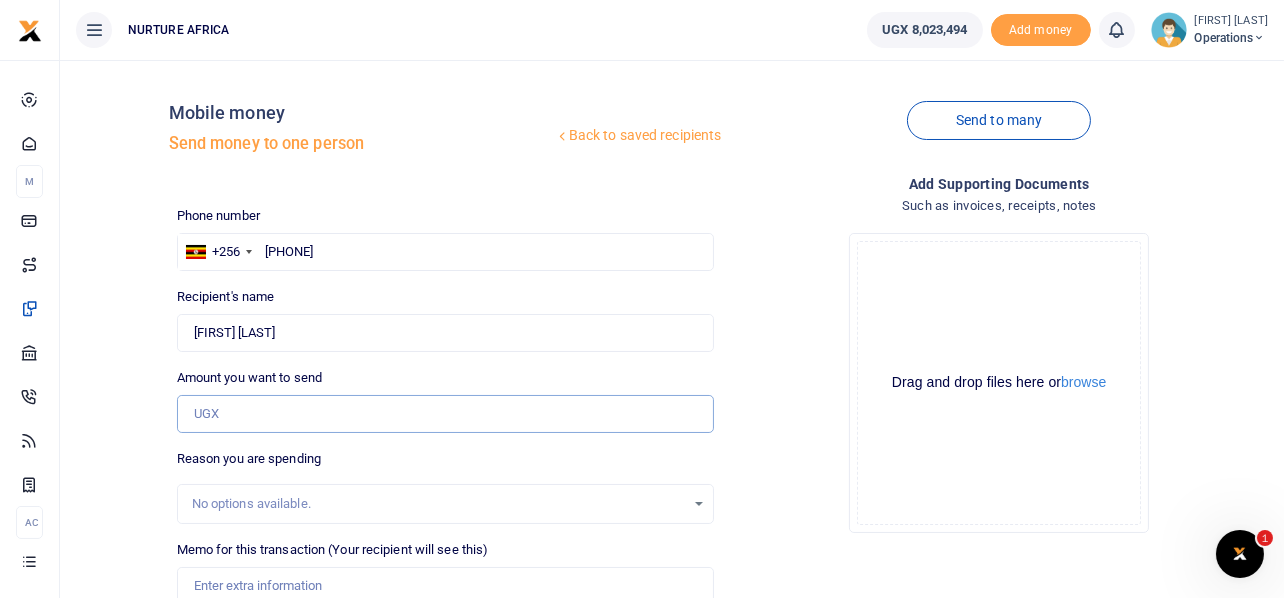 click on "Amount you want to send" at bounding box center [446, 414] 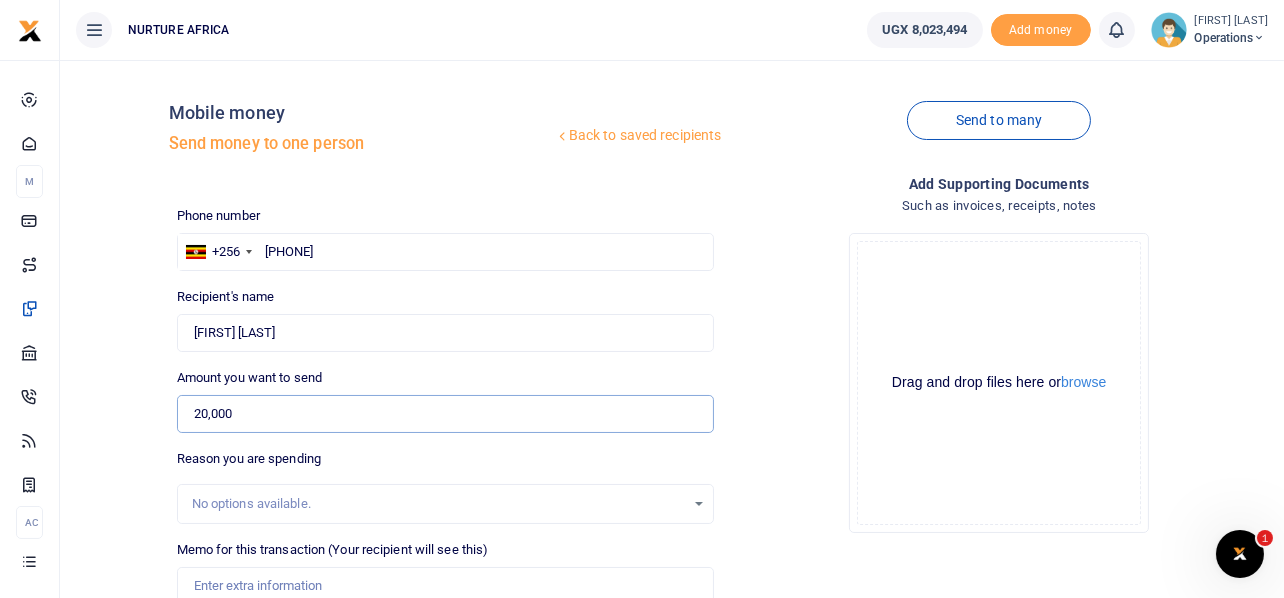 scroll, scrollTop: 287, scrollLeft: 0, axis: vertical 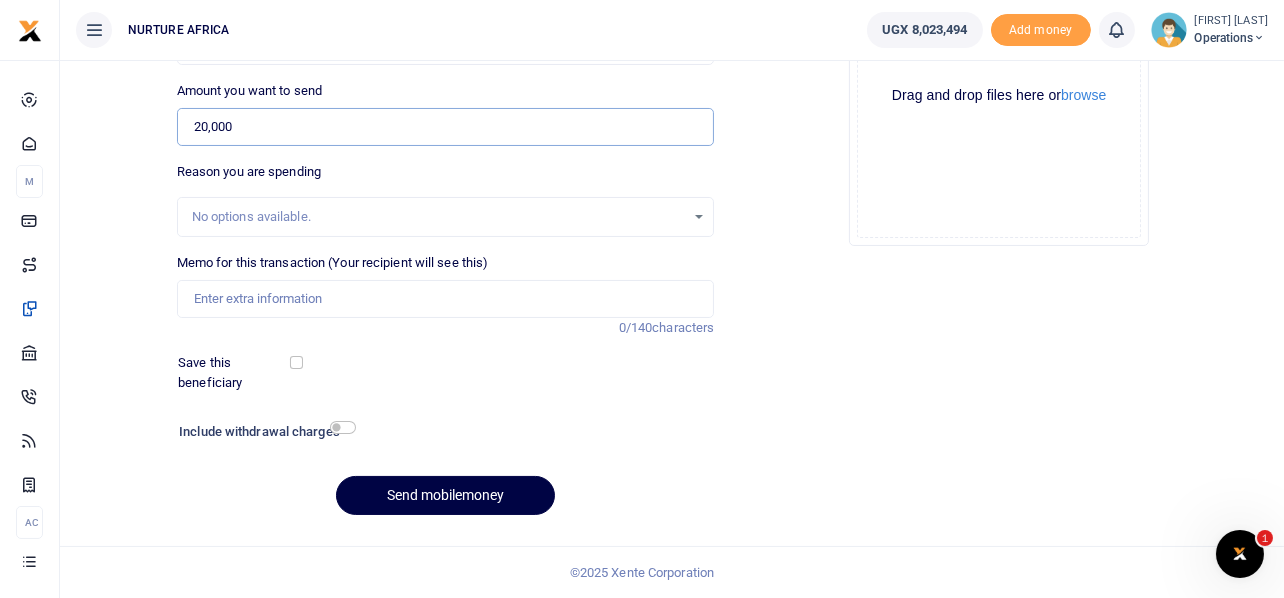 type on "20,000" 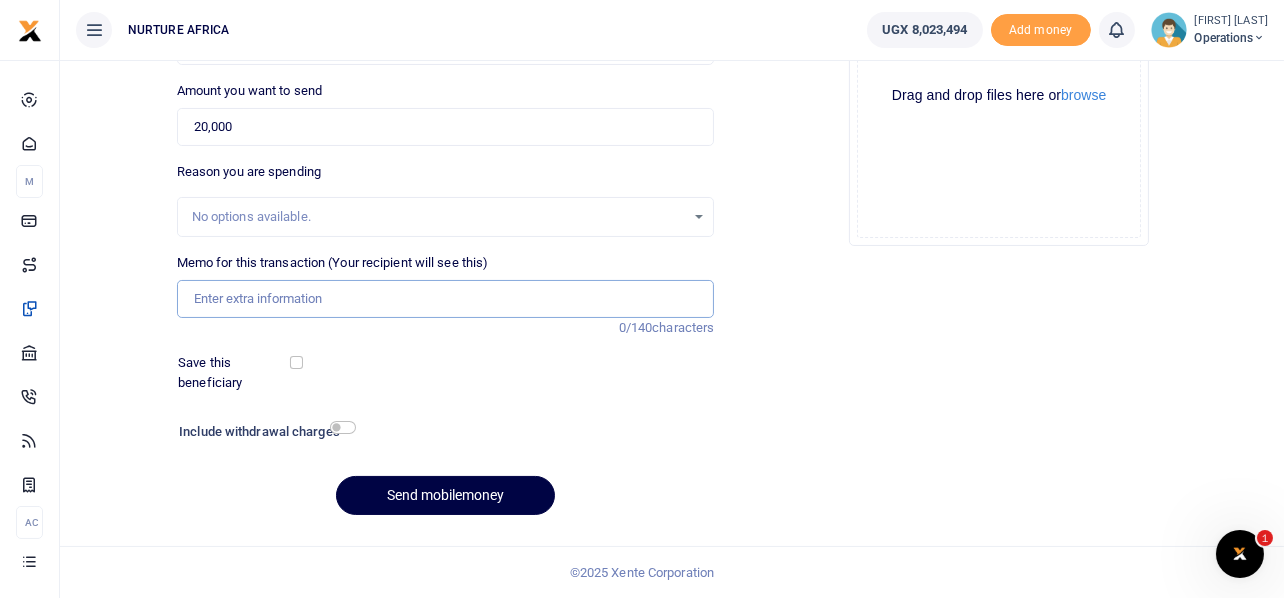 click on "Memo for this transaction (Your recipient will see this)" at bounding box center [446, 299] 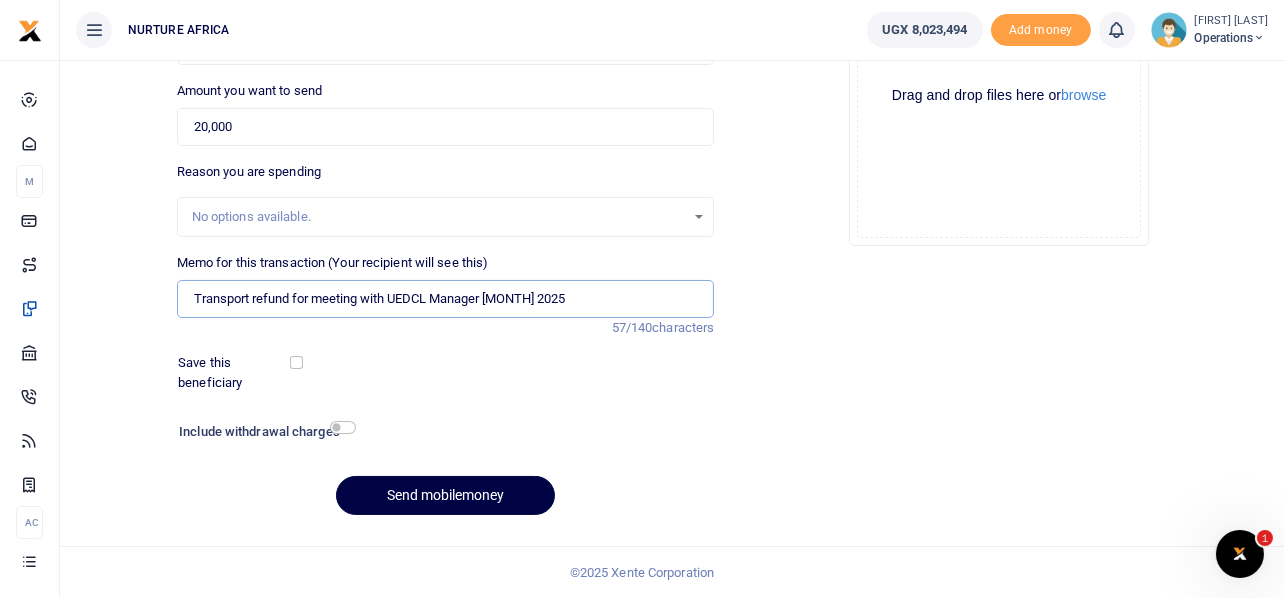 type on "Transport refund for meeting with UEDCL Manager July 2025" 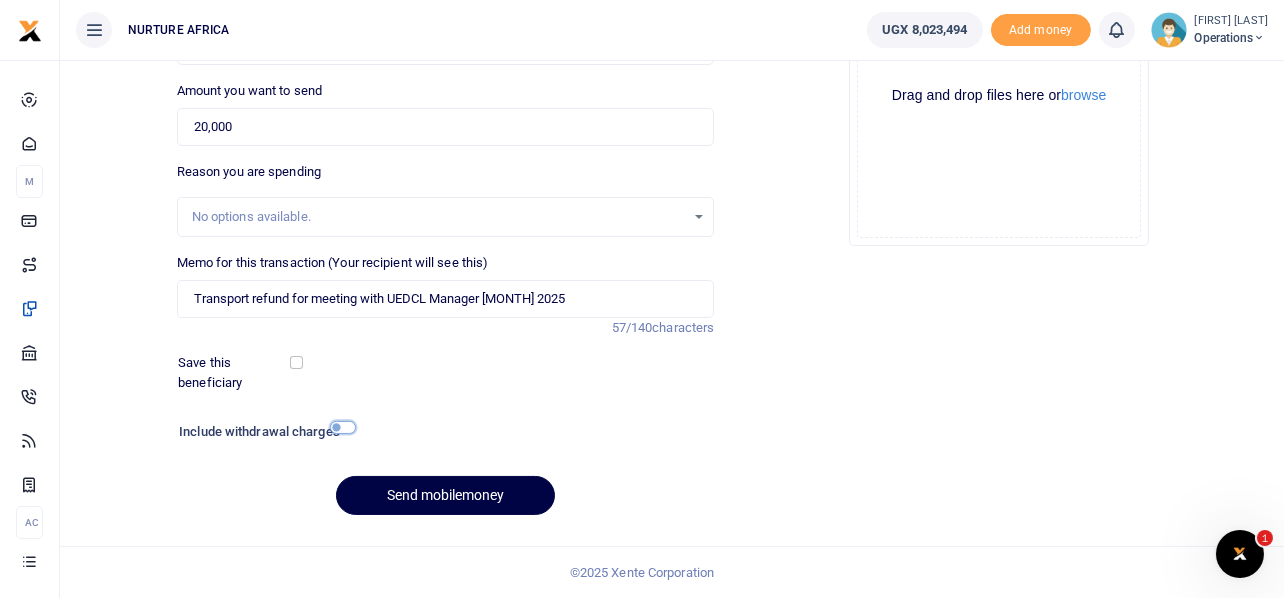 click at bounding box center (343, 427) 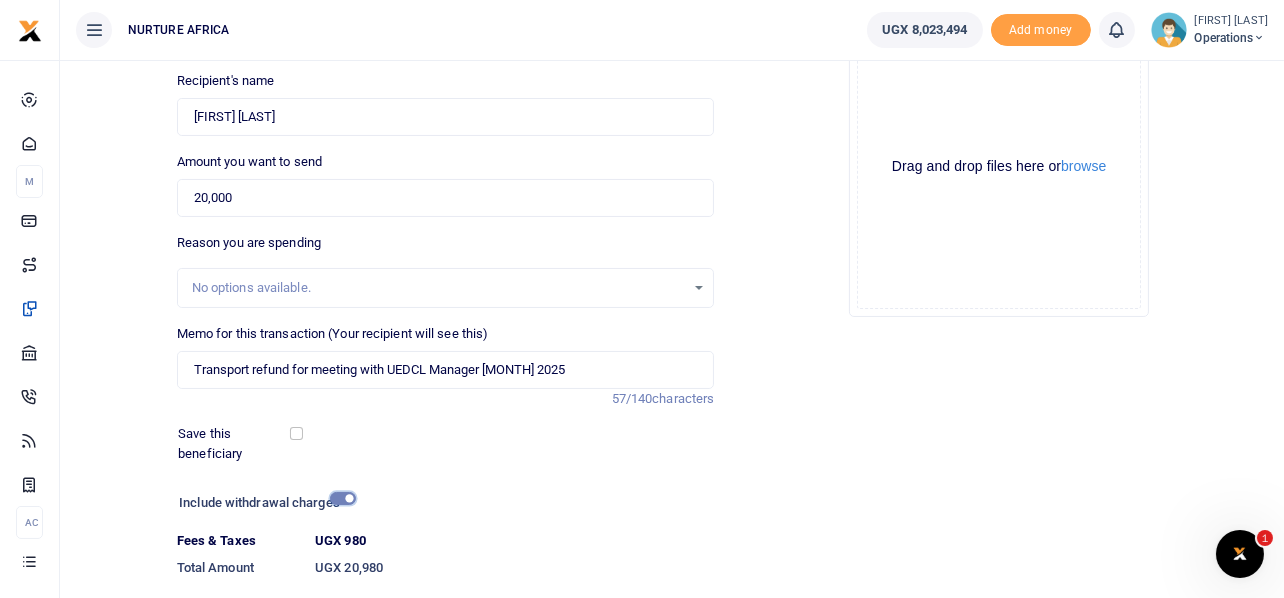scroll, scrollTop: 342, scrollLeft: 0, axis: vertical 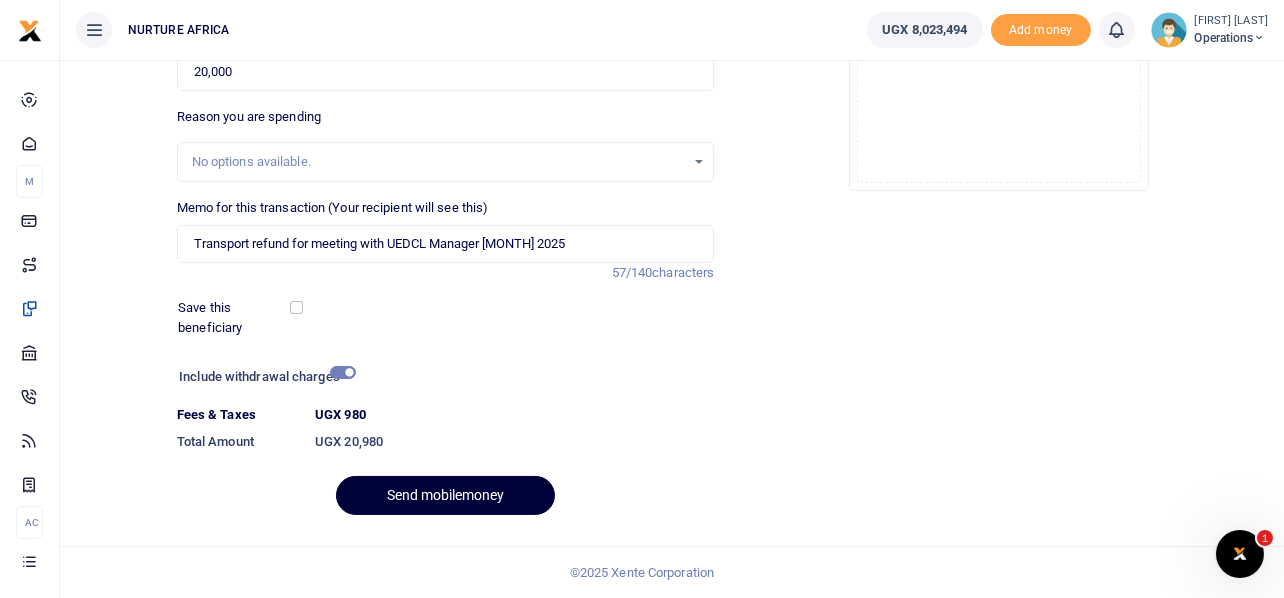 click on "Send mobilemoney" at bounding box center (445, 495) 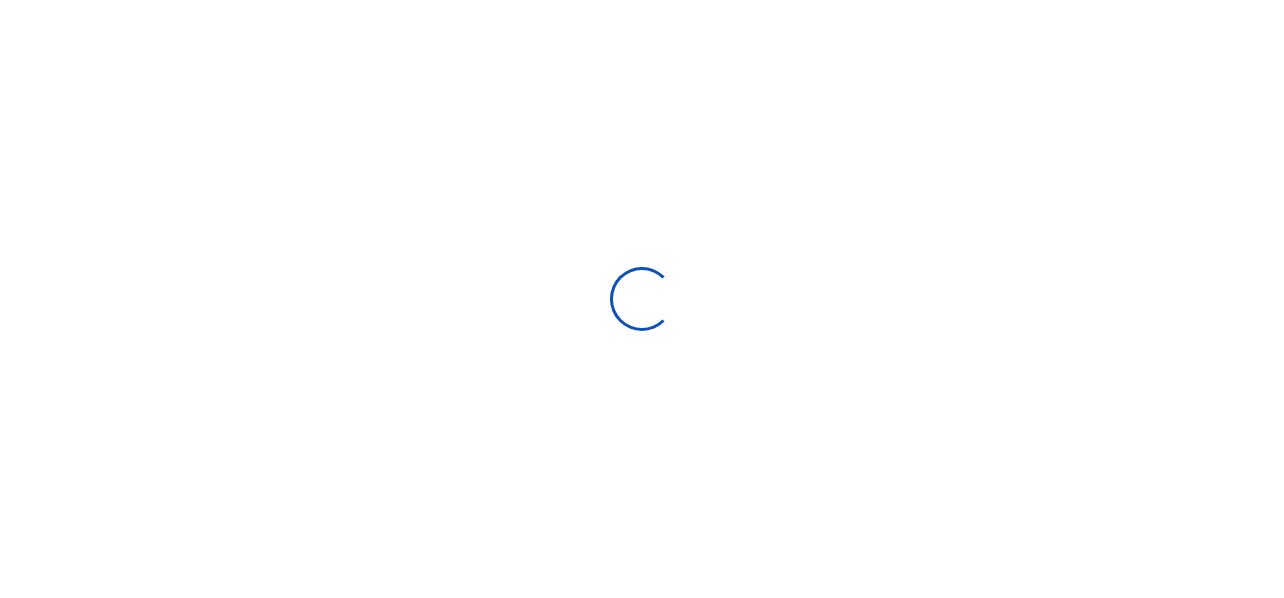 select 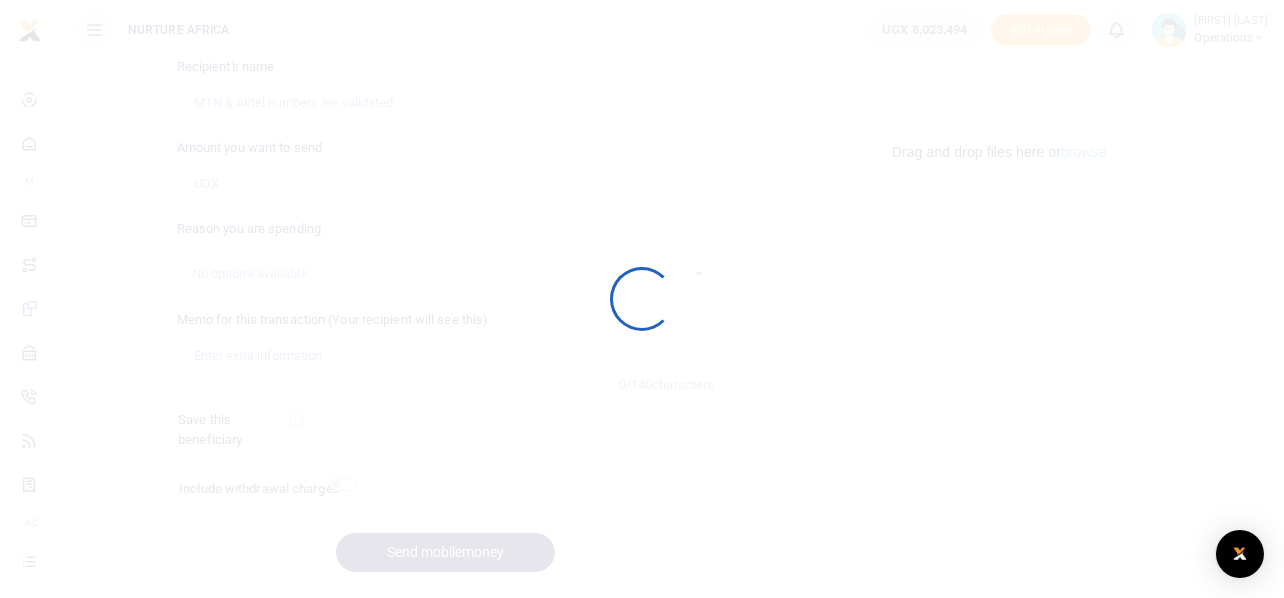 scroll, scrollTop: 287, scrollLeft: 0, axis: vertical 